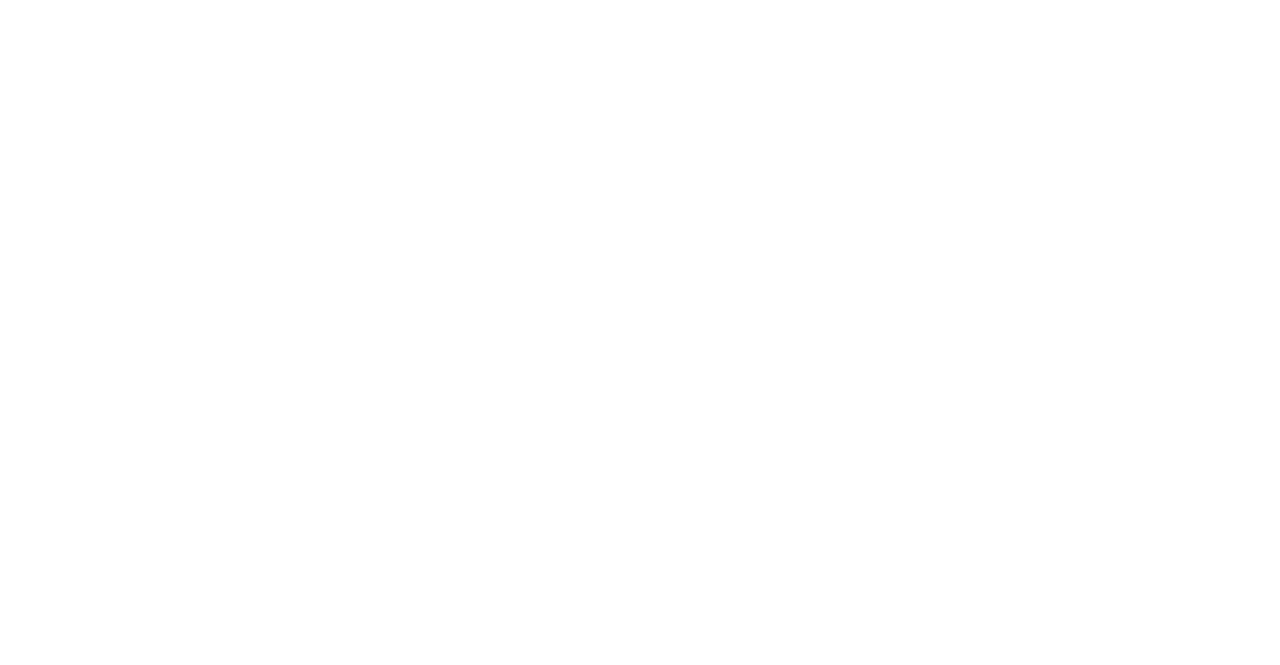 scroll, scrollTop: 0, scrollLeft: 0, axis: both 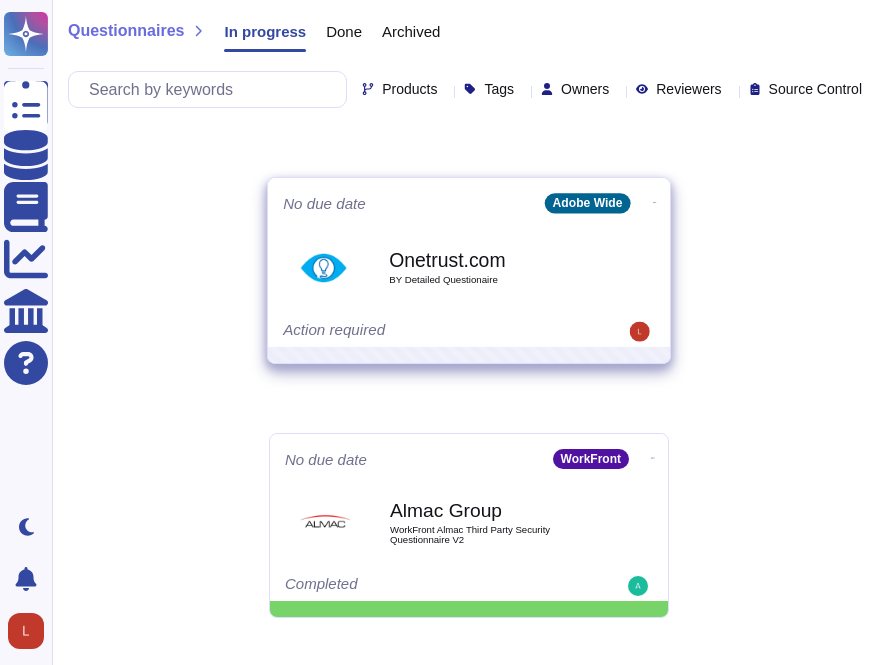 click on "Onetrust.com" at bounding box center [490, 259] 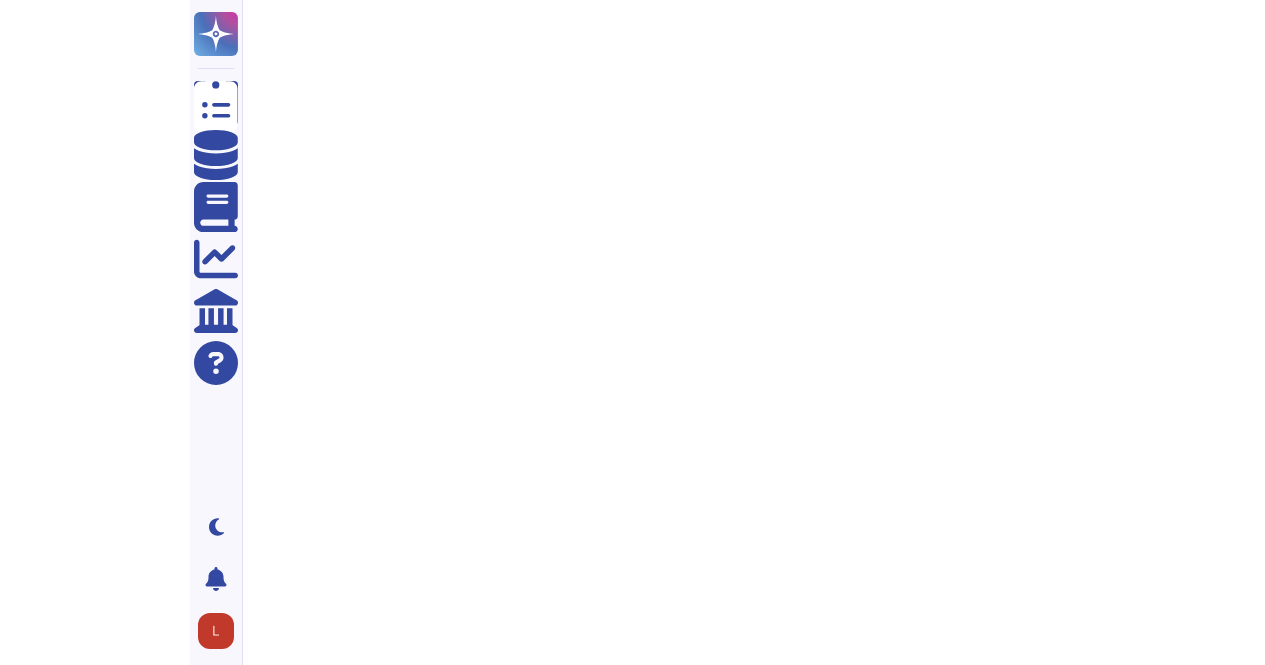 scroll, scrollTop: 0, scrollLeft: 0, axis: both 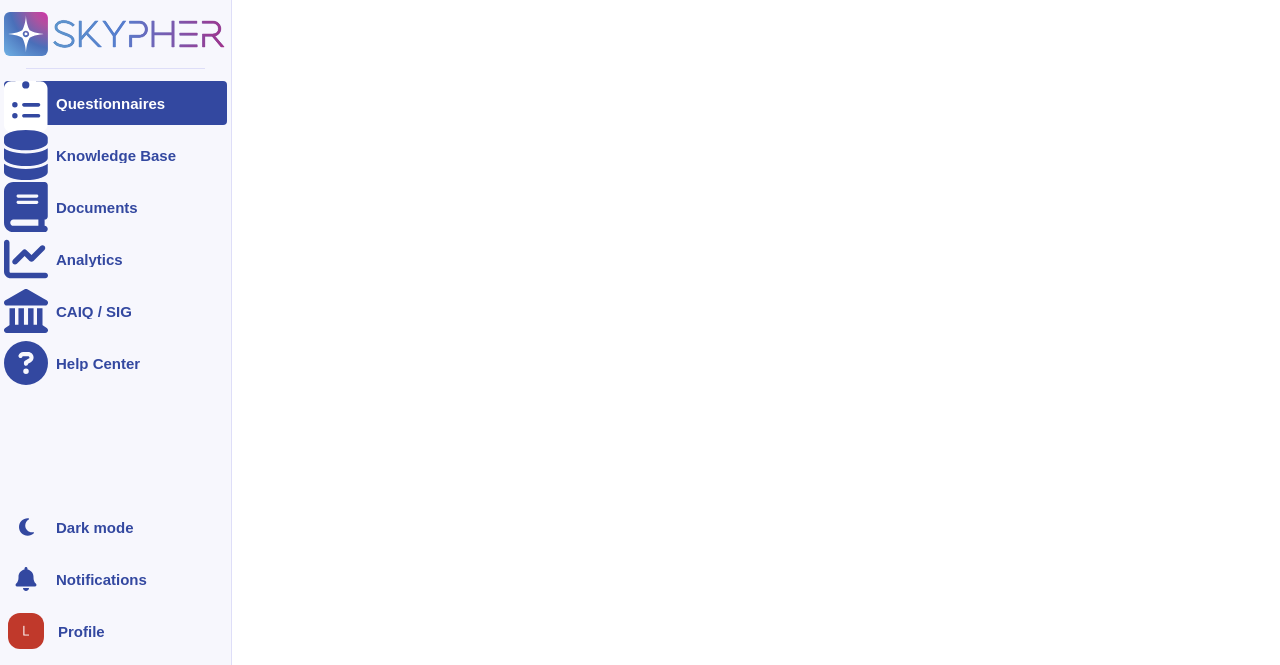 click on "Questionnaires" at bounding box center (110, 103) 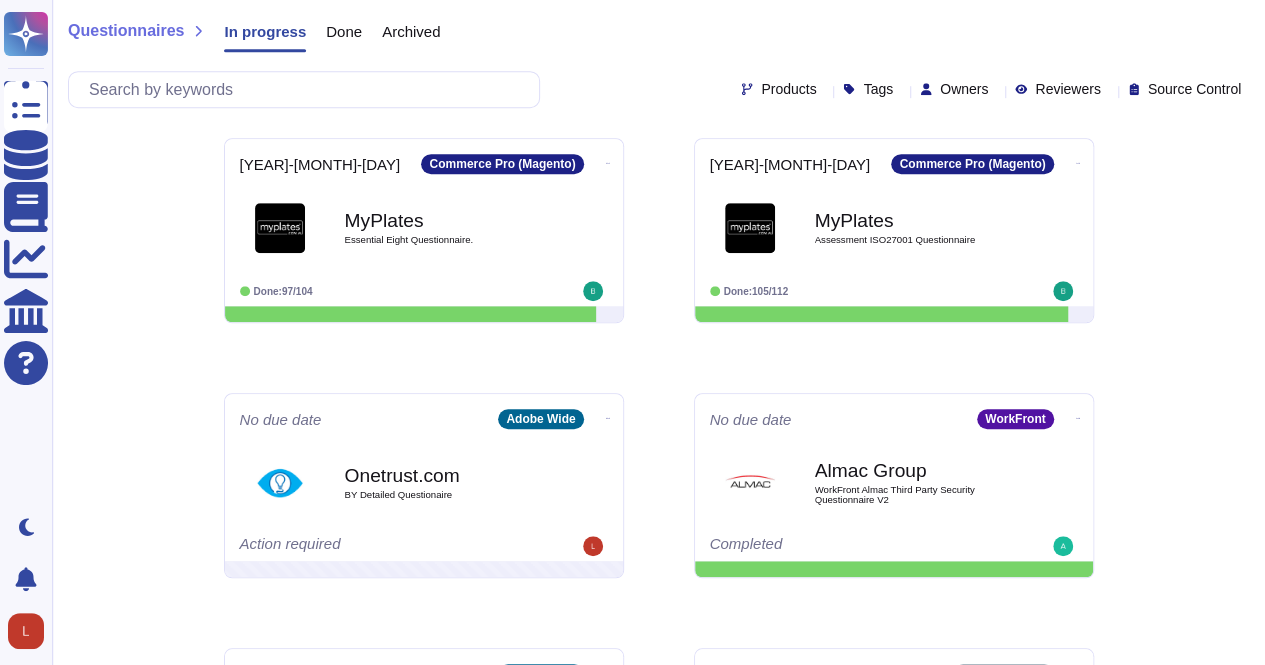 scroll, scrollTop: 582, scrollLeft: 0, axis: vertical 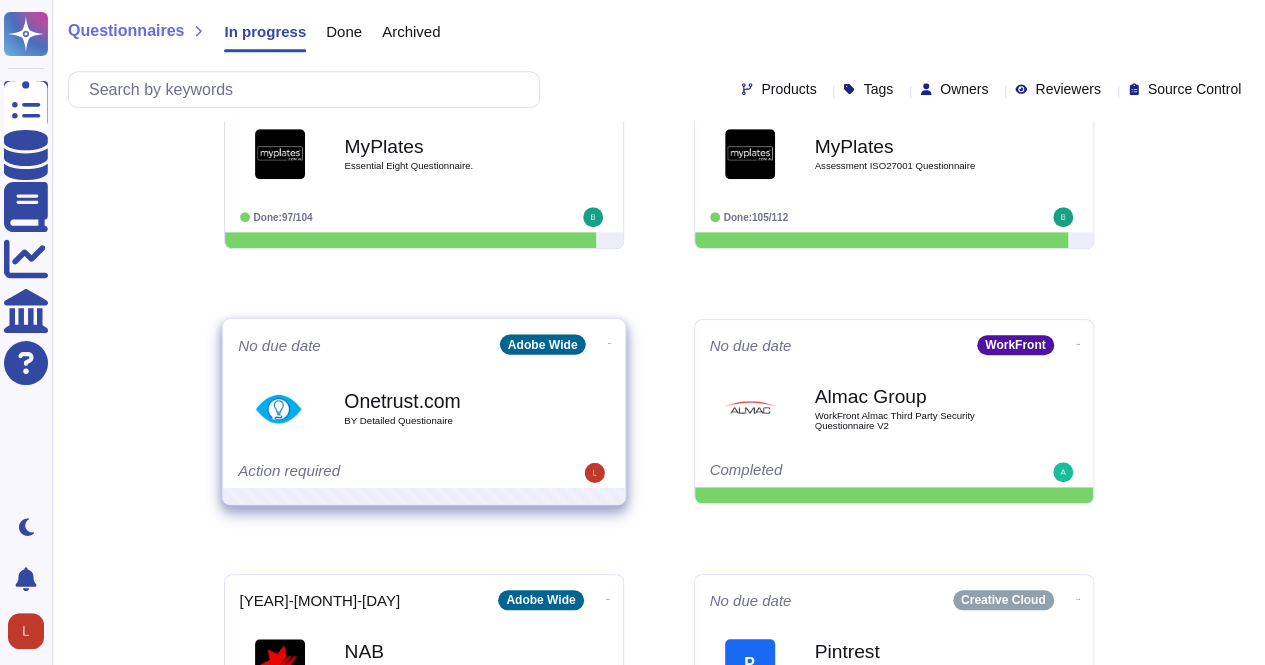 click on "Onetrust.com BY Detailed Questionaire" at bounding box center [445, 408] 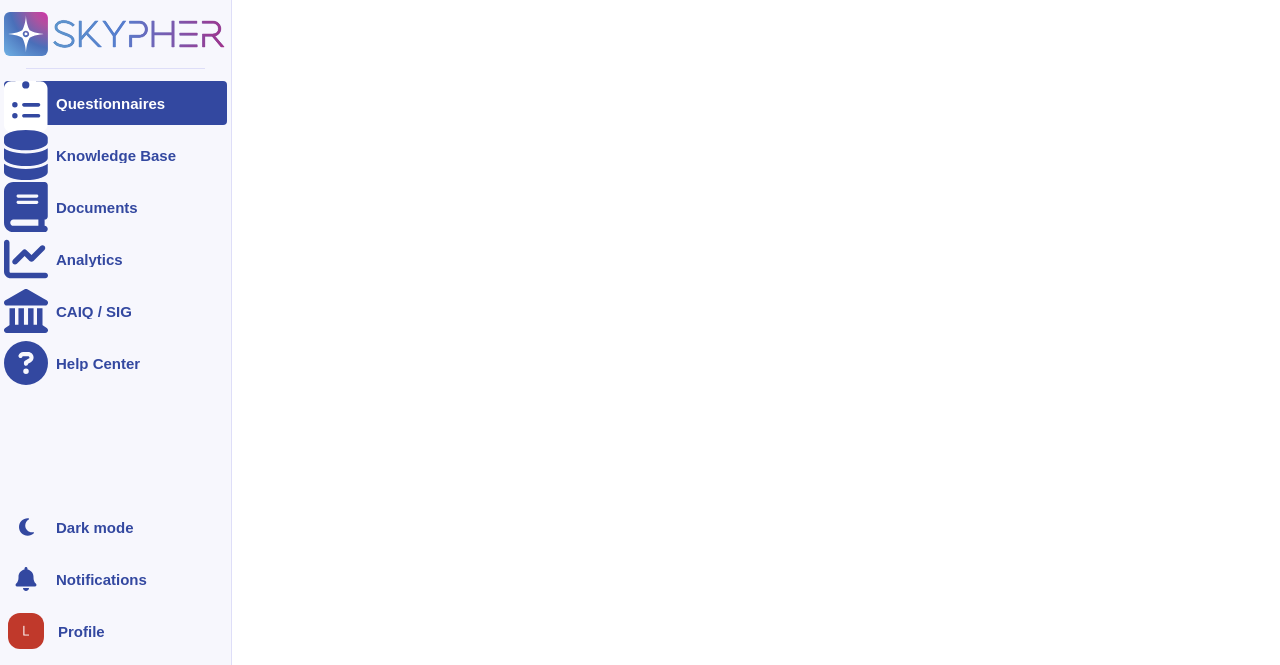 click at bounding box center (26, 103) 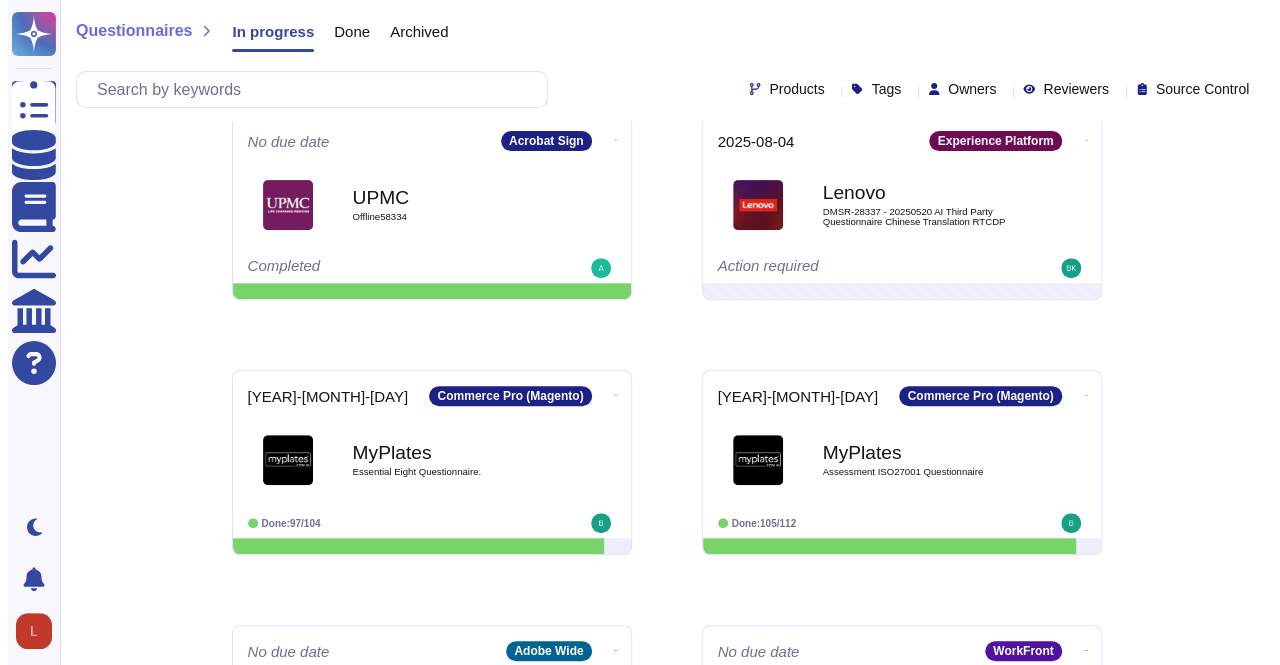 scroll, scrollTop: 582, scrollLeft: 0, axis: vertical 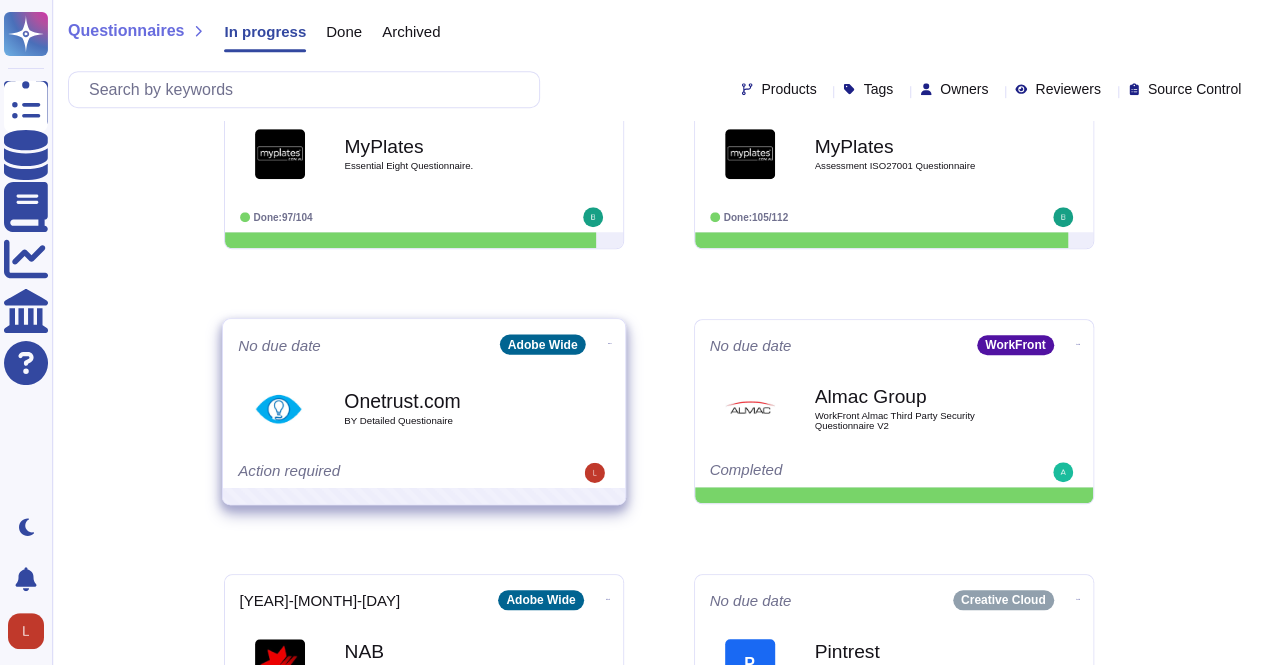 click 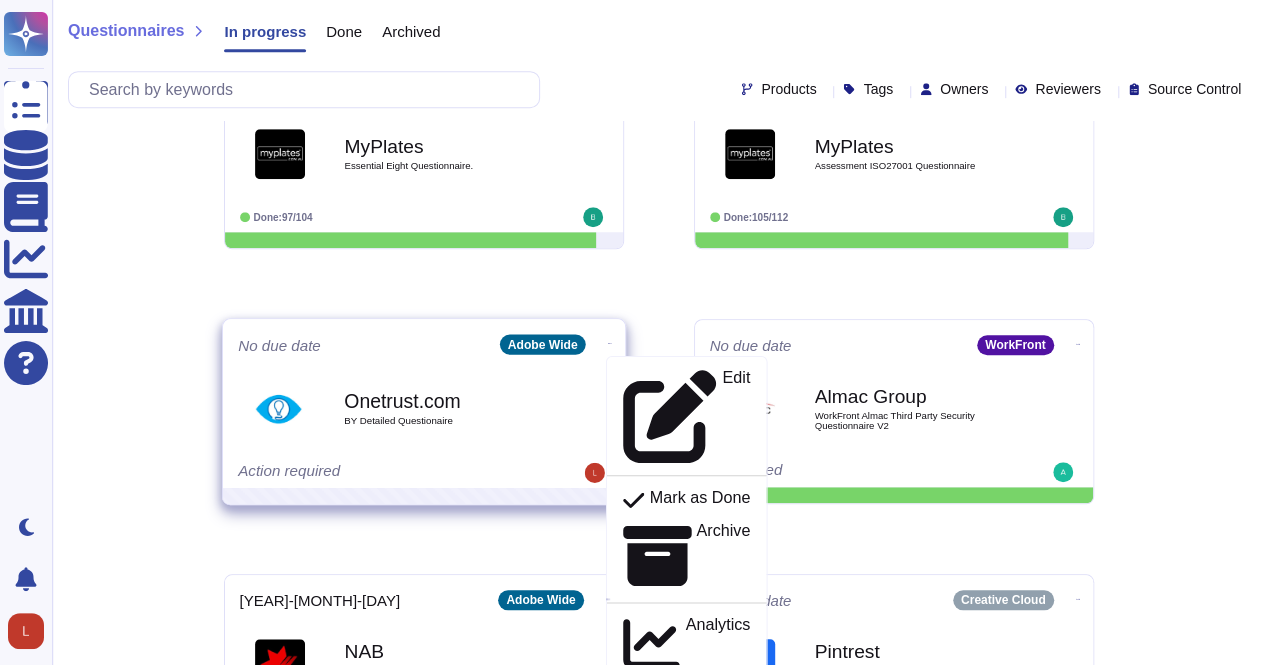 click on "Delete" at bounding box center (726, 741) 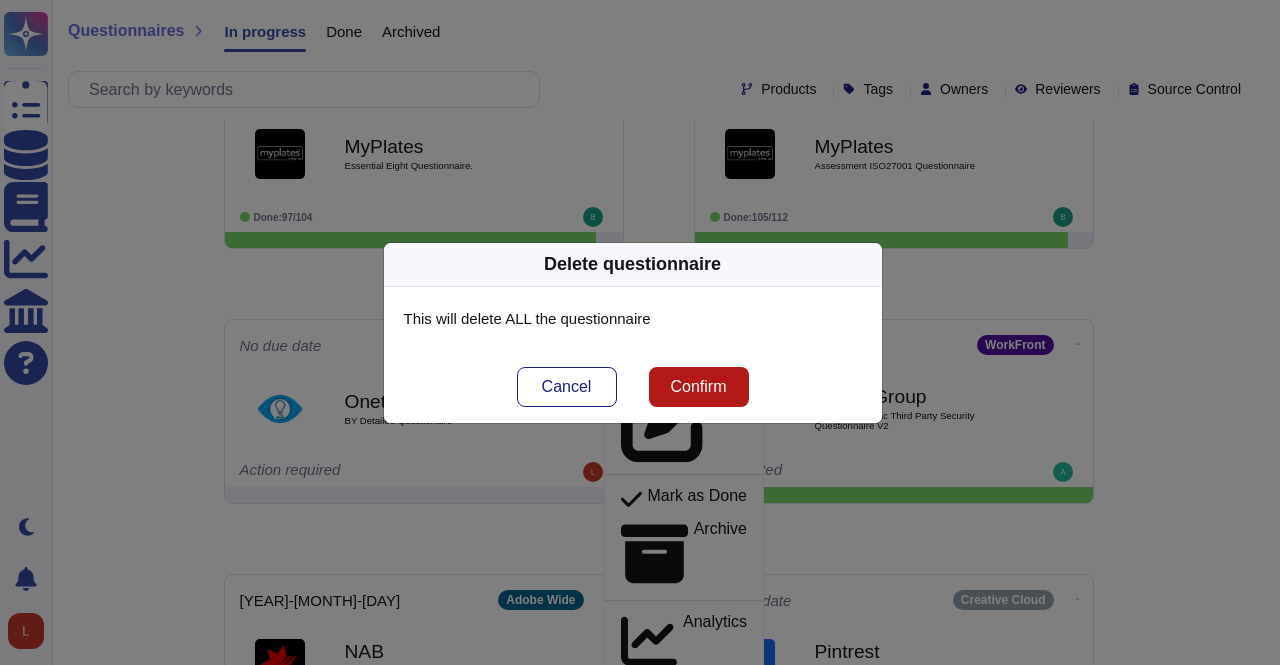 click on "Confirm" at bounding box center [698, 387] 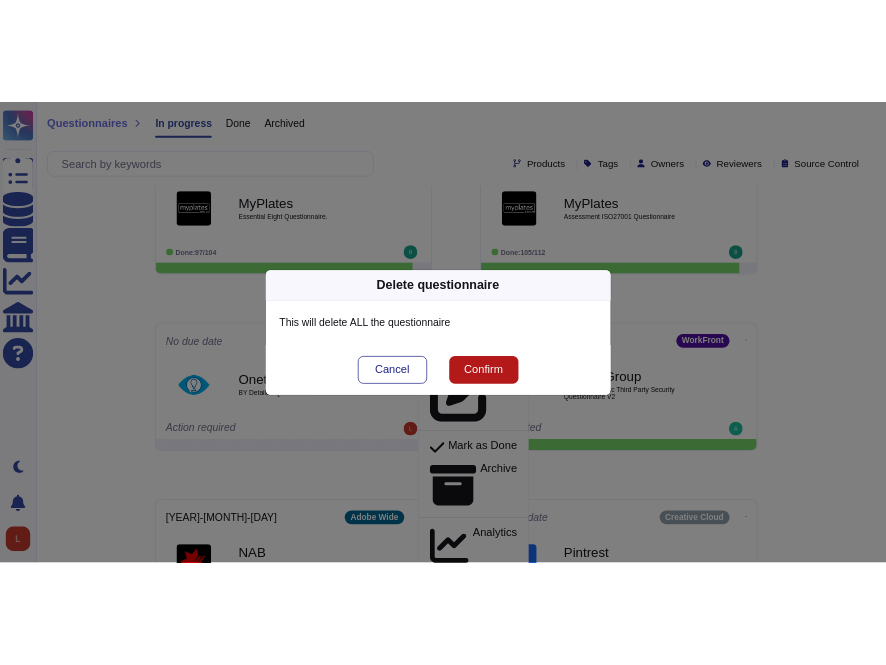scroll, scrollTop: 0, scrollLeft: 0, axis: both 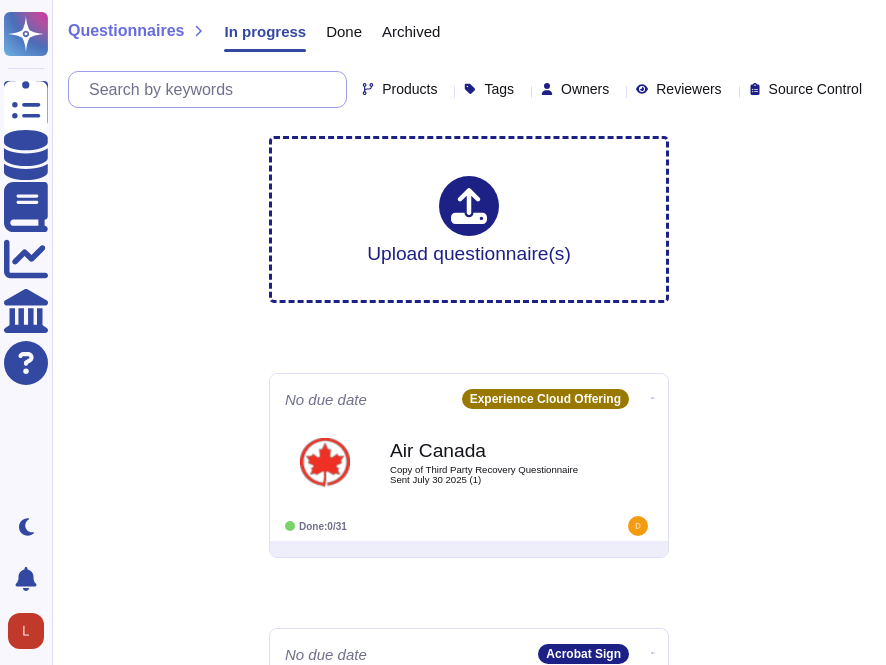 click at bounding box center [212, 89] 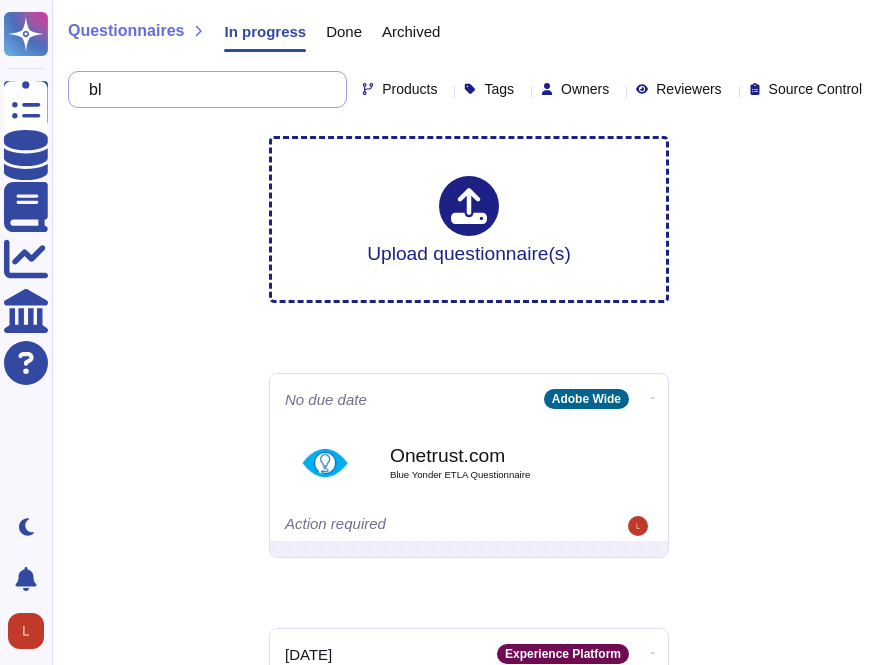 type on "b" 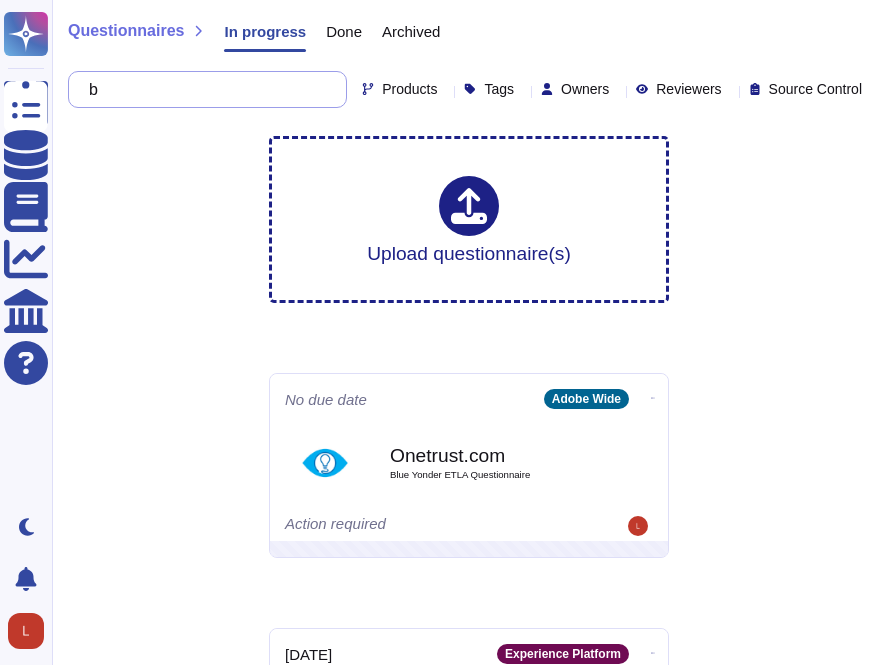 type 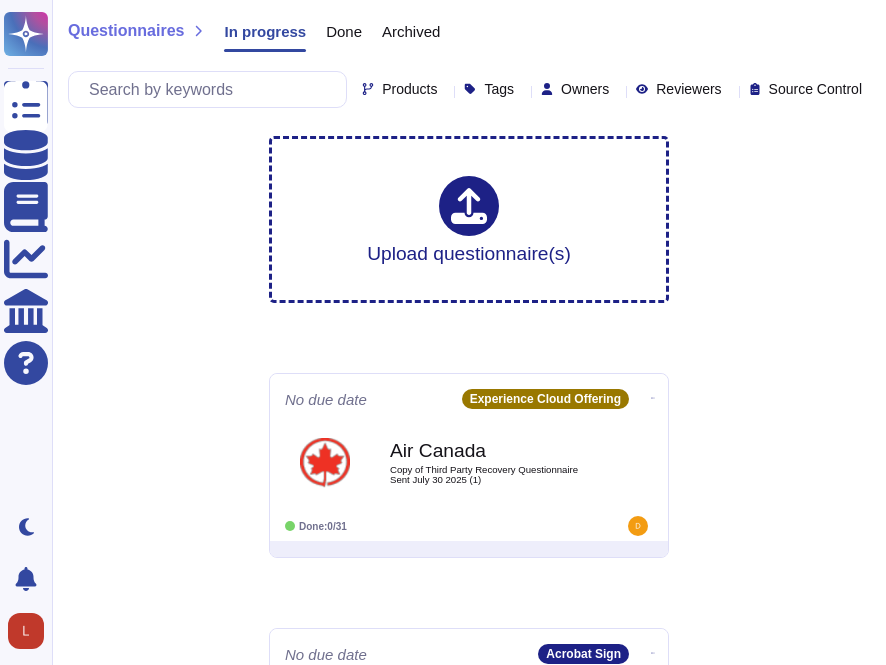 click on "Done" at bounding box center [344, 31] 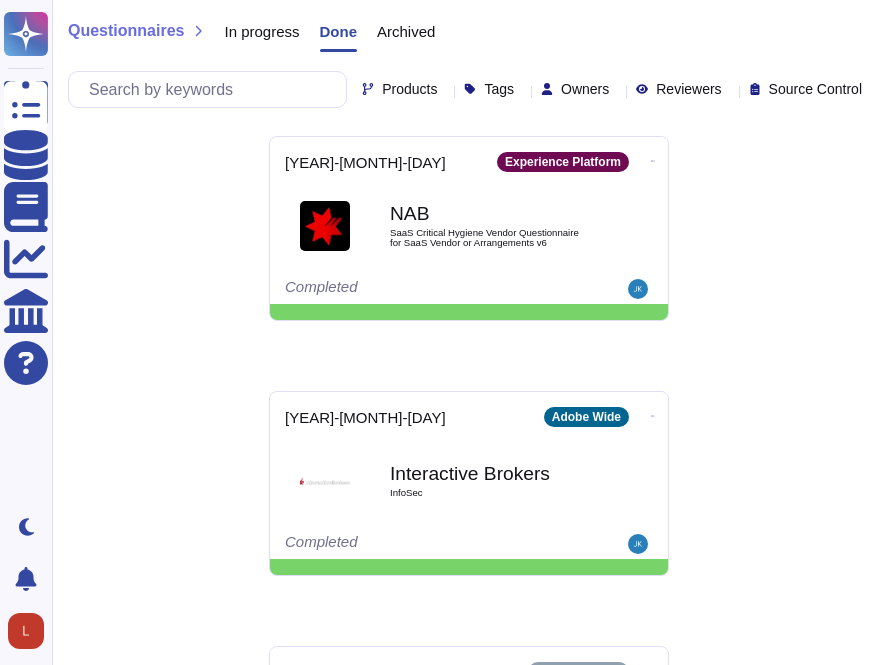 click on "Archived" at bounding box center [396, 36] 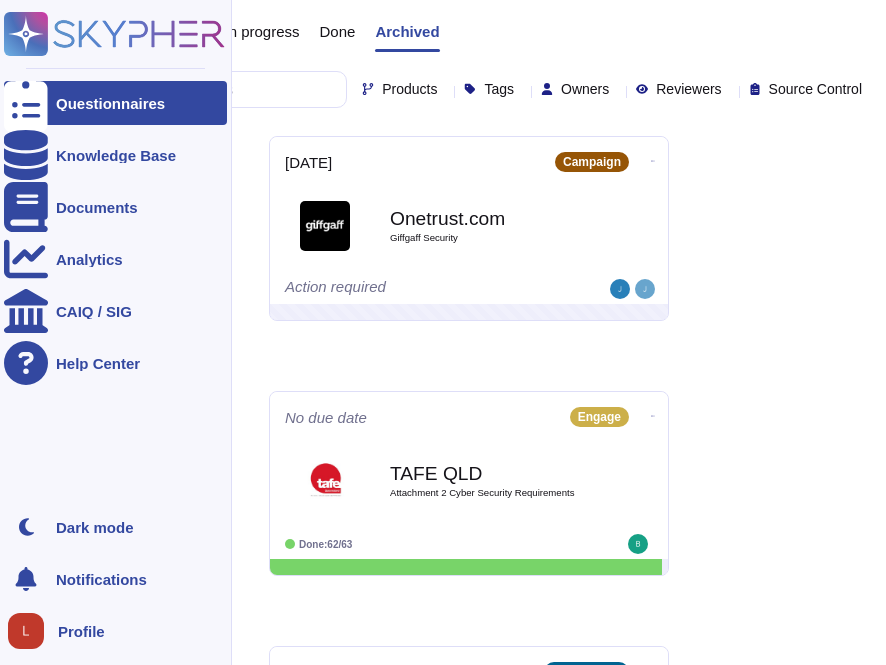 click 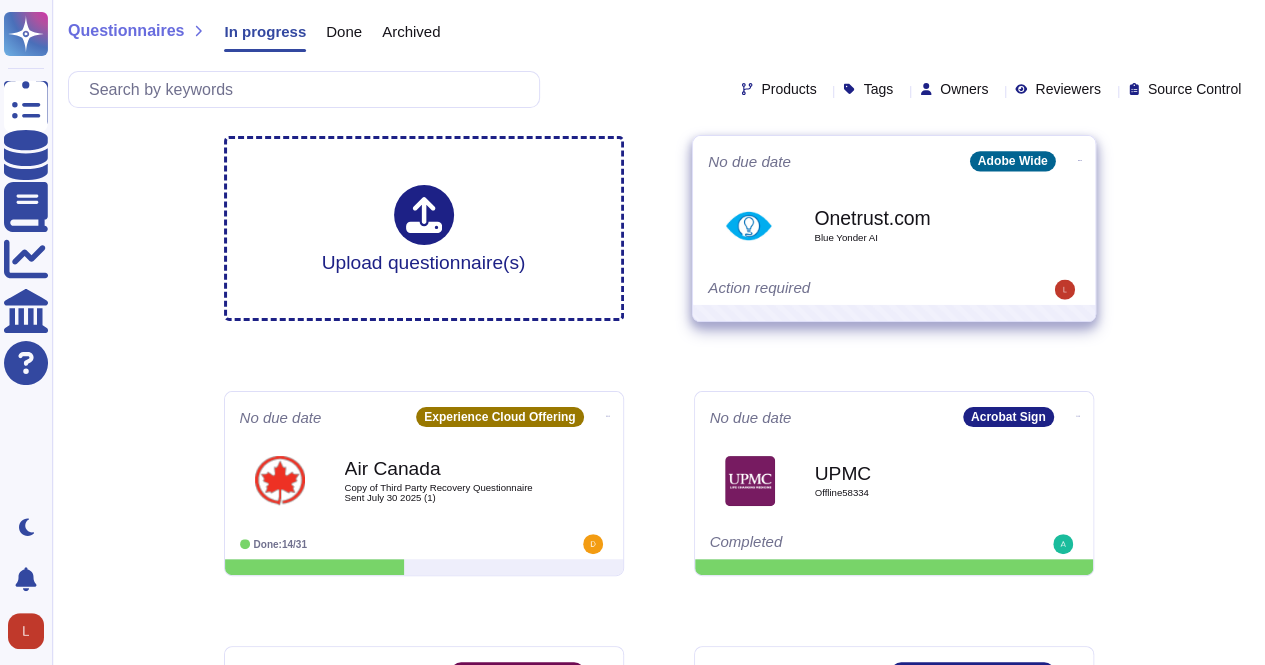 click on "Onetrust.com" at bounding box center [915, 217] 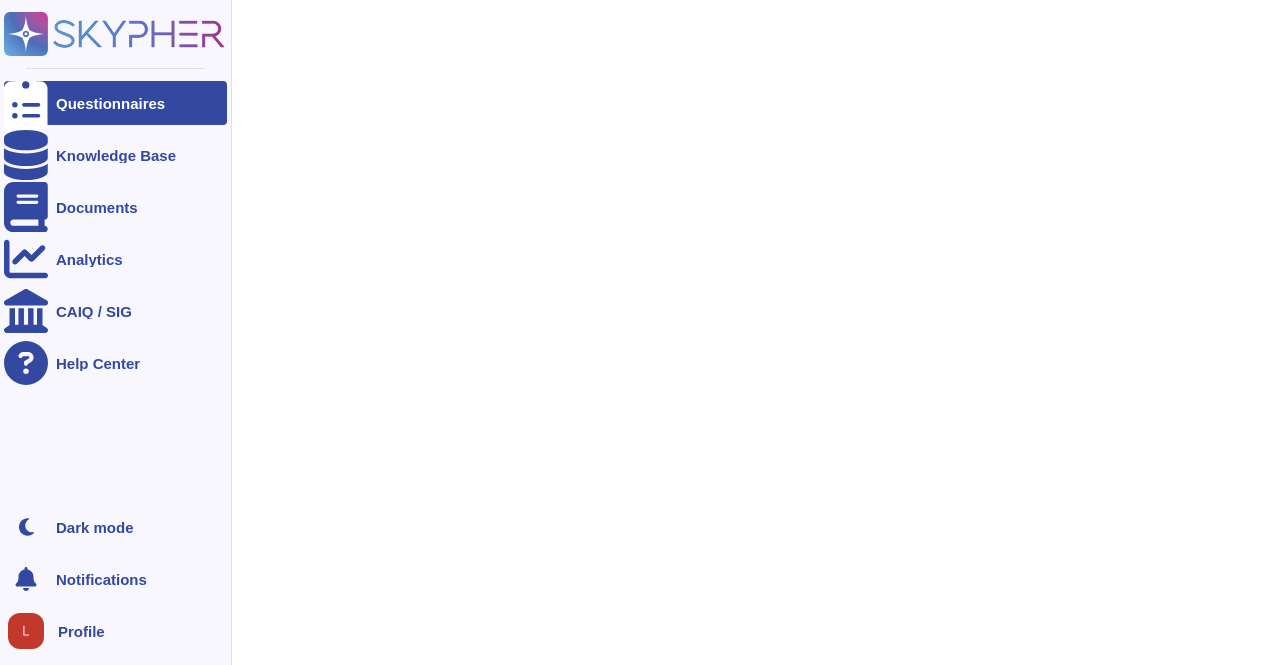 click at bounding box center (26, 103) 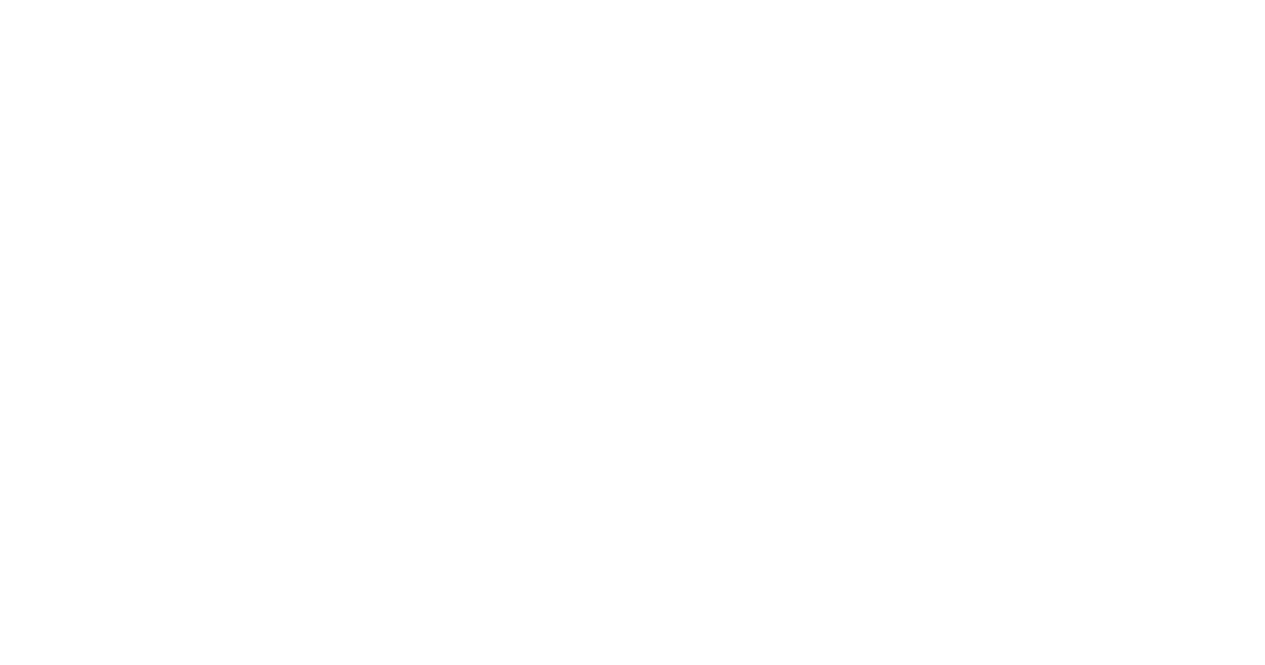 scroll, scrollTop: 0, scrollLeft: 0, axis: both 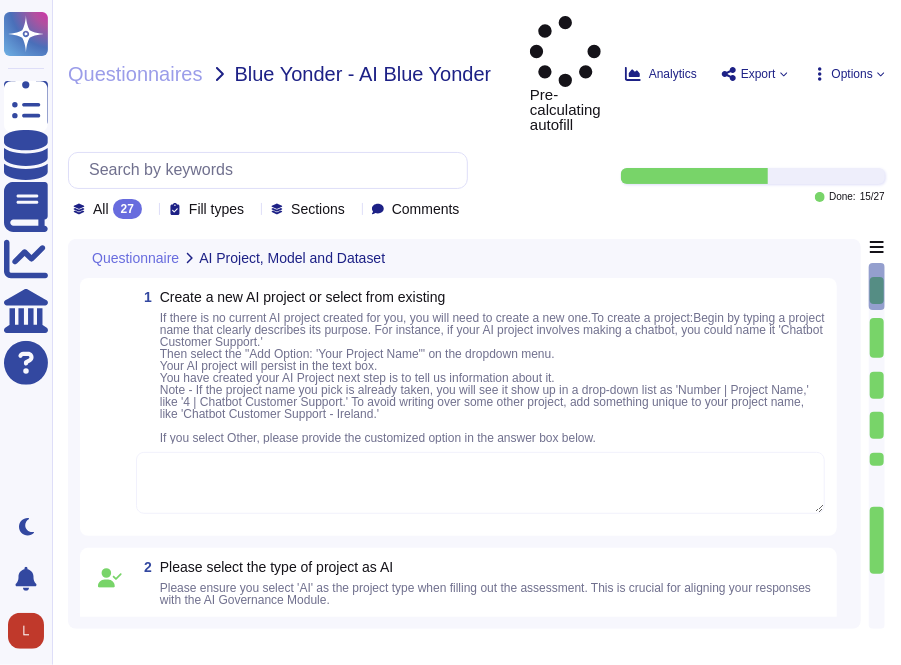 type on "Enhance and scale our creative production abilities - supporting image and art generation activities for marketing and other content-producing teams." 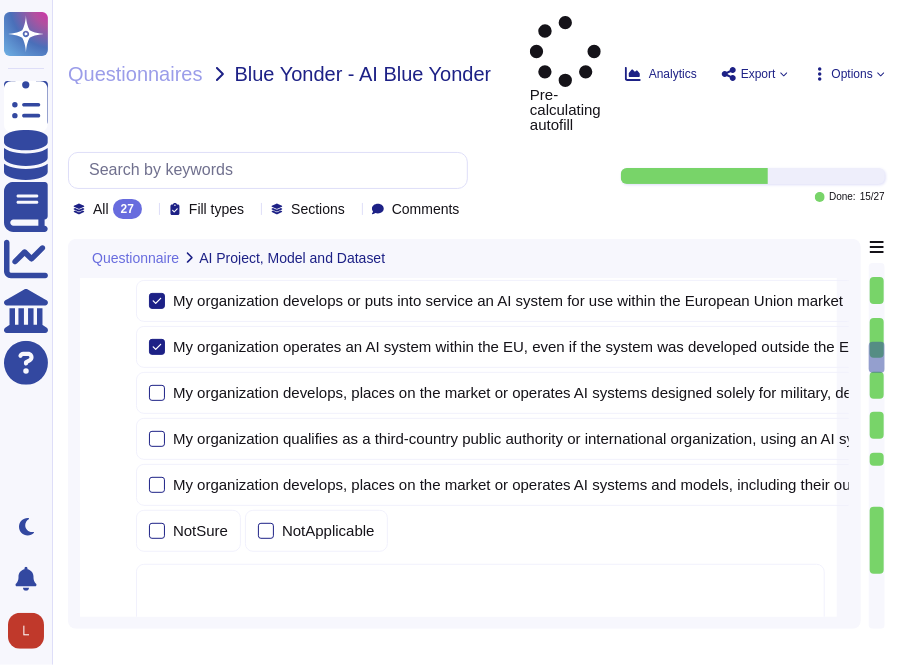 scroll, scrollTop: 1030, scrollLeft: 0, axis: vertical 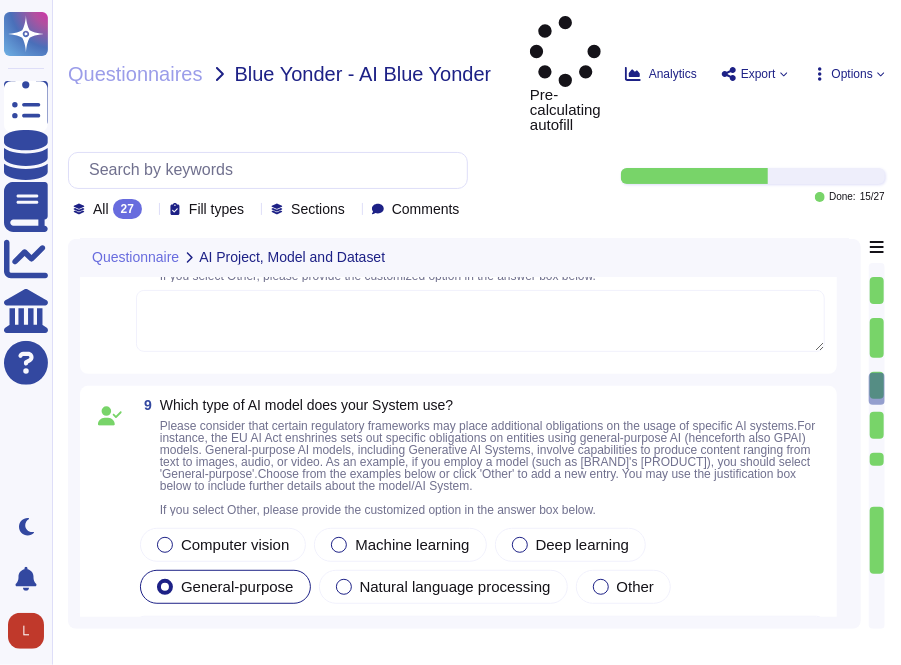type on "See above. We train our Firefly models solely on data we have the rights to use. Our first models were trained on unique datasets comprised of Adobe Stock images, openly licensed content and content in the public domain for which the copyright has expired.
We also provide our customers with the ability to train their own Custom Models so they can easily generate content with their own styles, subjects and/or brand language." 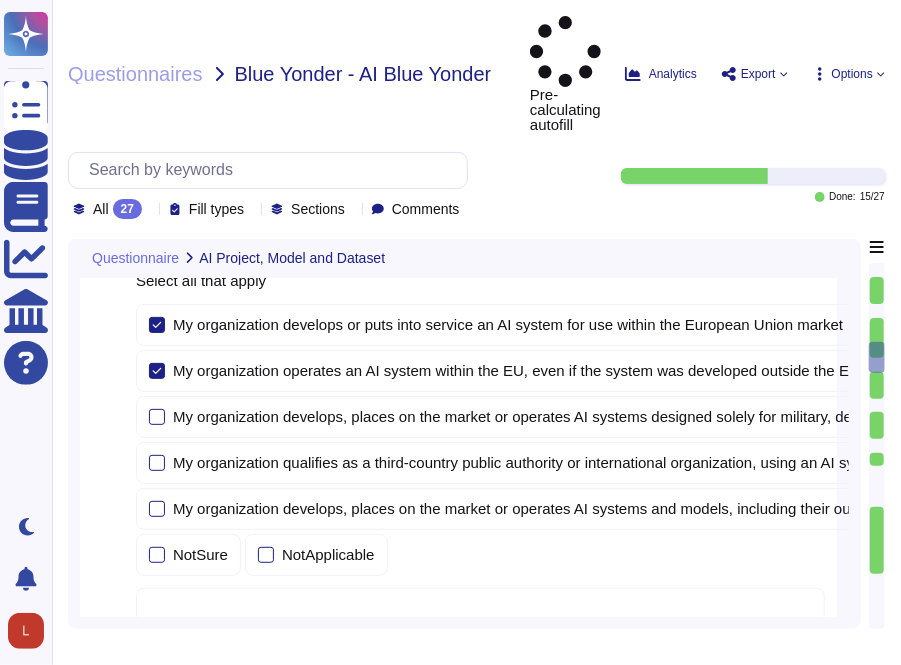 type on "Enhance and scale our creative production abilities - supporting image and art generation activities for marketing and other content-producing teams." 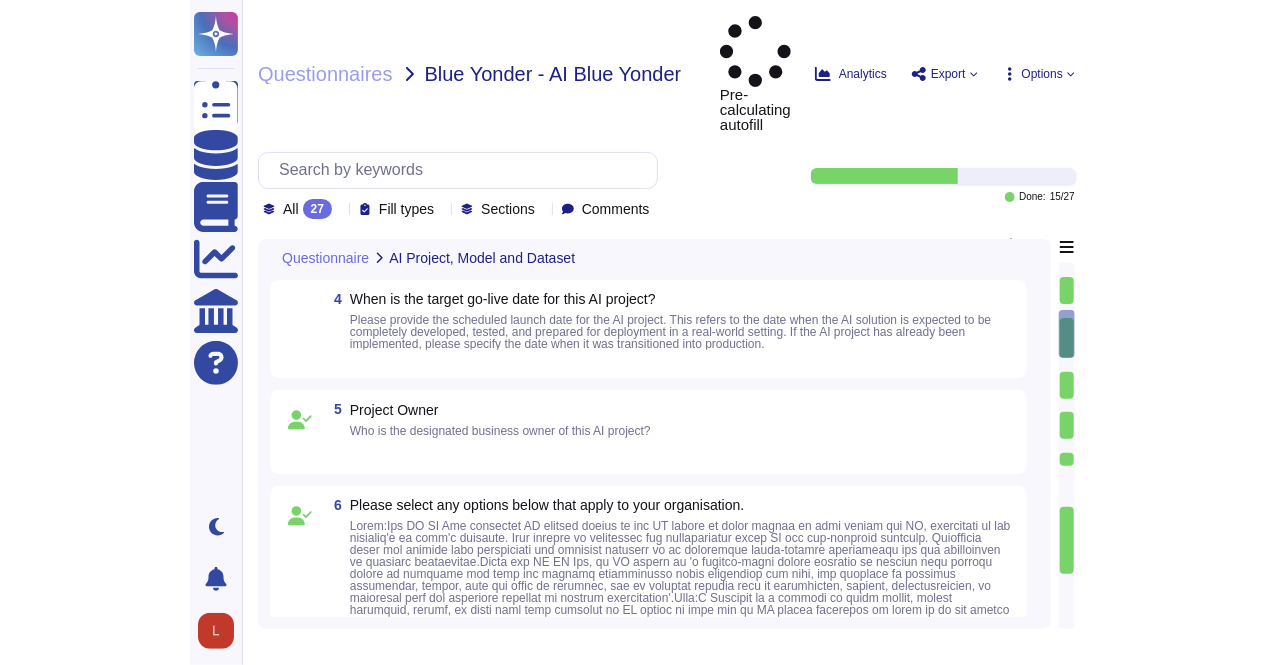 scroll, scrollTop: 611, scrollLeft: 0, axis: vertical 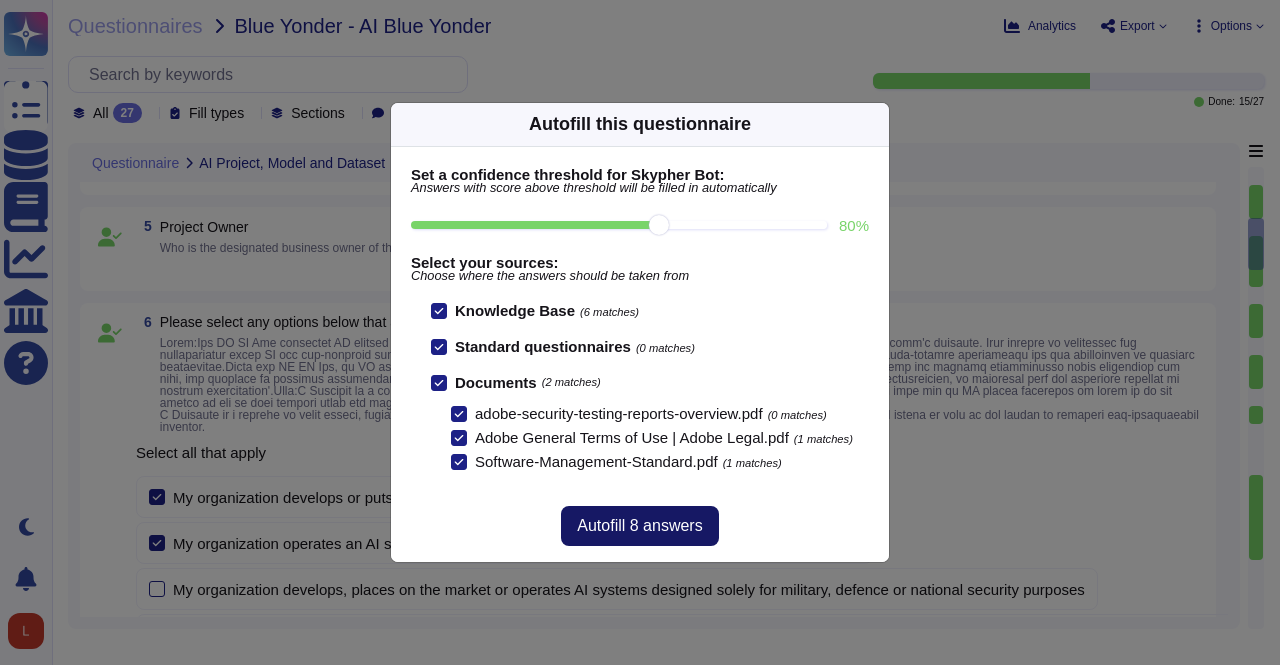 click on "Autofill 8 answers" at bounding box center (639, 526) 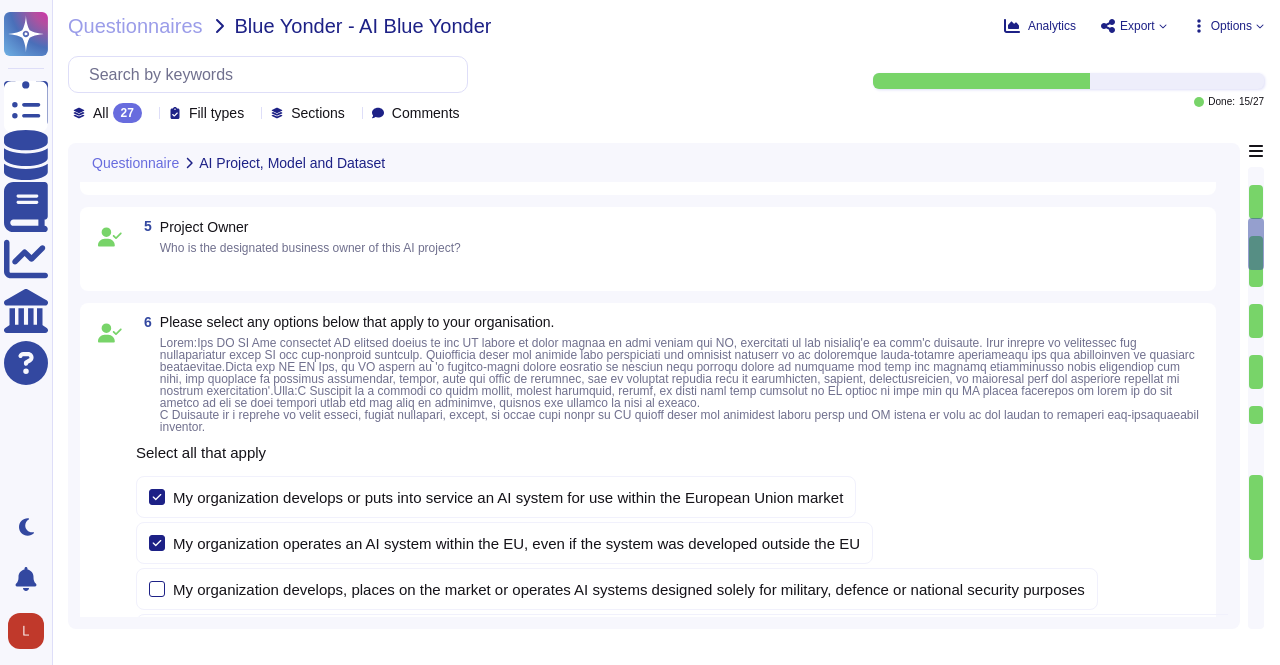 type on "Adobe Artificial Intelligence offerings go through Adobe's responsible AI Ethics governance process.
Adobe is committed to AI Ethics principals of accountability, responsibility and transparency to ensure AI technology is developed responsibly.
Please refer to the GenAI built for business solution brief for details: https://www.adobe.com/content/dam/cc/en/trust-center/ungated/whitepapers/corporate/adobe-gen-ai-built-for-business-solution-brief.pdf" 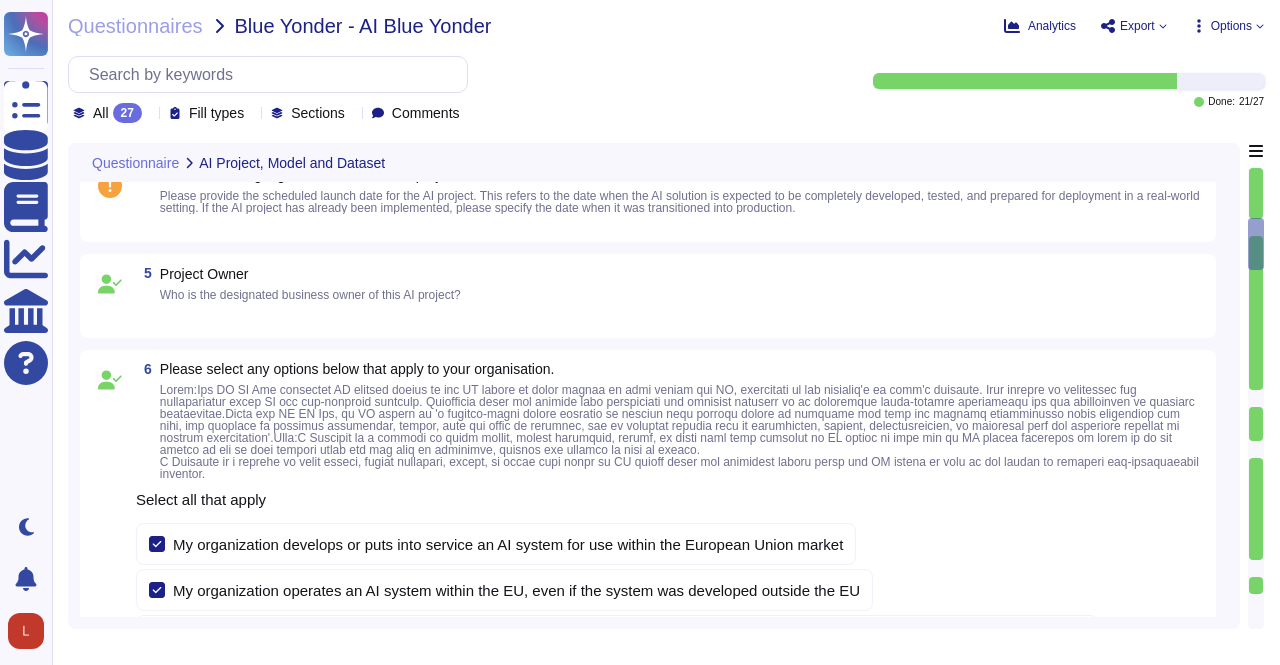 click 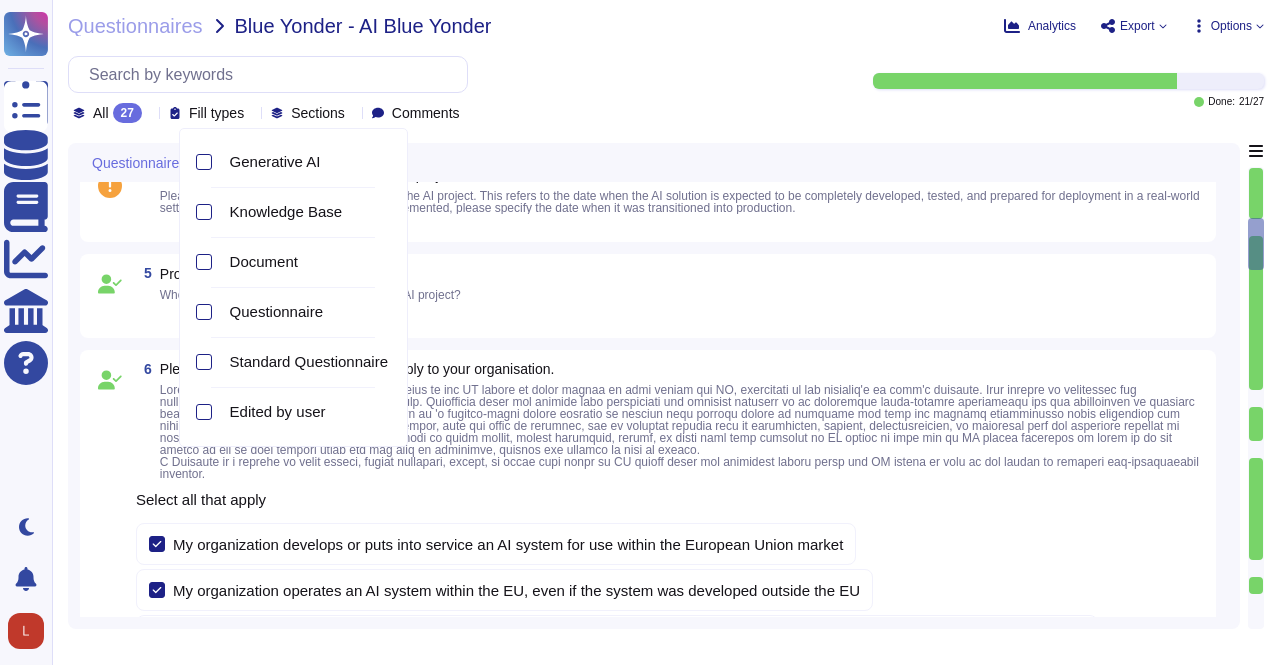 click 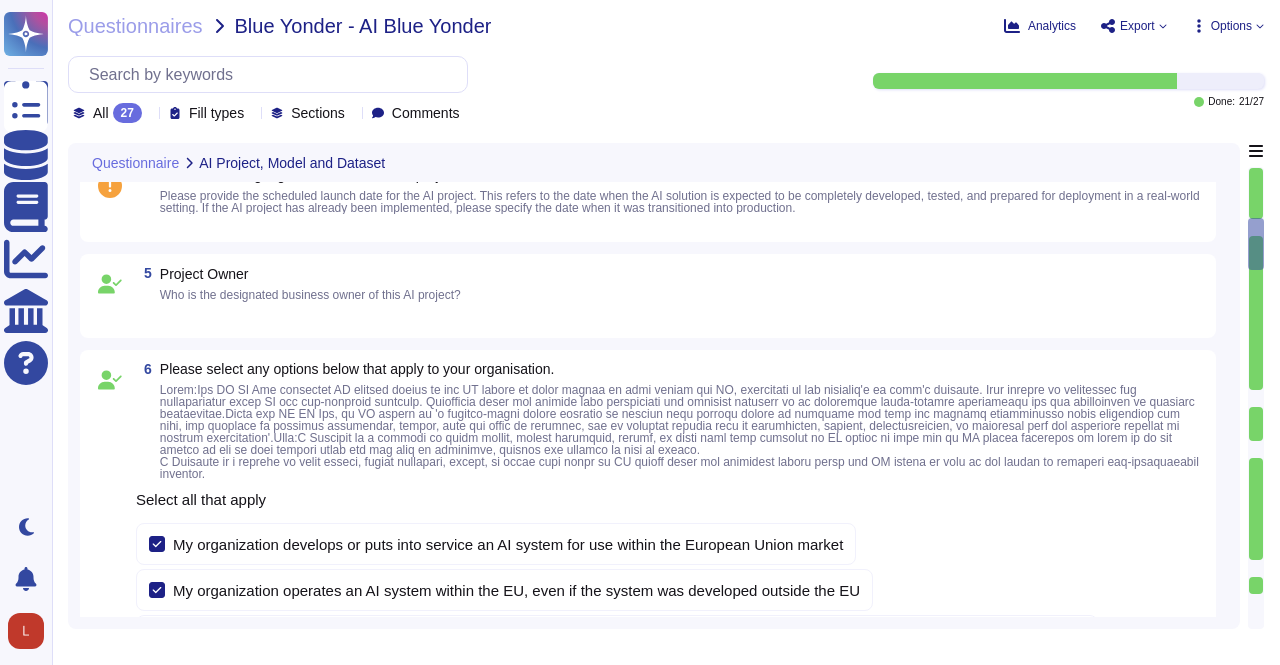 click 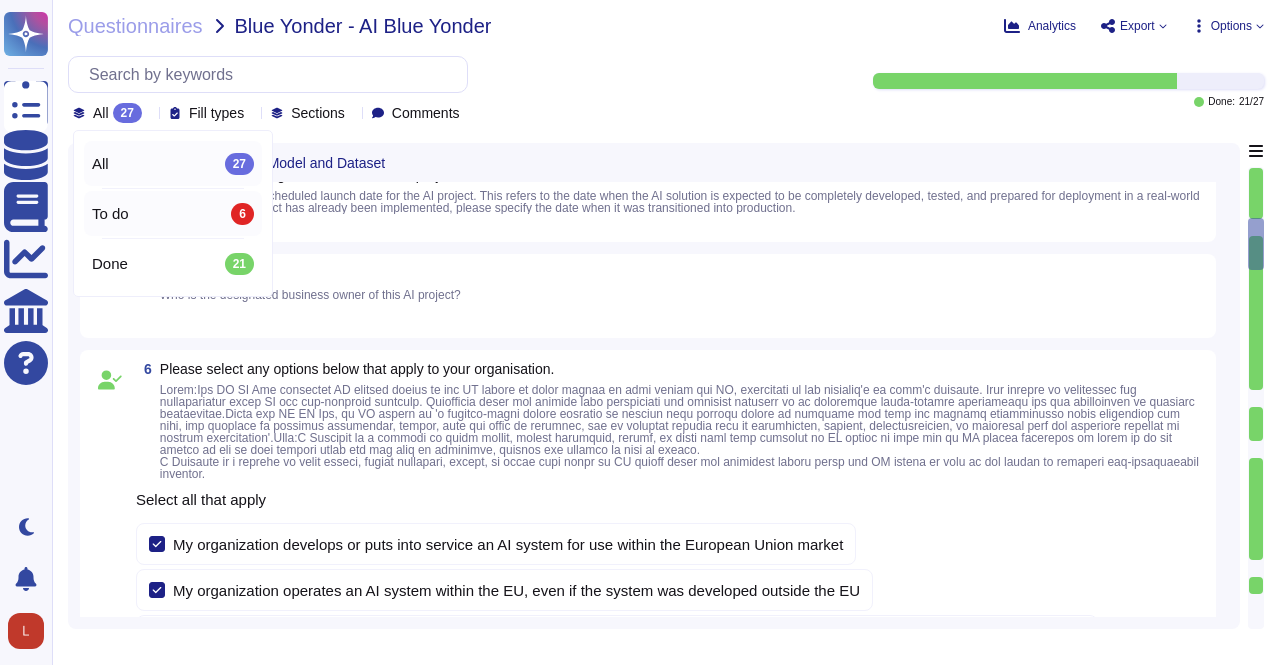 click on "To do" at bounding box center [110, 214] 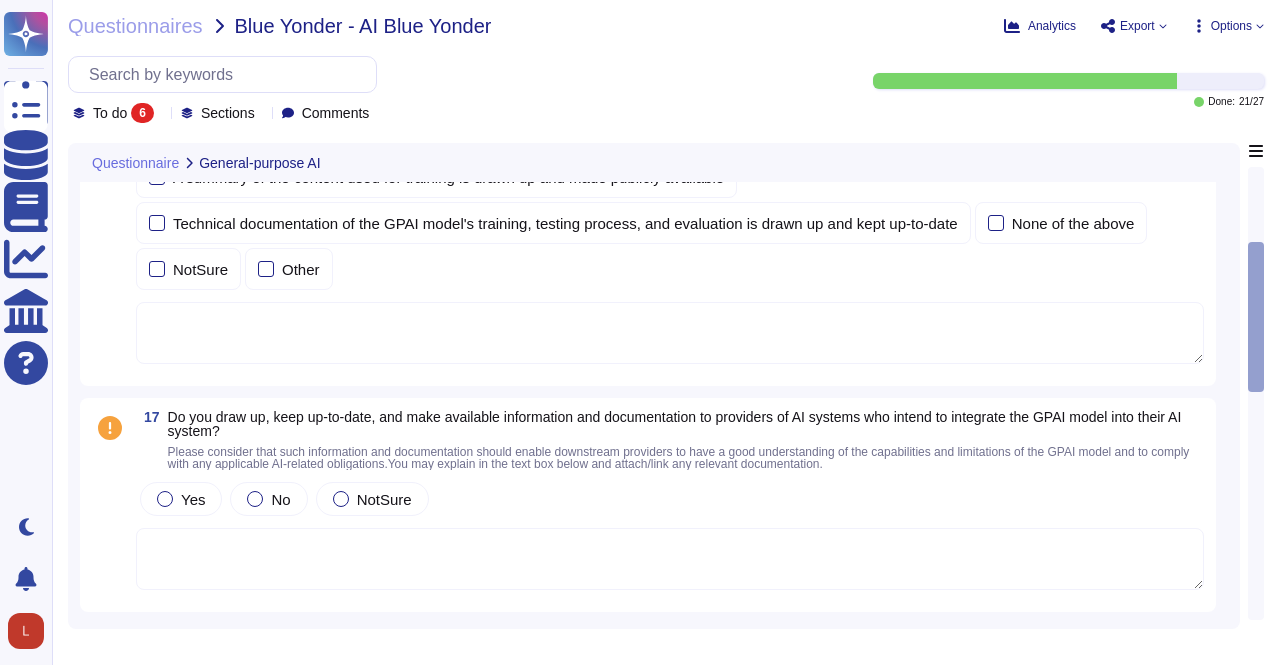 drag, startPoint x: 1254, startPoint y: 320, endPoint x: 1254, endPoint y: 287, distance: 33 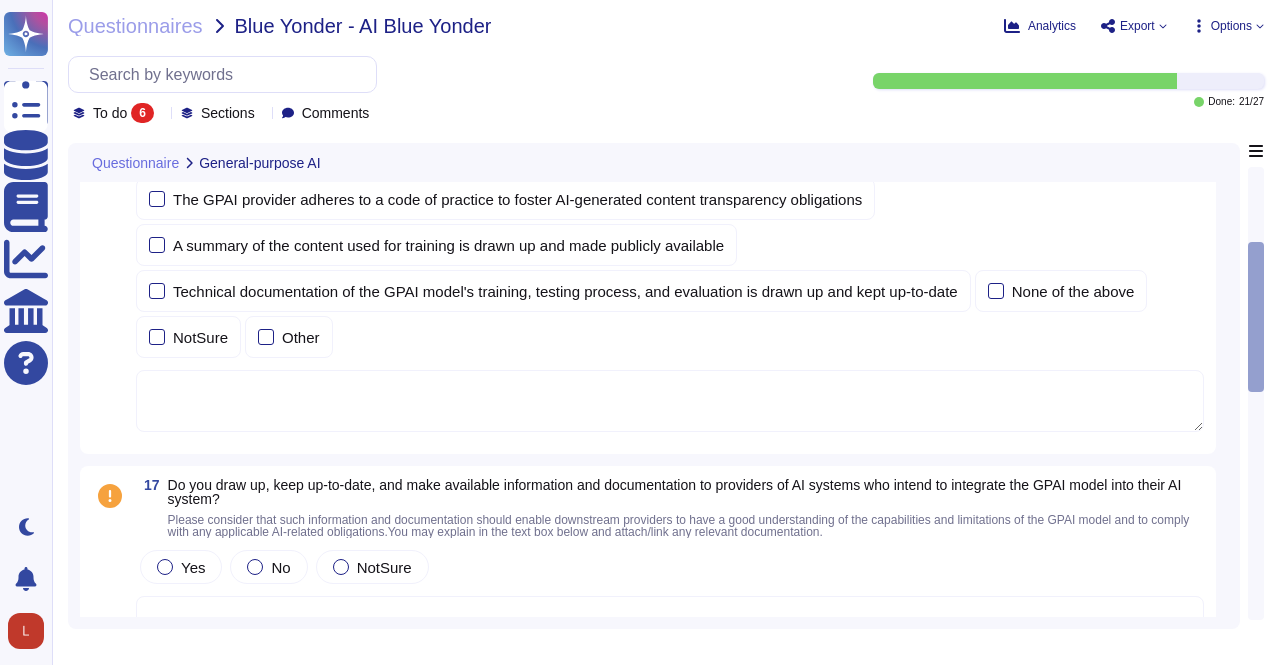scroll, scrollTop: 320, scrollLeft: 0, axis: vertical 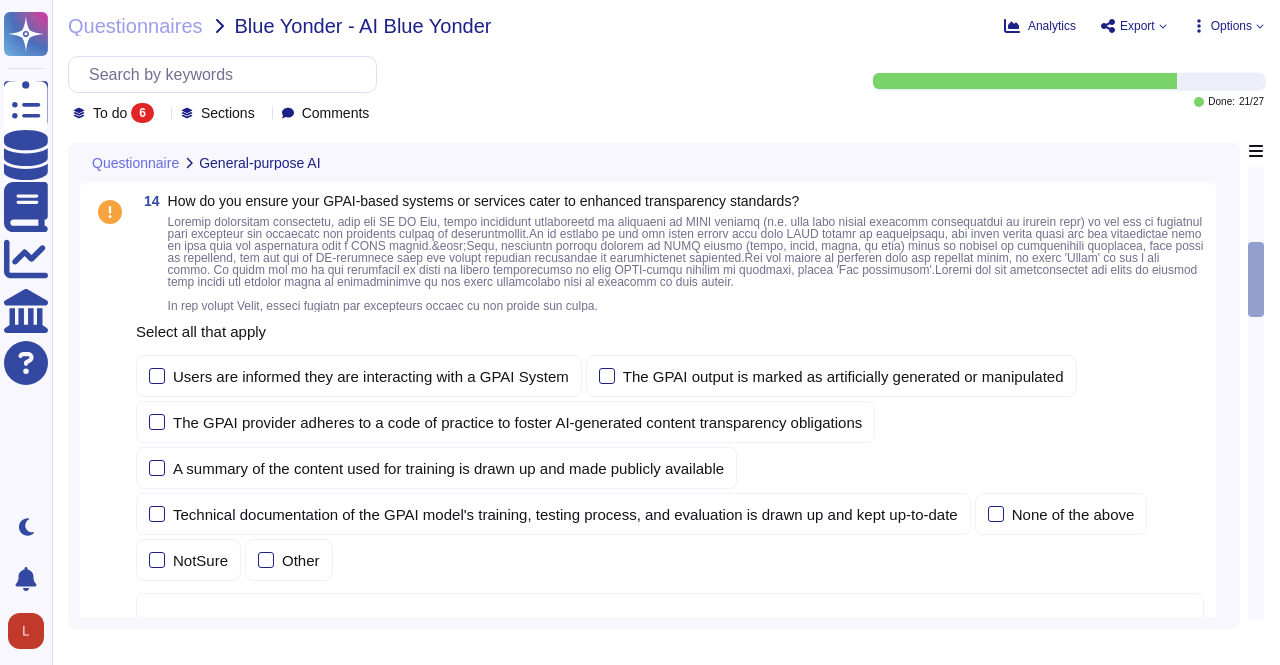 drag, startPoint x: 1254, startPoint y: 287, endPoint x: 1254, endPoint y: 318, distance: 31 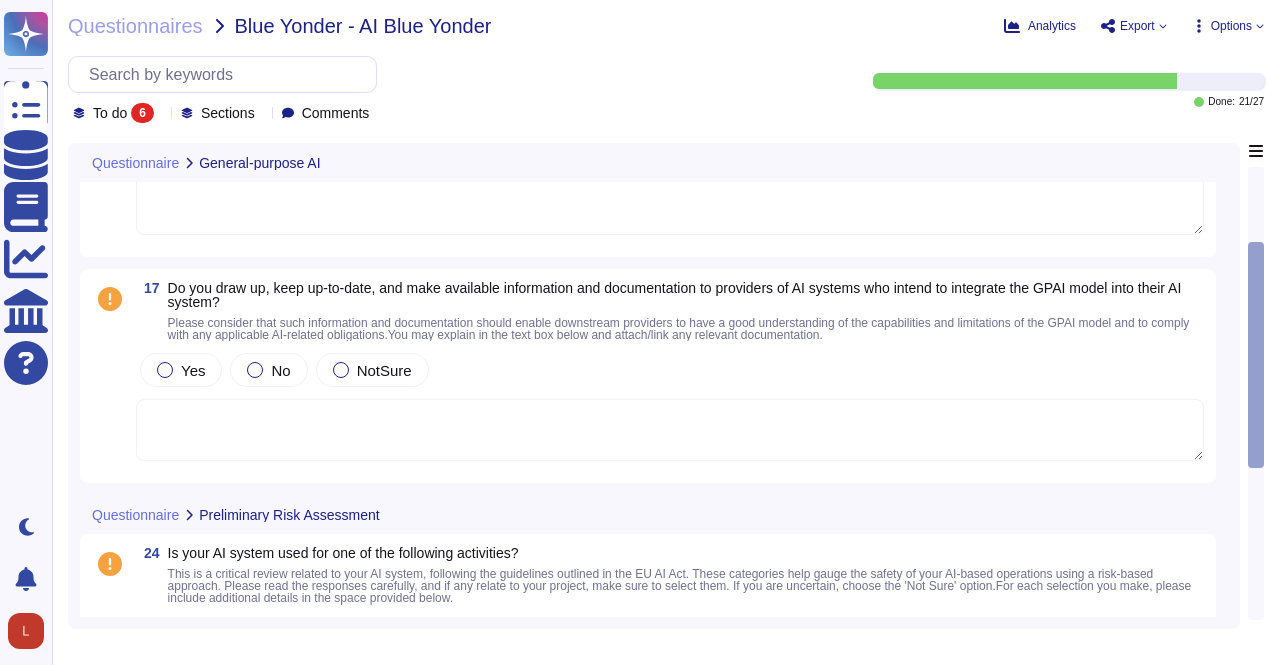 scroll, scrollTop: 811, scrollLeft: 0, axis: vertical 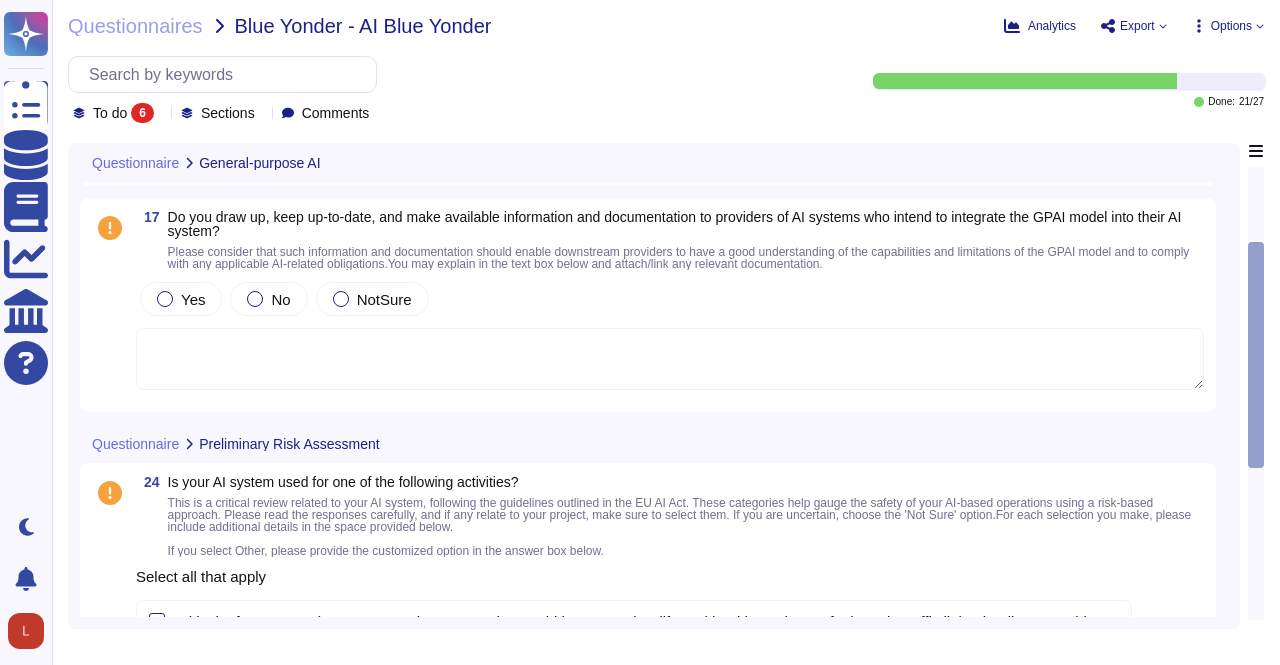 click 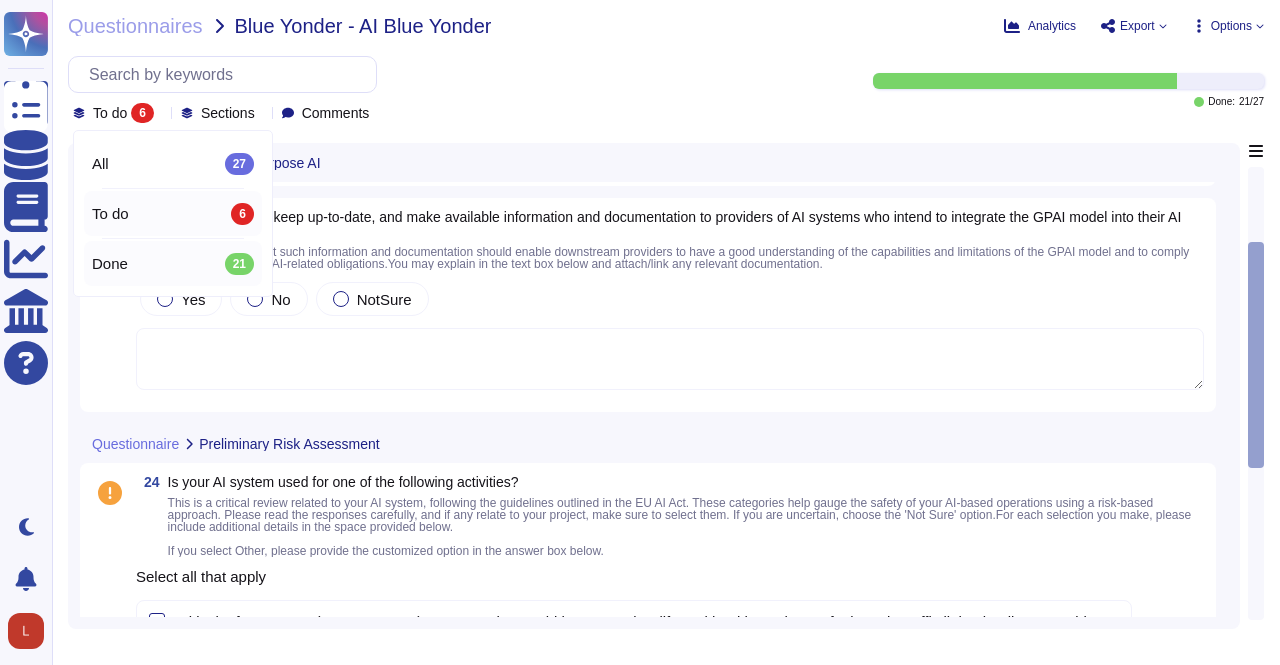 click on "Done 21" at bounding box center [173, 264] 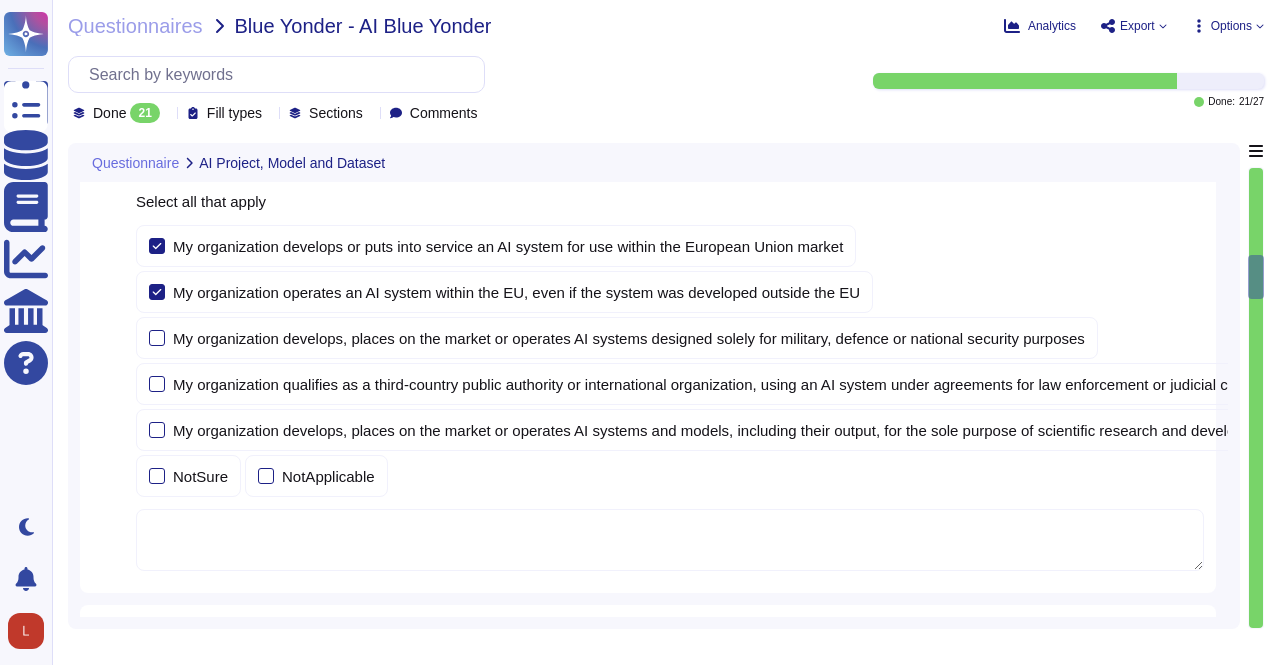 type on "Generative Artificial Intelligence (GenAI) technologies will provide new tools to augment workflows and abilities, but will also expose Adobe to new risks. As with any software or third-party service, requests to use a third-party GenAI provider must be submitted following directions published in the Software and Apps catalog. Use cases may be different or fall outside the scope of the existing agreement, so the new product must undergo formal reviews." 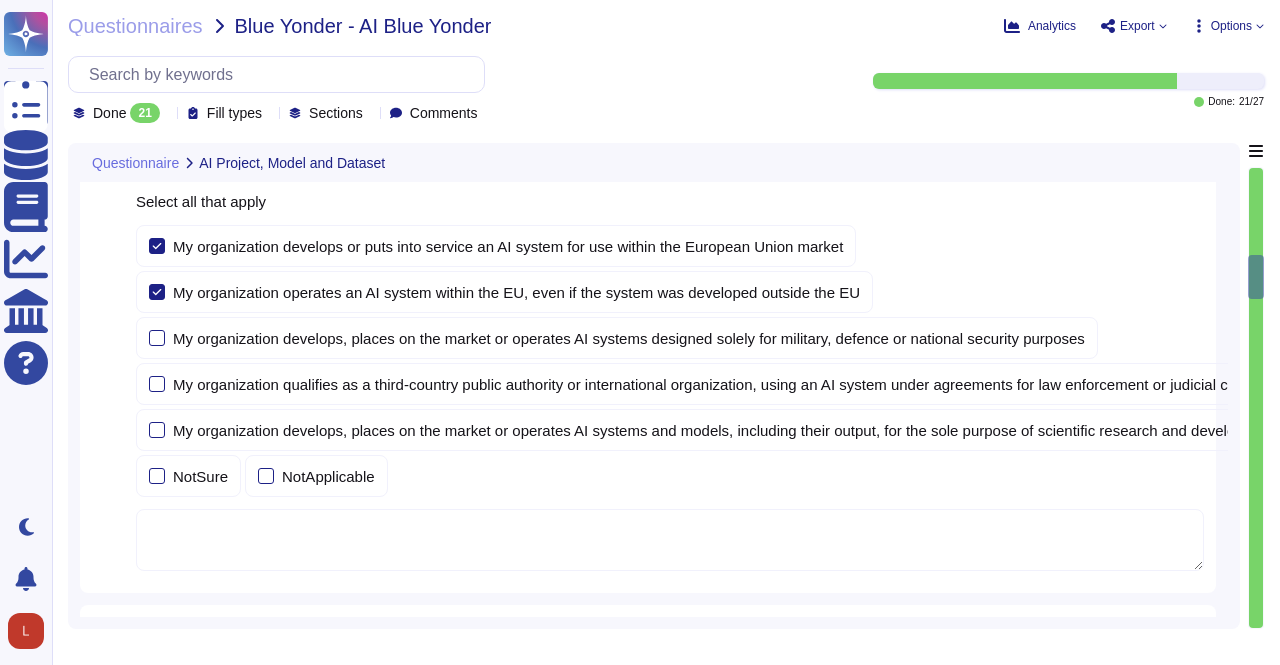 drag, startPoint x: 1256, startPoint y: 285, endPoint x: 1258, endPoint y: 318, distance: 33.06055 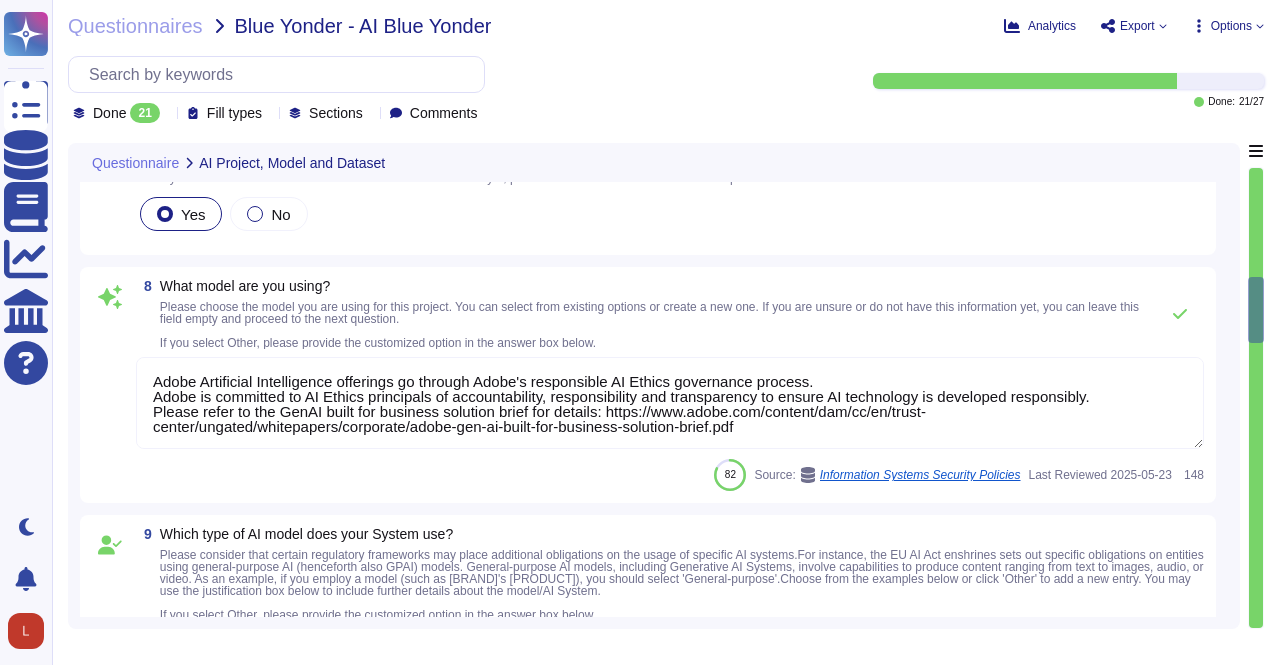 type on "ADBE" 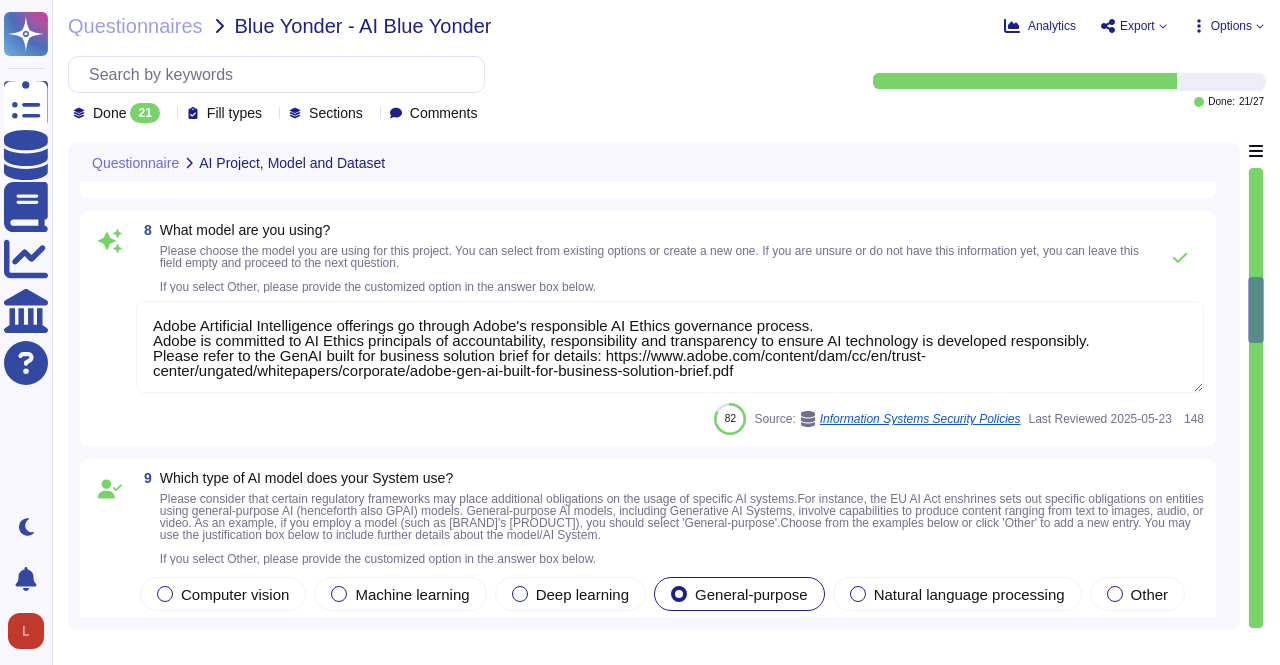type on "See above. We train our Firefly models solely on data we have the rights to use. Our first models were trained on unique datasets comprised of Adobe Stock images, openly licensed content and content in the public domain for which the copyright has expired.
We also provide our customers with the ability to train their own Custom Models so they can easily generate content with their own styles, subjects and/or brand language." 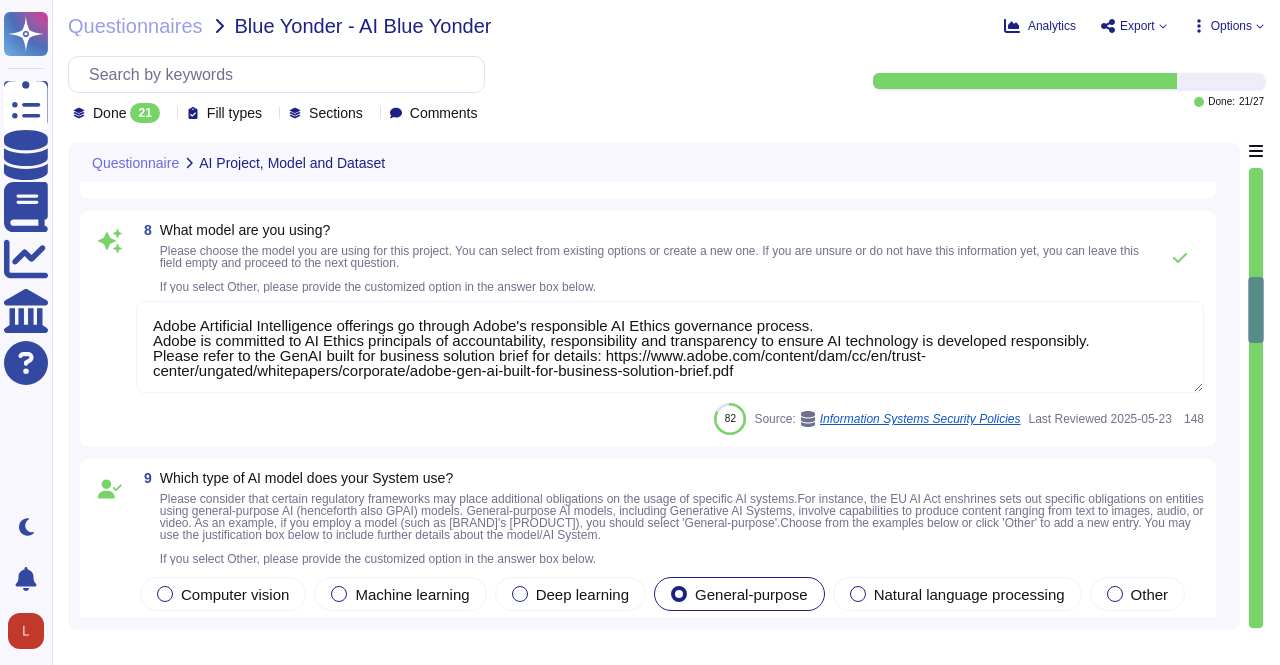 click at bounding box center (1256, 398) 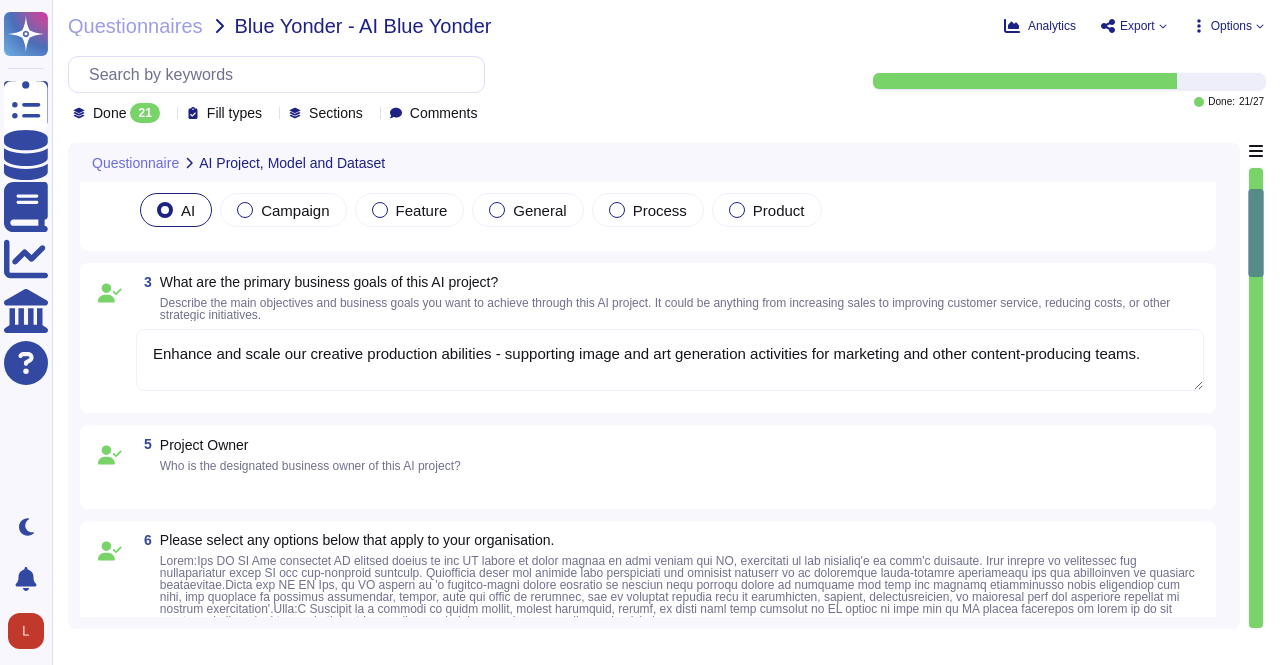 type on "Generative Artificial Intelligence (GenAI) technologies will provide new tools to augment workflows and abilities, but will also expose Adobe to new risks. As with any software or third-party service, requests to use a third-party GenAI provider must be submitted following directions published in the Software and Apps catalog. Use cases may be different or fall outside the scope of the existing agreement, so the new product must undergo formal reviews." 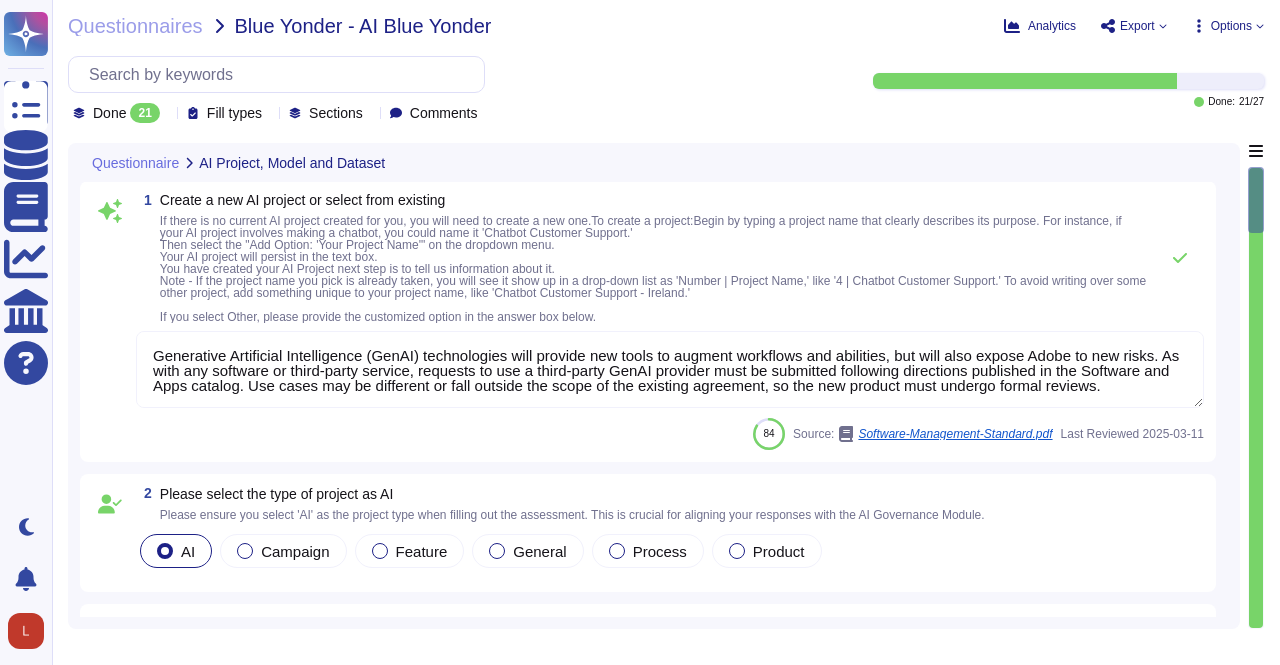 scroll, scrollTop: 0, scrollLeft: 0, axis: both 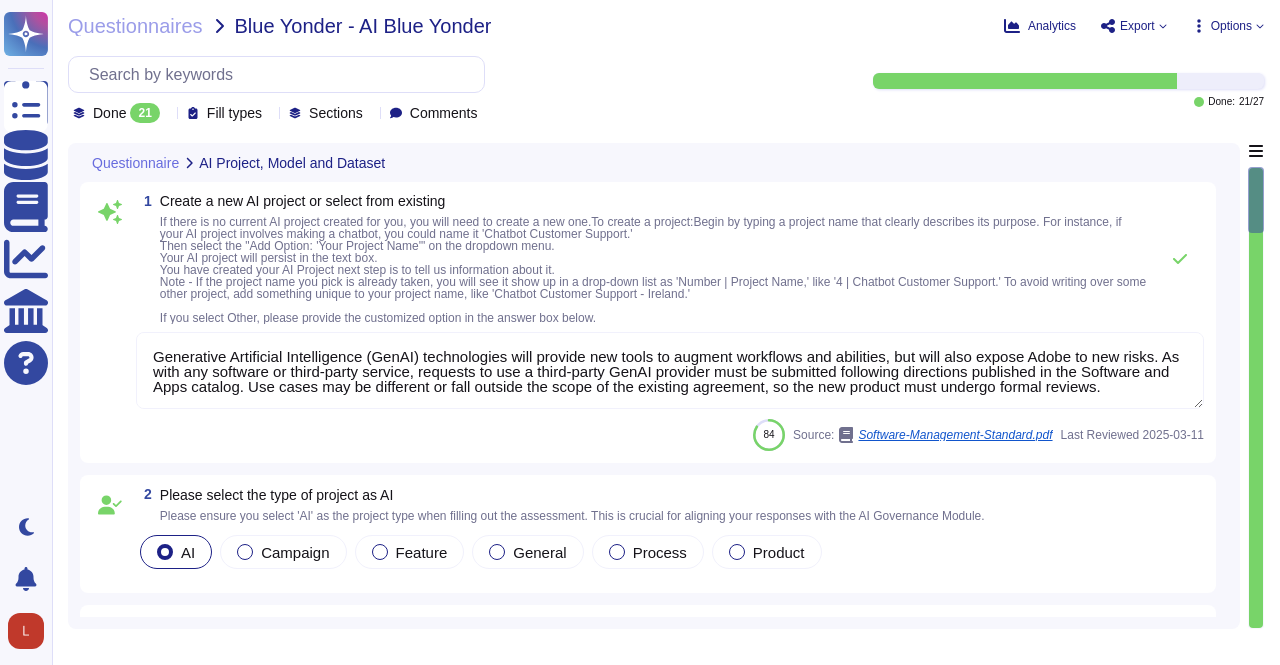 click 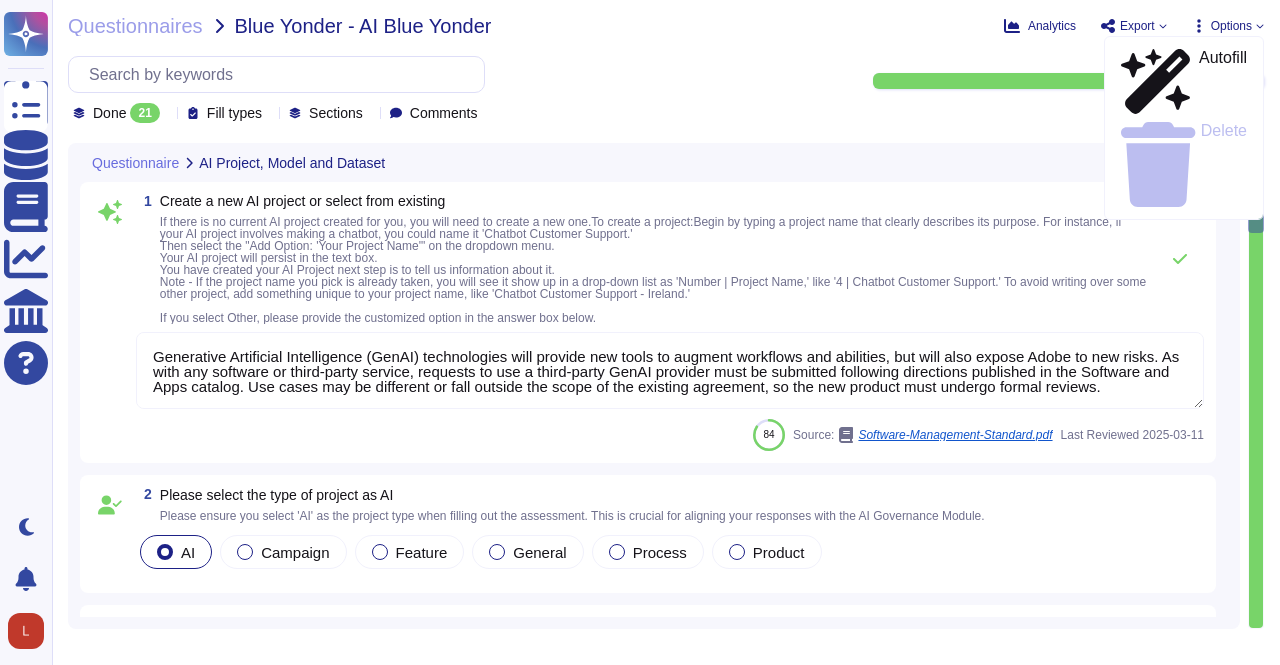 click 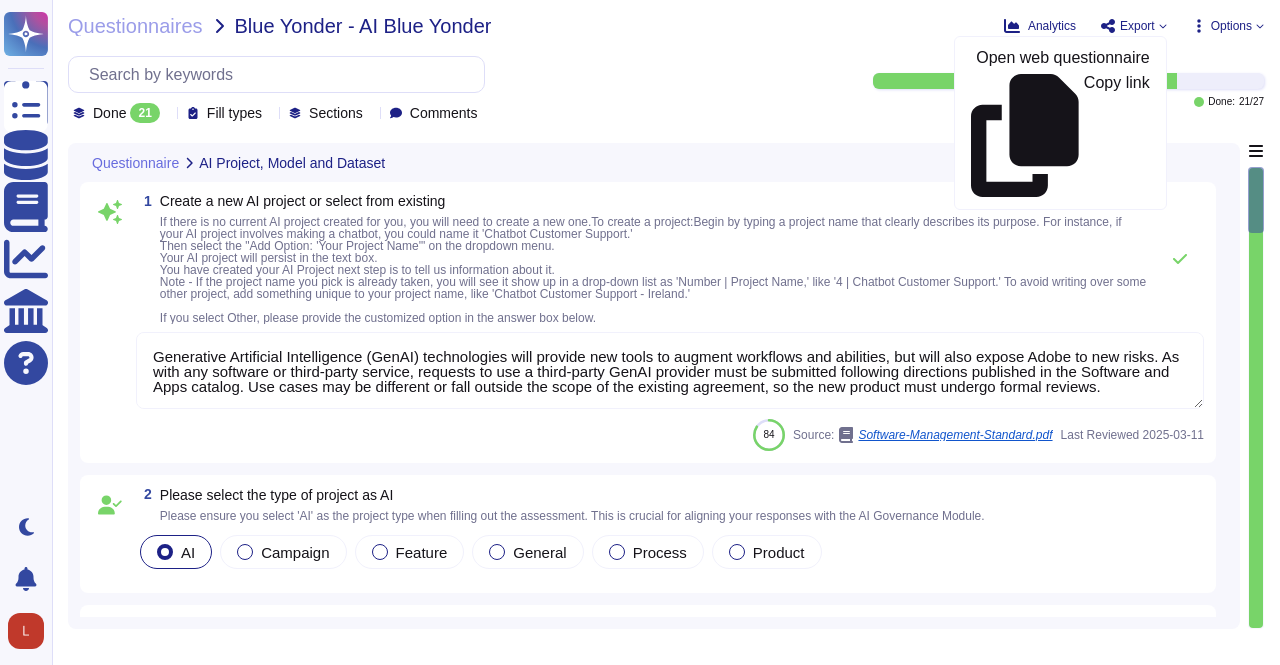 click on "Done 21 Fill types Sections Comments" at bounding box center (458, 89) 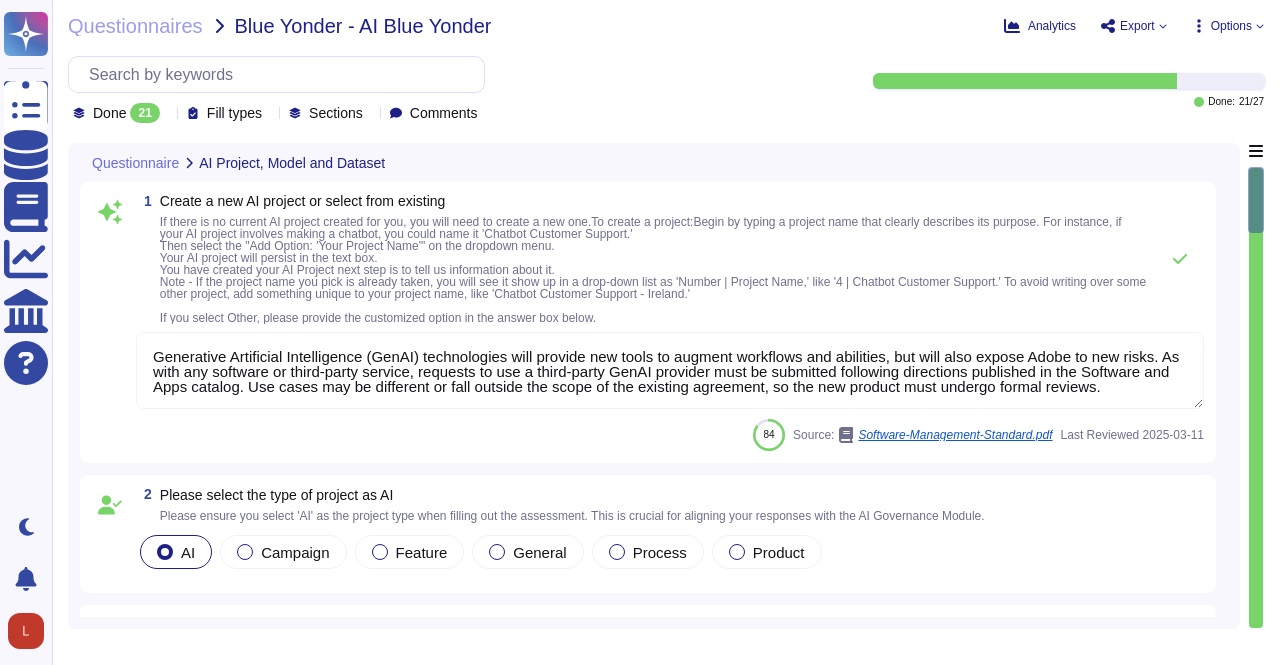 drag, startPoint x: 1254, startPoint y: 200, endPoint x: 1258, endPoint y: 221, distance: 21.377558 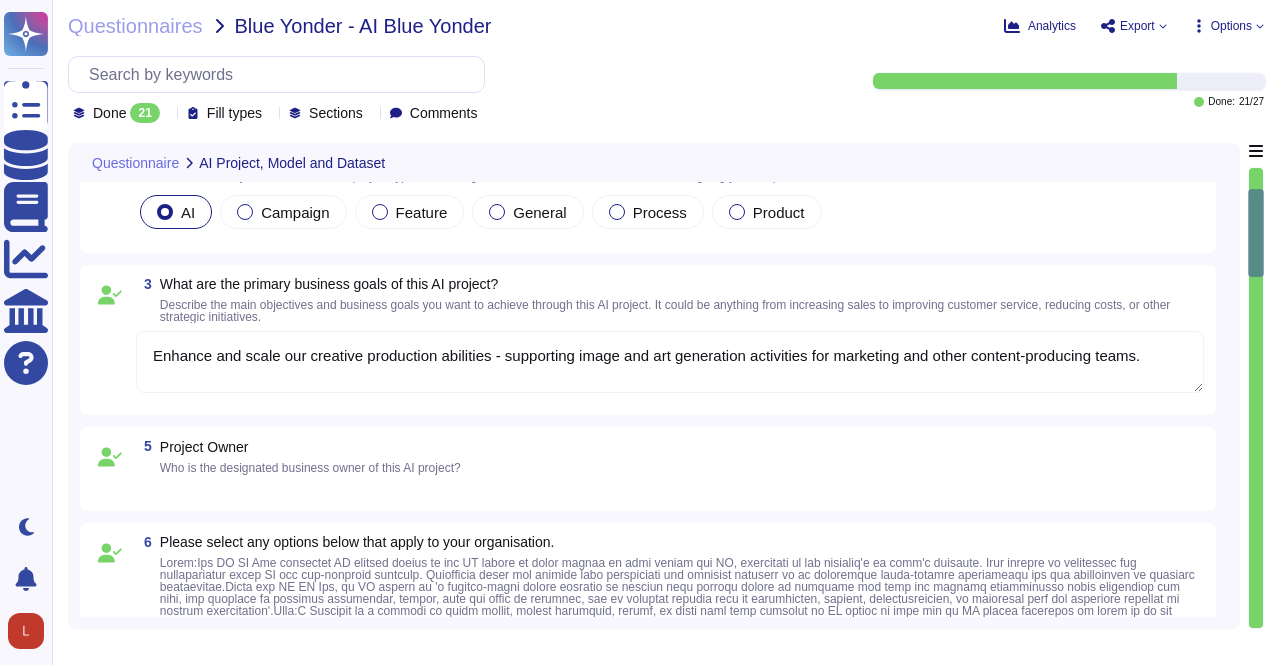 scroll, scrollTop: 398, scrollLeft: 0, axis: vertical 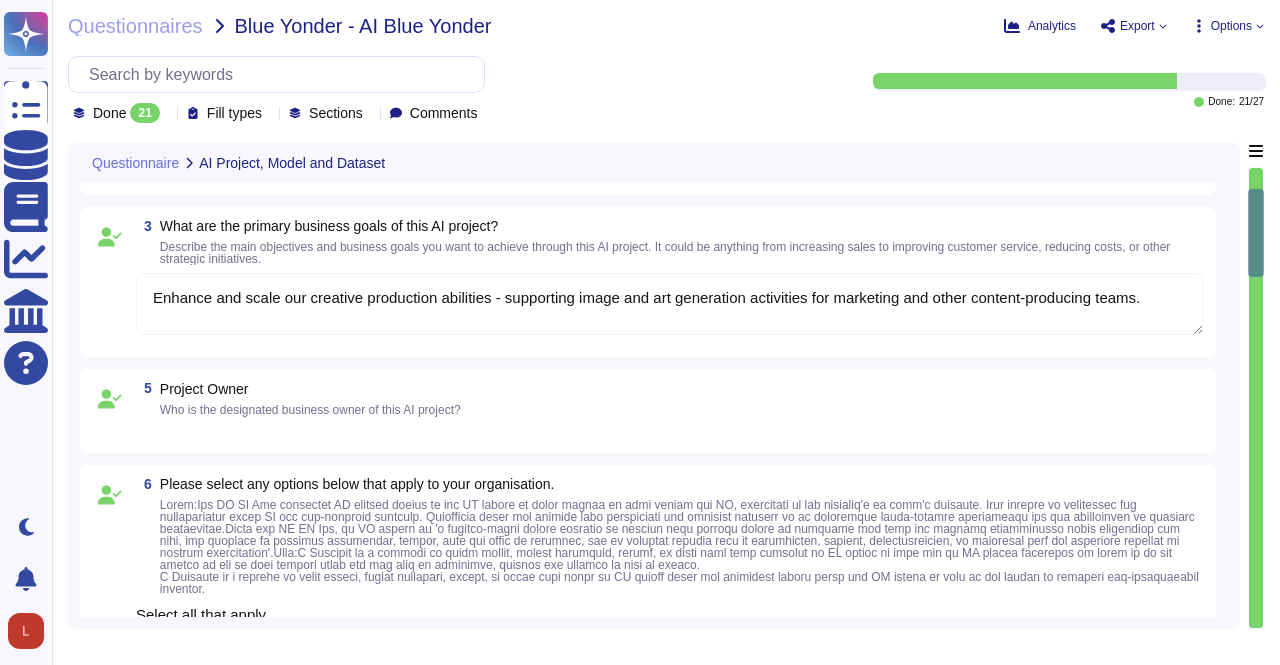 drag, startPoint x: 1258, startPoint y: 221, endPoint x: 1265, endPoint y: 270, distance: 49.497475 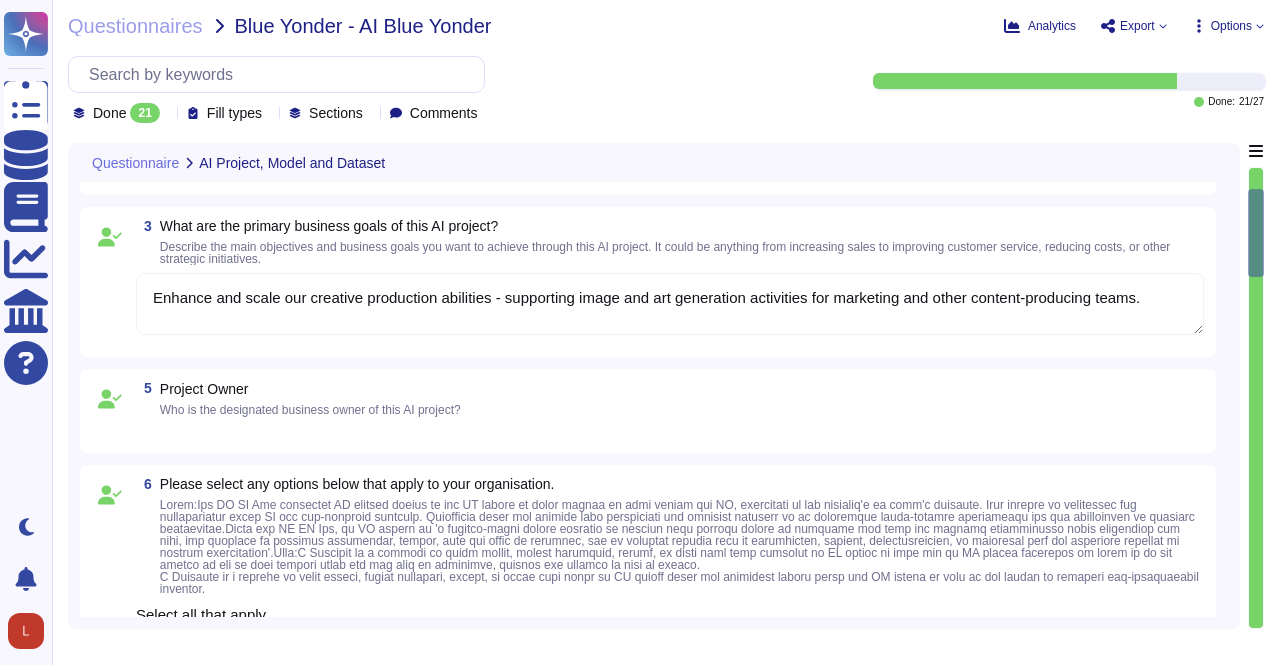 click at bounding box center (679, 547) 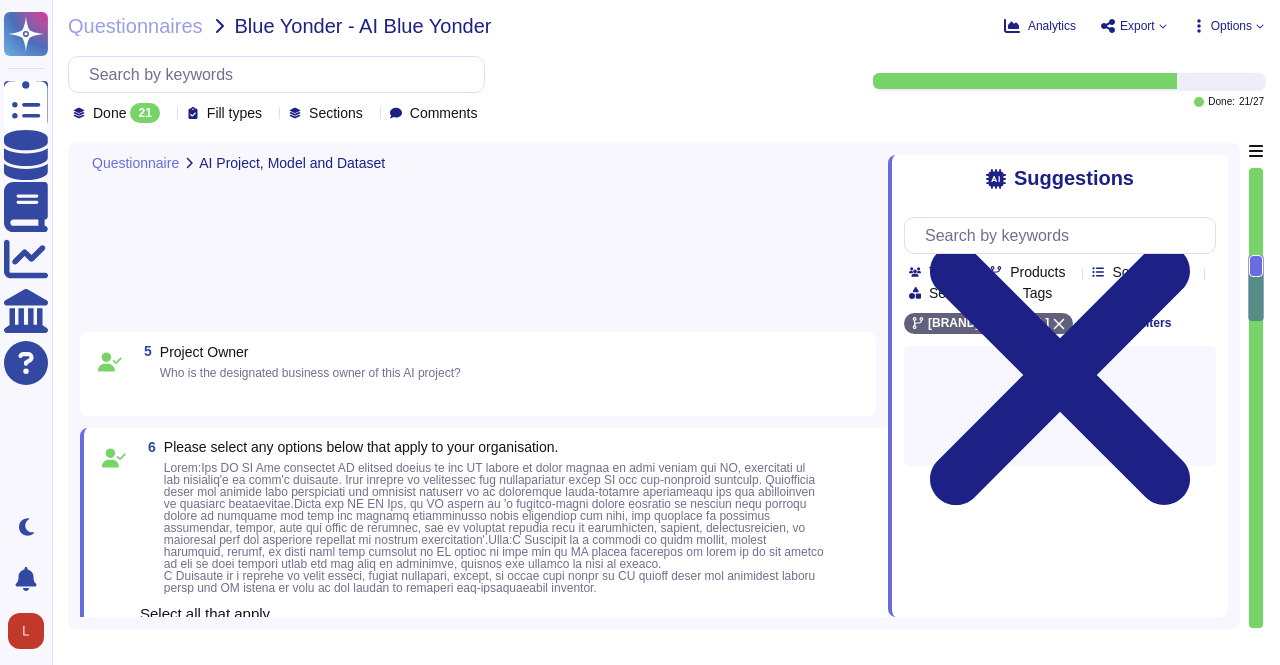 type on "Adobe Artificial Intelligence offerings go through Adobe's responsible AI Ethics governance process.
Adobe is committed to AI Ethics principals of accountability, responsibility and transparency to ensure AI technology is developed responsibly.
Please refer to the GenAI built for business solution brief for details: https://www.adobe.com/content/dam/cc/en/trust-center/ungated/whitepapers/corporate/adobe-gen-ai-built-for-business-solution-brief.pdf" 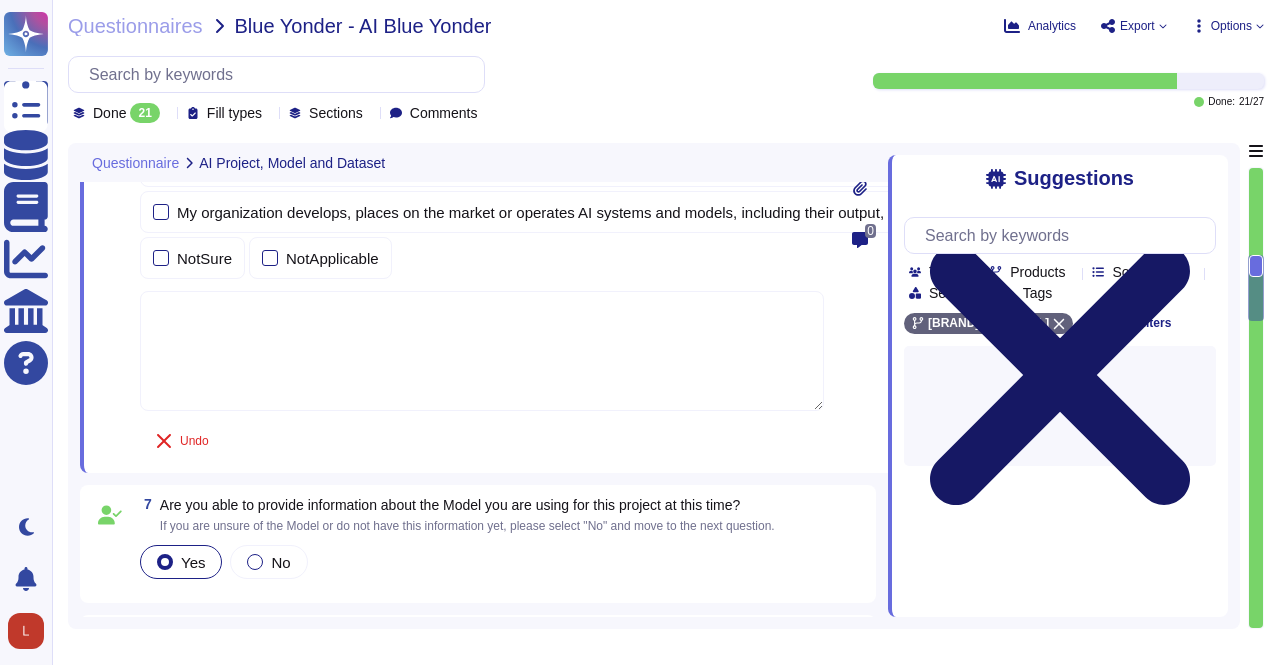 click 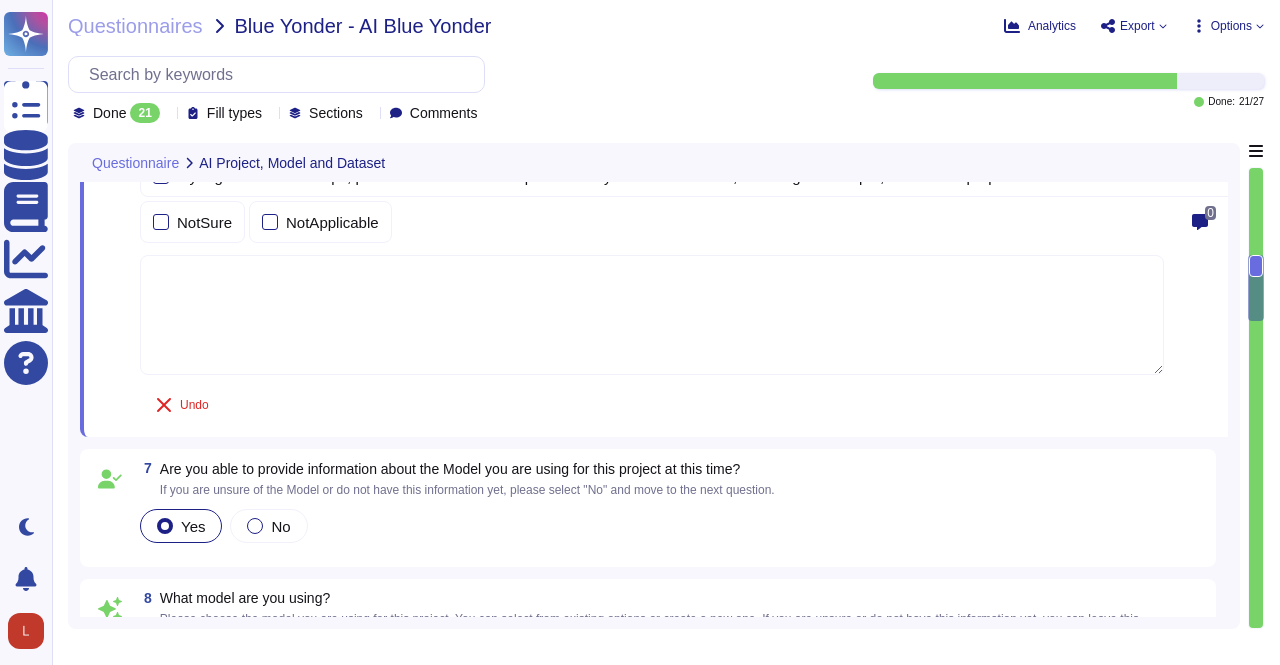 drag, startPoint x: 1253, startPoint y: 262, endPoint x: 1253, endPoint y: 248, distance: 14 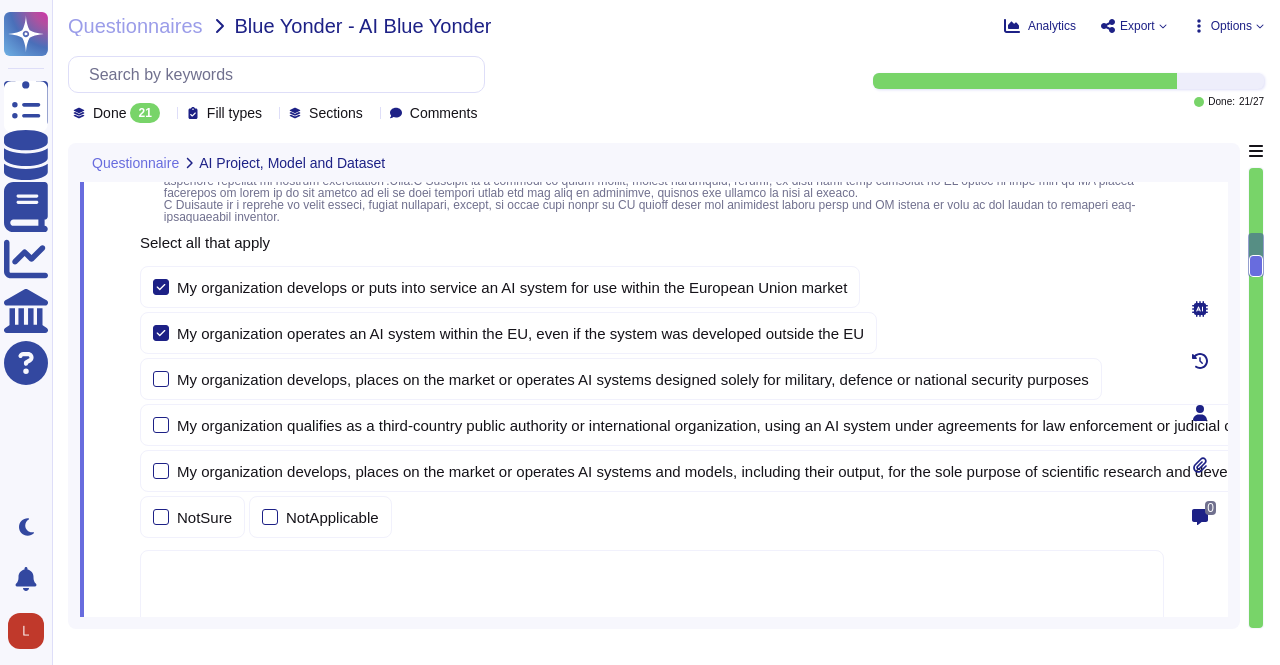 scroll, scrollTop: 548, scrollLeft: 0, axis: vertical 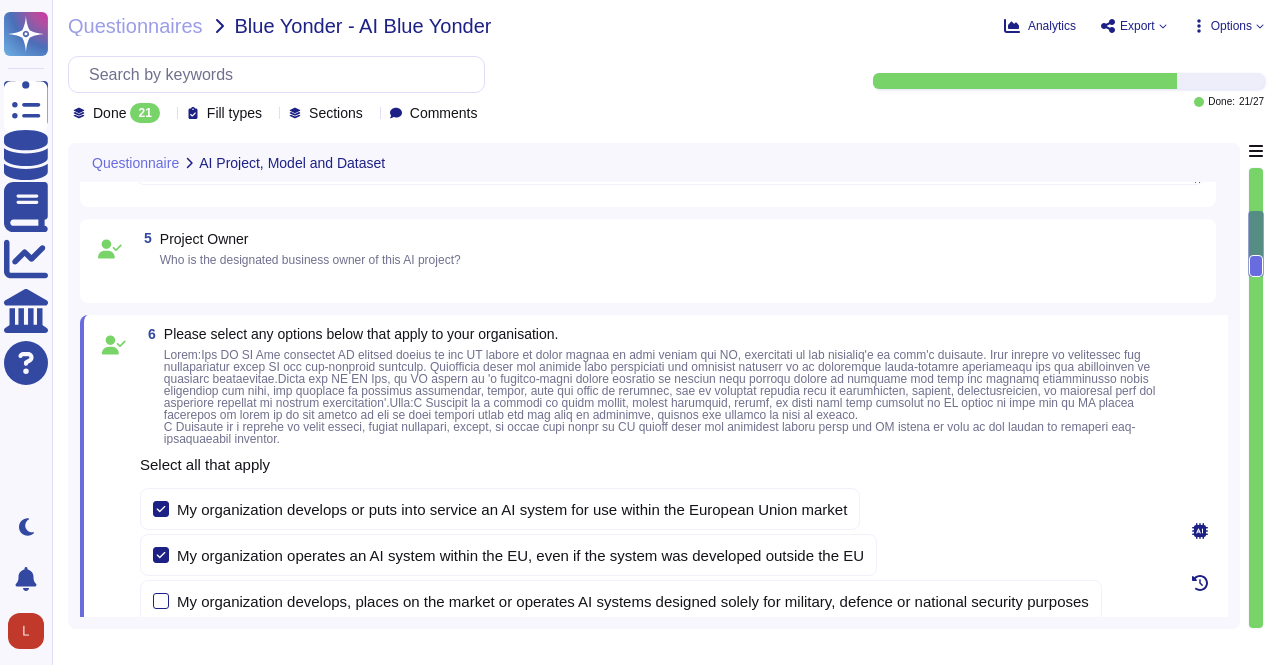 click at bounding box center [1256, 398] 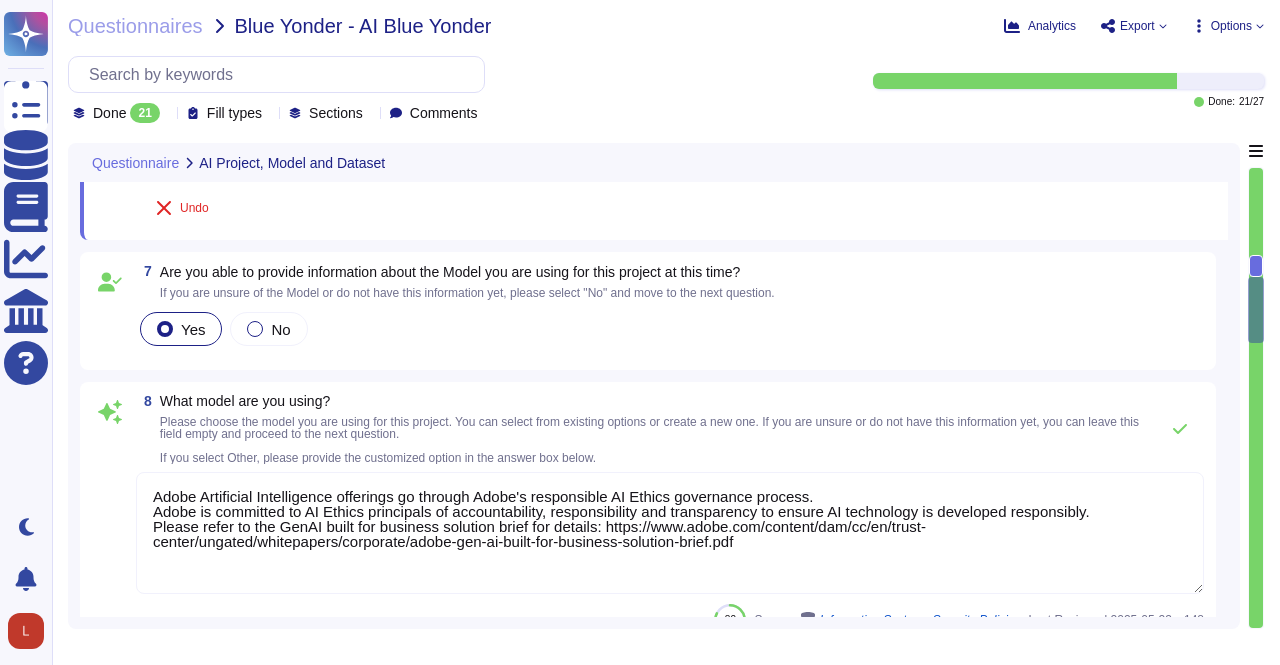 type on "ADBE" 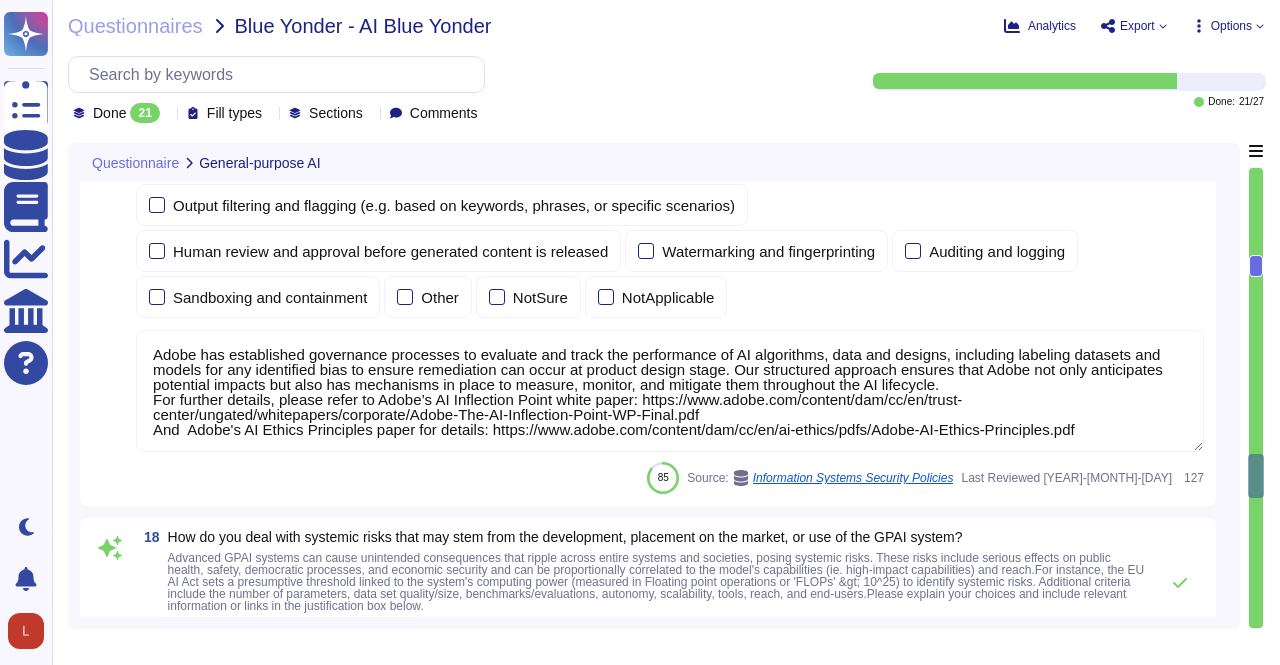 type on "Adobe does not plan to include enterprise users content in datasets used for generative AI training.Note: This does not apply to use of Adobe features as part of beta, improvements, or feedback programs." 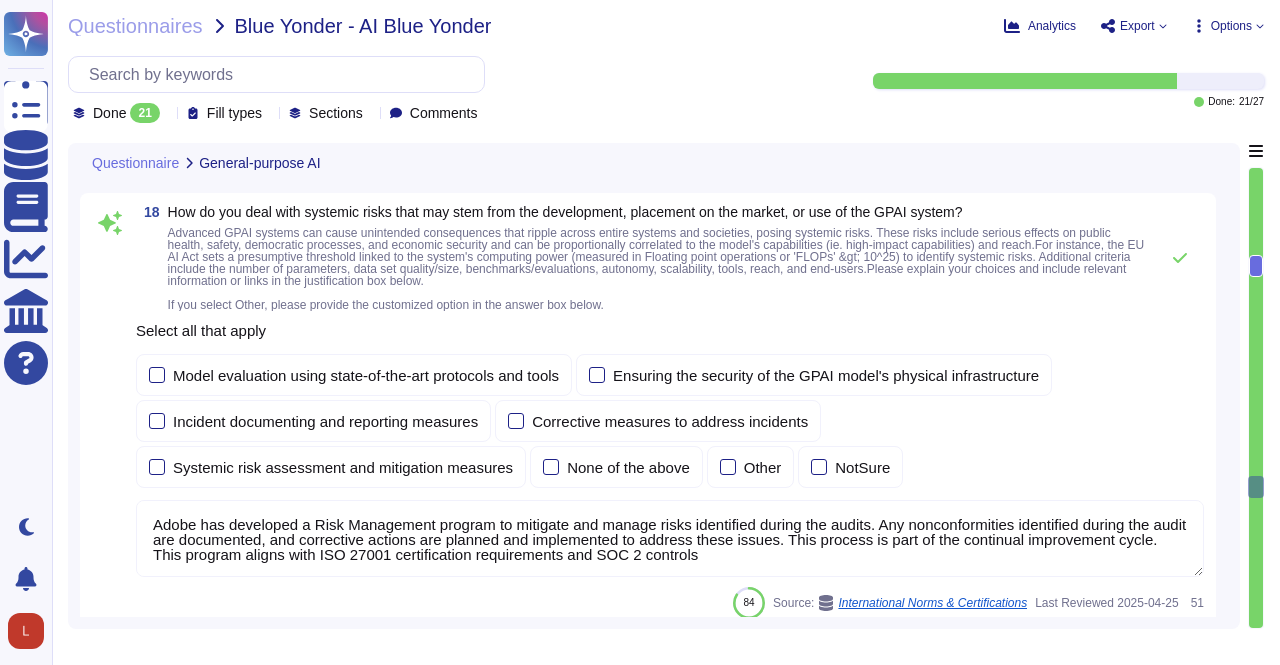 scroll, scrollTop: 3336, scrollLeft: 0, axis: vertical 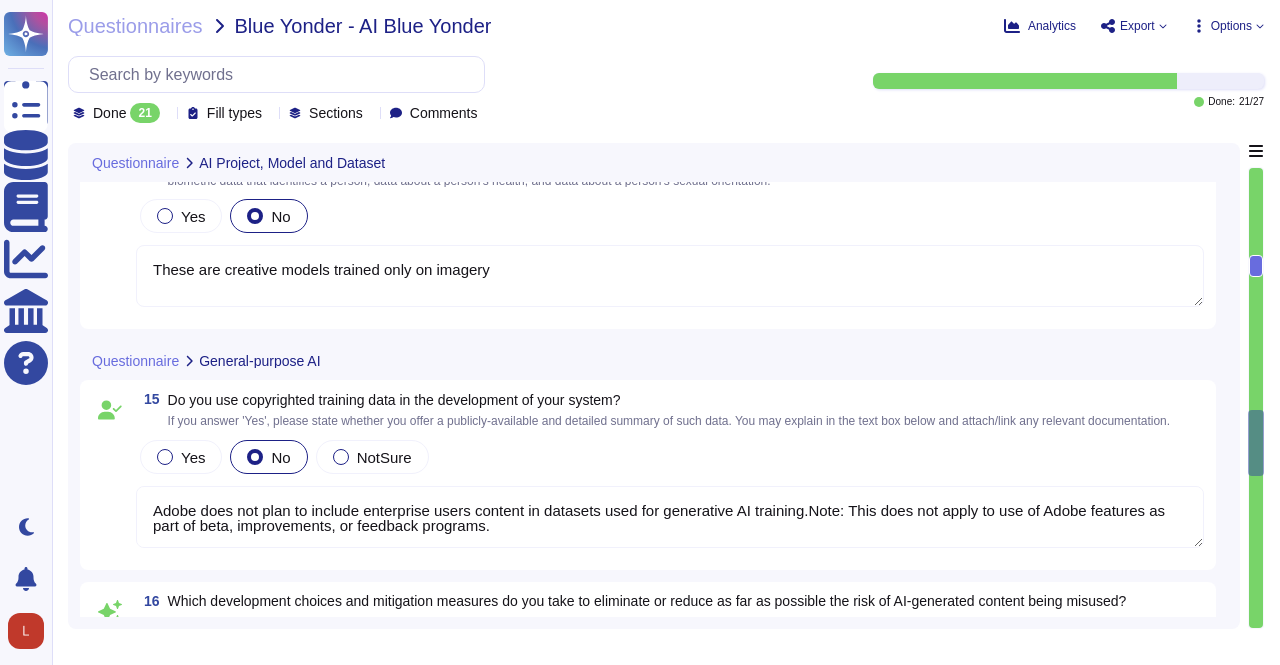 type on "ADBE" 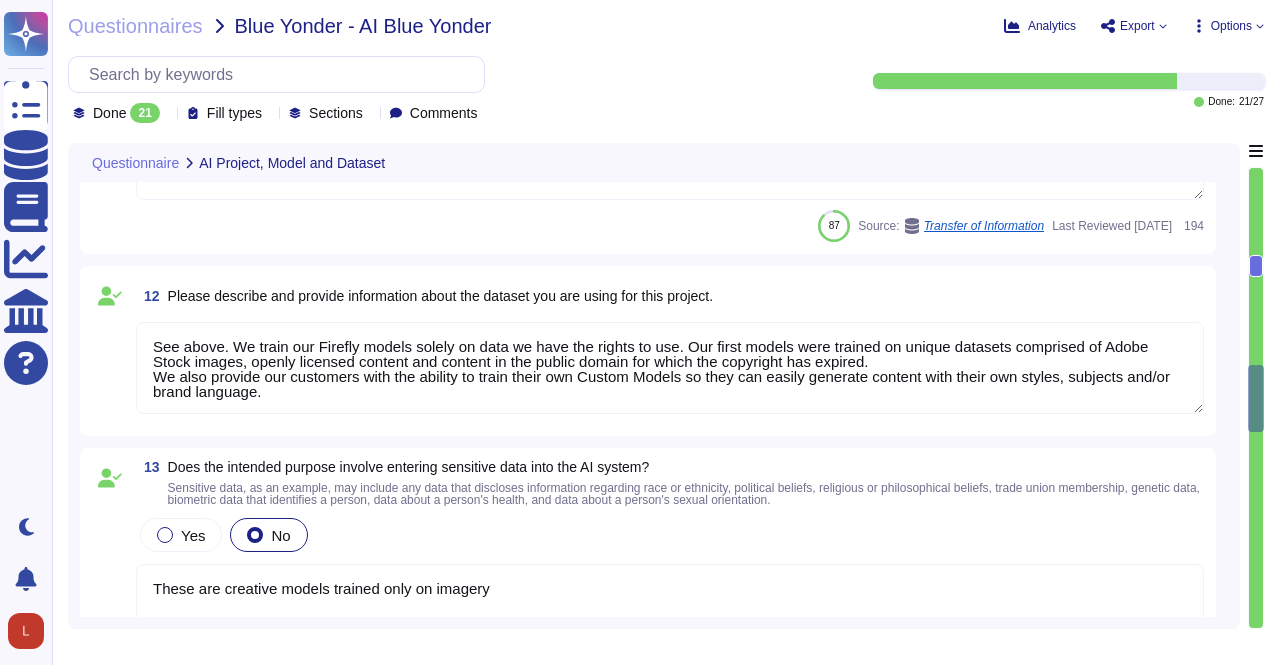 scroll, scrollTop: 2172, scrollLeft: 0, axis: vertical 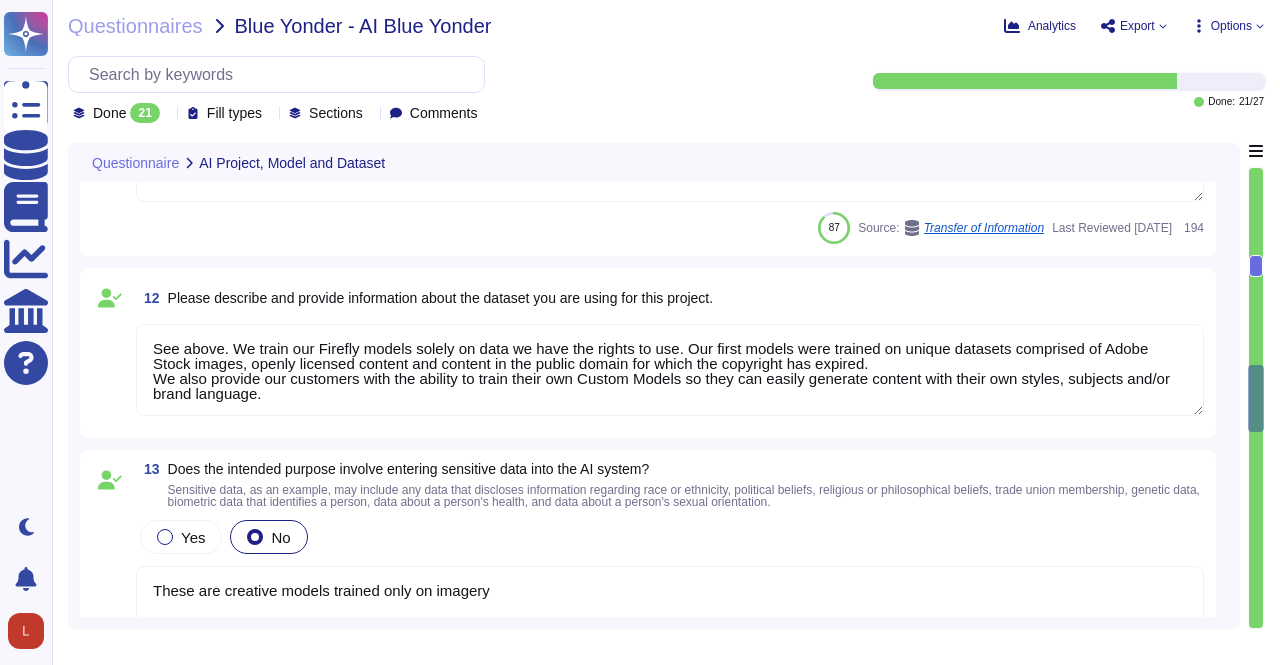 click on "See above. We train our Firefly models solely on data we have the rights to use. Our first models were trained on unique datasets comprised of Adobe Stock images, openly licensed content and content in the public domain for which the copyright has expired.
We also provide our customers with the ability to train their own Custom Models so they can easily generate content with their own styles, subjects and/or brand language." at bounding box center (670, 370) 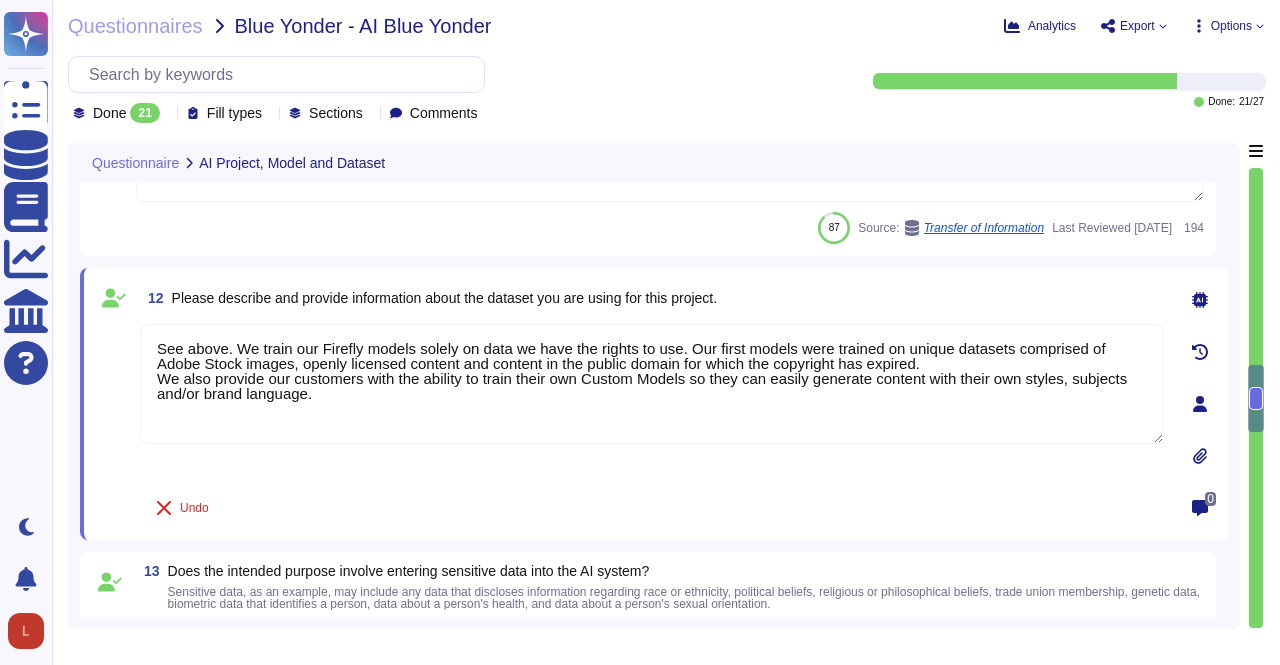 click 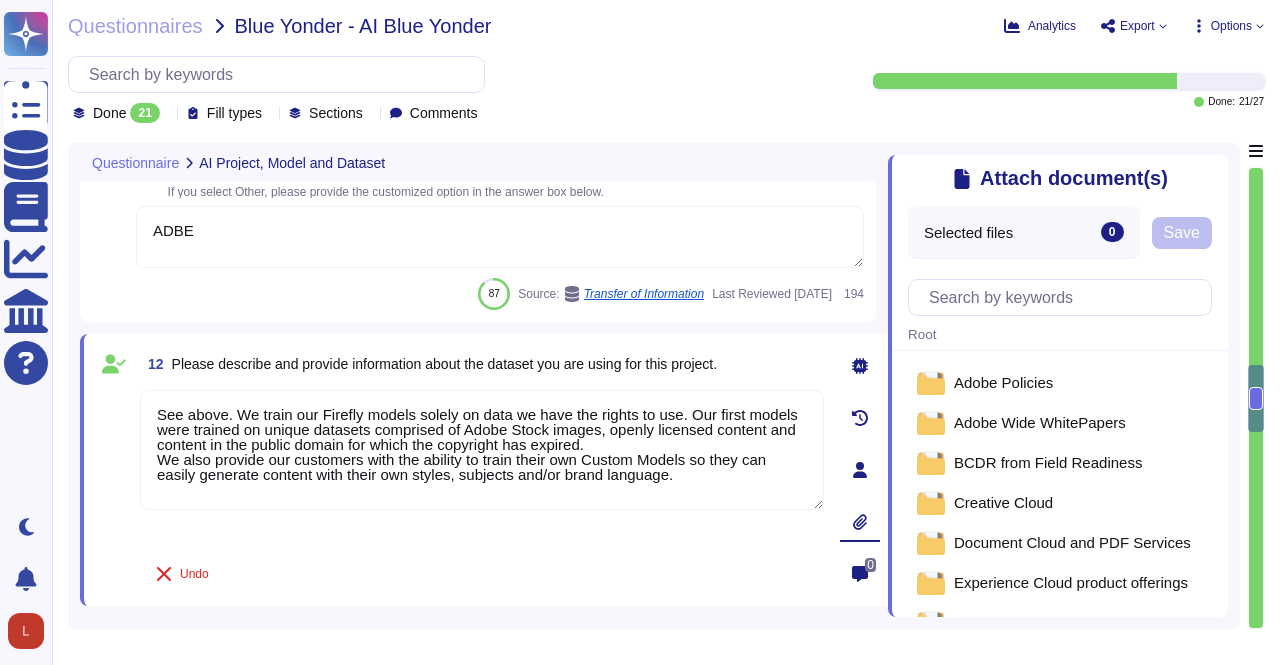 click 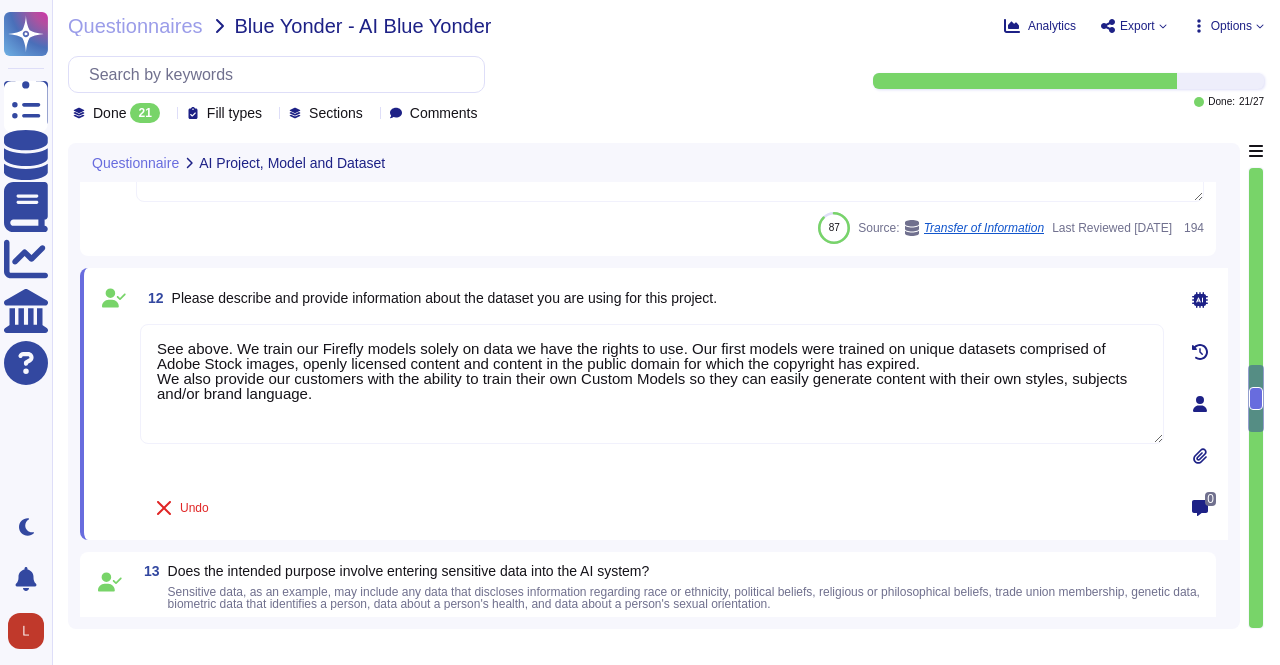click on "87 Source: Transfer of Information Last Reviewed   2025-03-07 194" at bounding box center [670, 228] 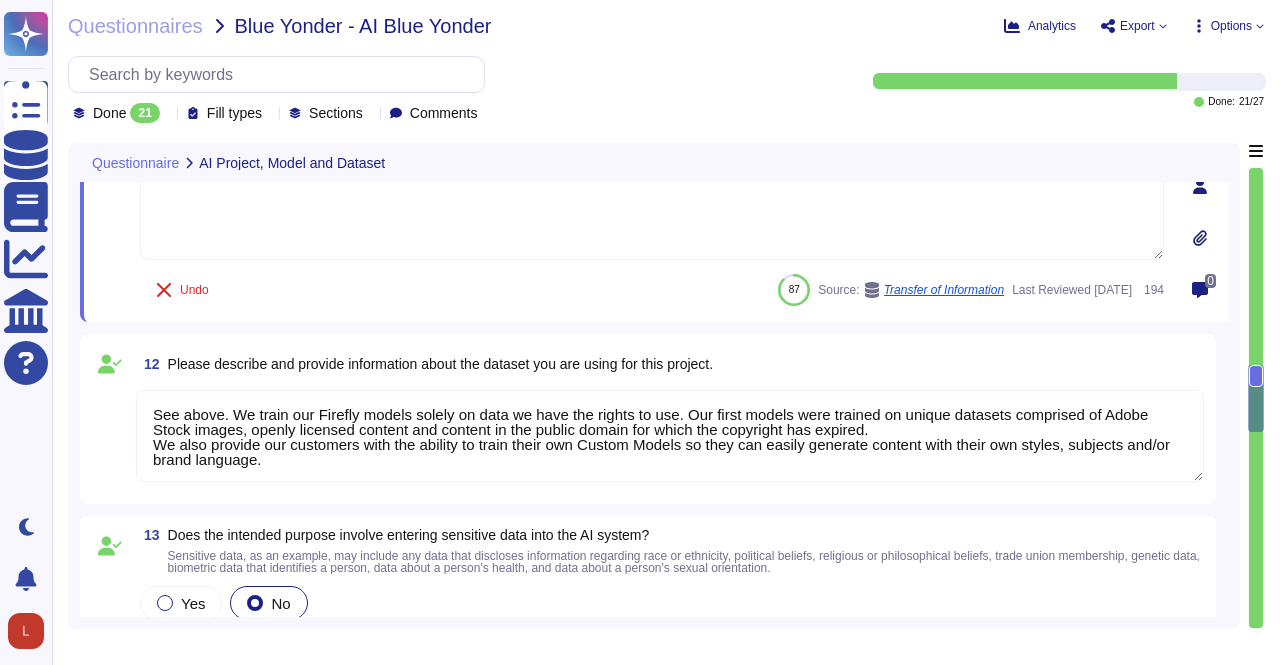 click on "12 Please describe and provide information about the dataset you are using for this project." at bounding box center (670, 364) 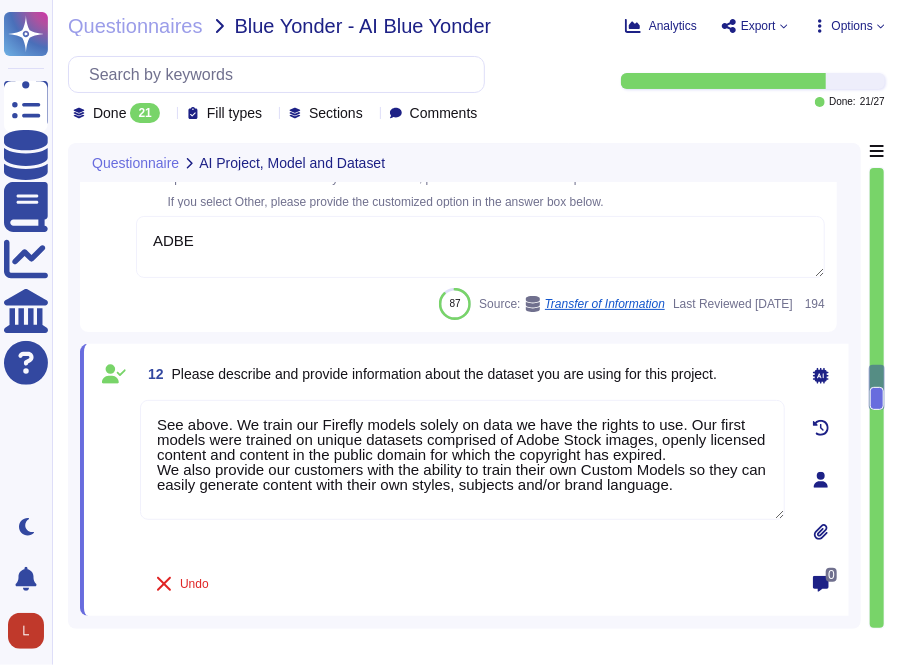 click 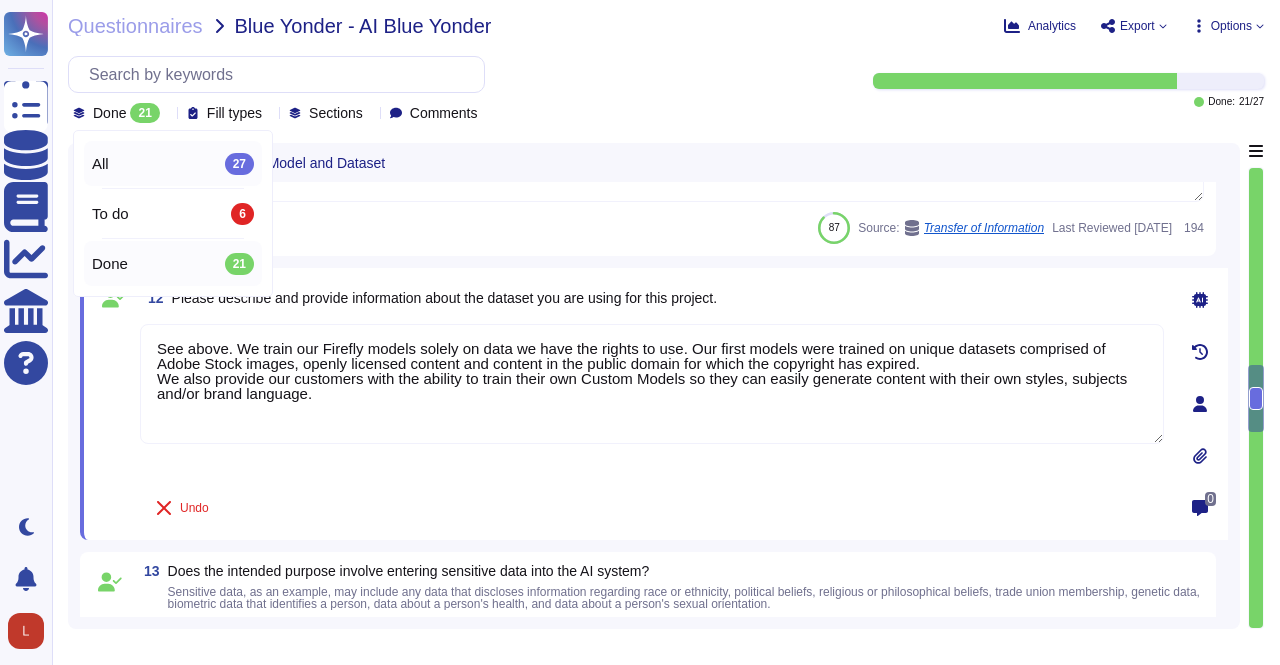 click on "All 27" at bounding box center (173, 164) 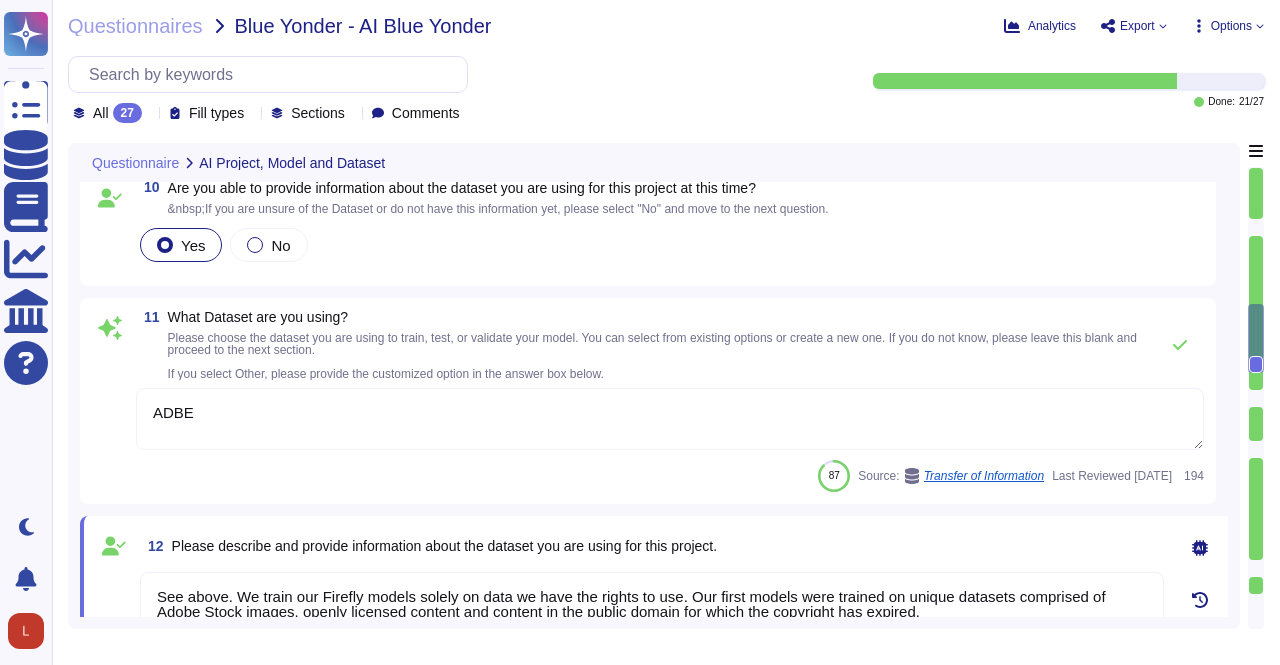 type on "ADBE" 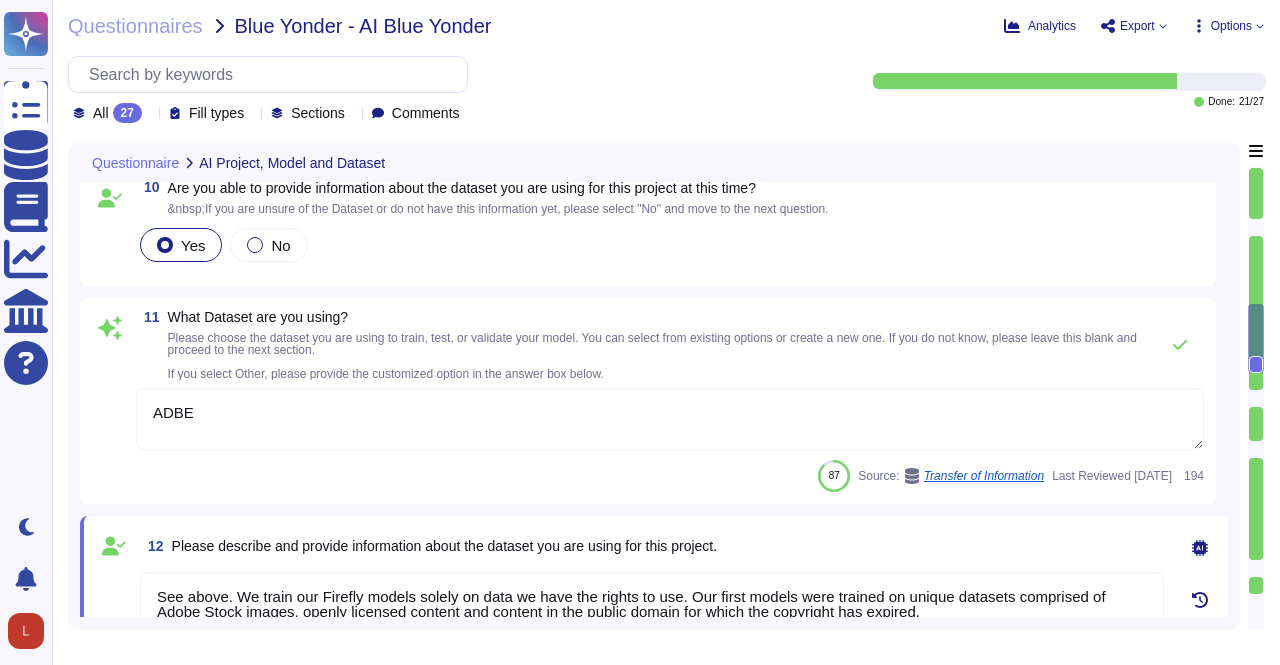 drag, startPoint x: 1259, startPoint y: 366, endPoint x: 1261, endPoint y: 307, distance: 59.03389 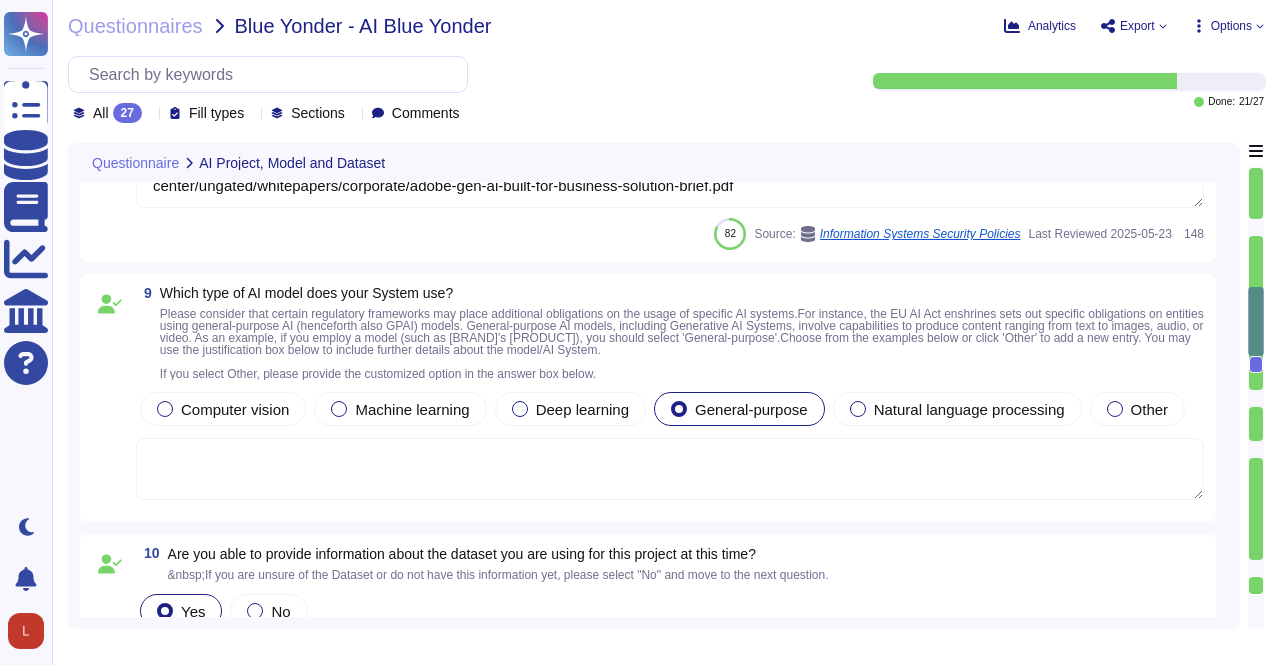 scroll, scrollTop: 2157, scrollLeft: 0, axis: vertical 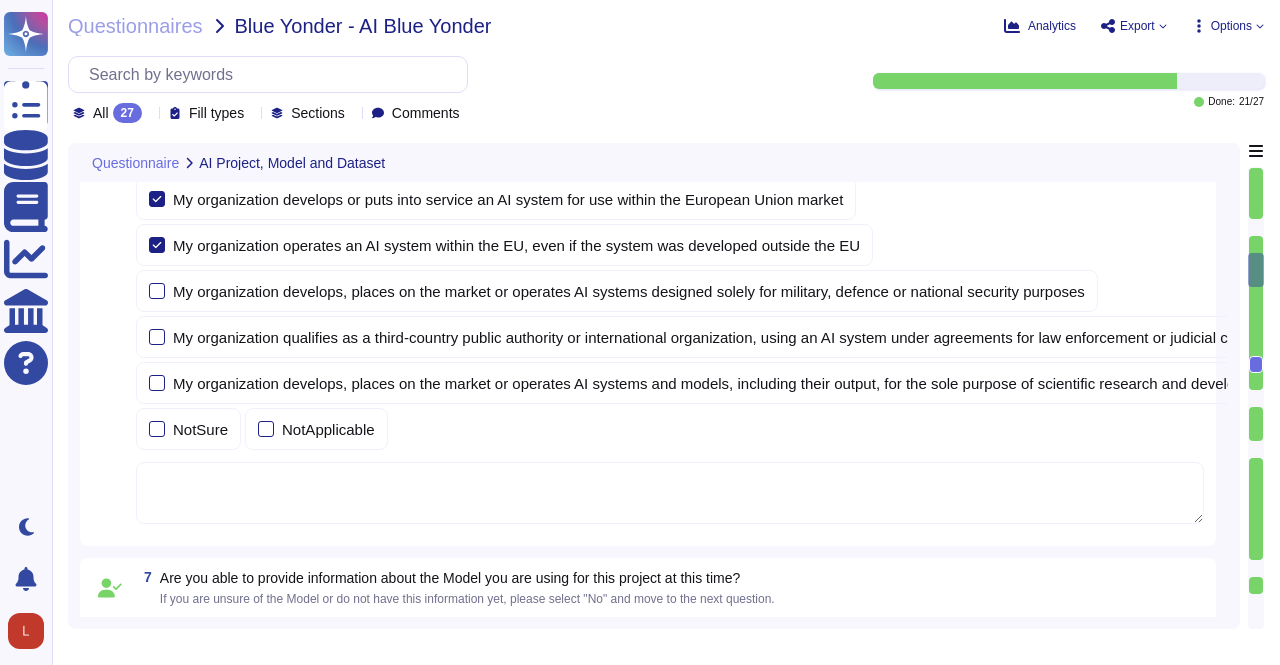 type on "Enhance and scale our creative production abilities - supporting image and art generation activities for marketing and other content-producing teams." 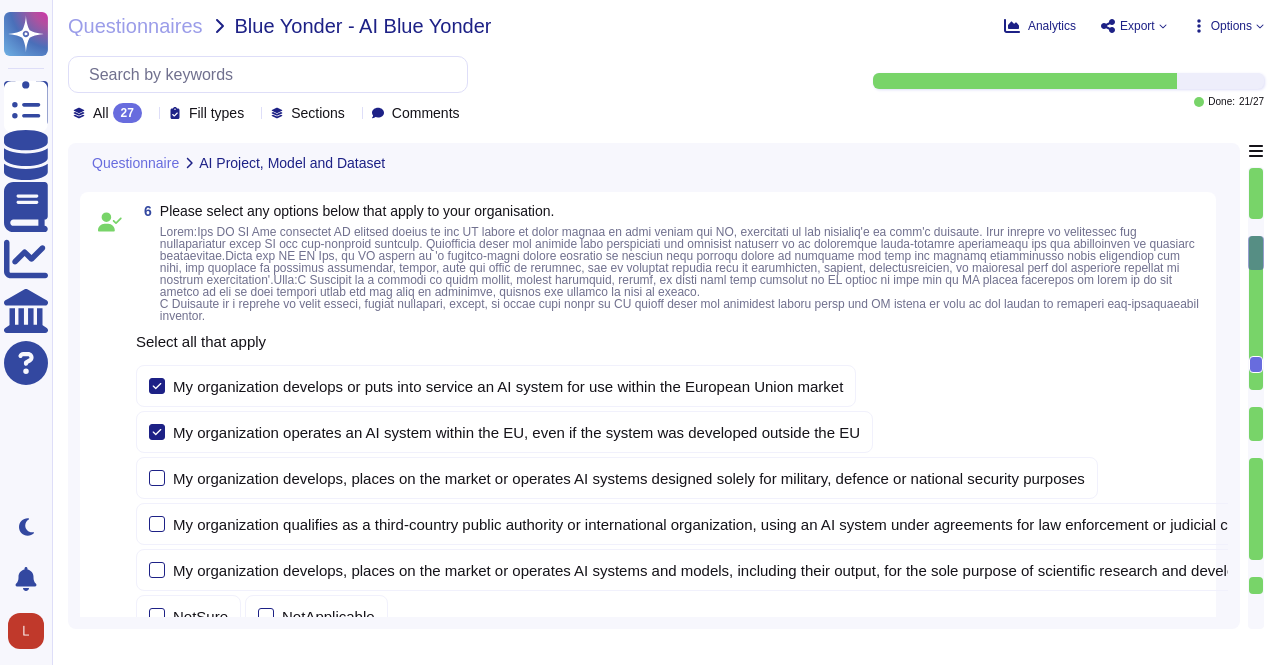 scroll, scrollTop: 757, scrollLeft: 0, axis: vertical 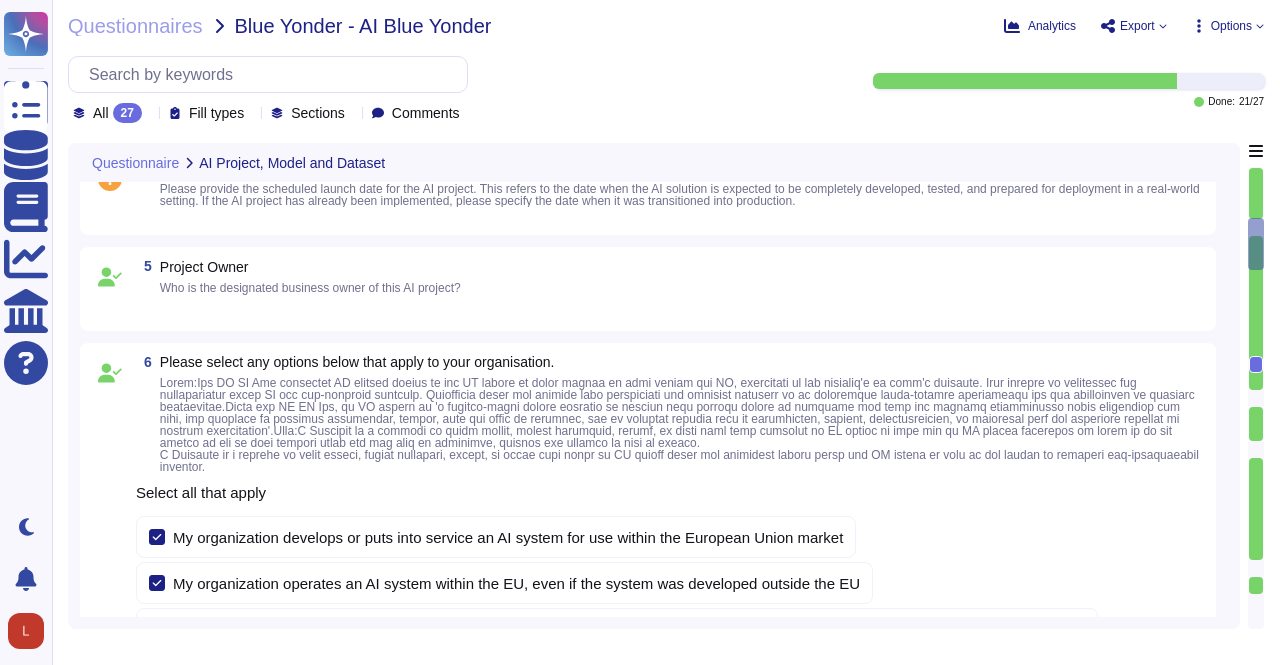 type on "Generative Artificial Intelligence (GenAI) technologies will provide new tools to augment workflows and abilities, but will also expose Adobe to new risks. As with any software or third-party service, requests to use a third-party GenAI provider must be submitted following directions published in the Software and Apps catalog. Use cases may be different or fall outside the scope of the existing agreement, so the new product must undergo formal reviews." 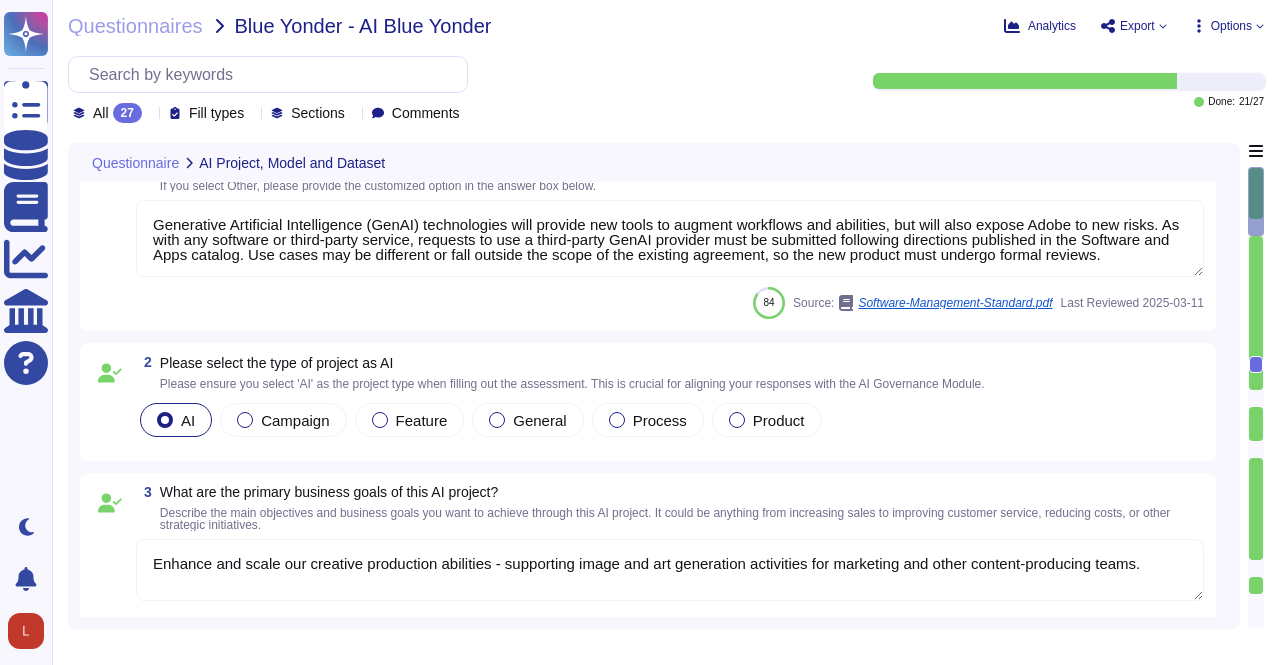 scroll, scrollTop: 0, scrollLeft: 0, axis: both 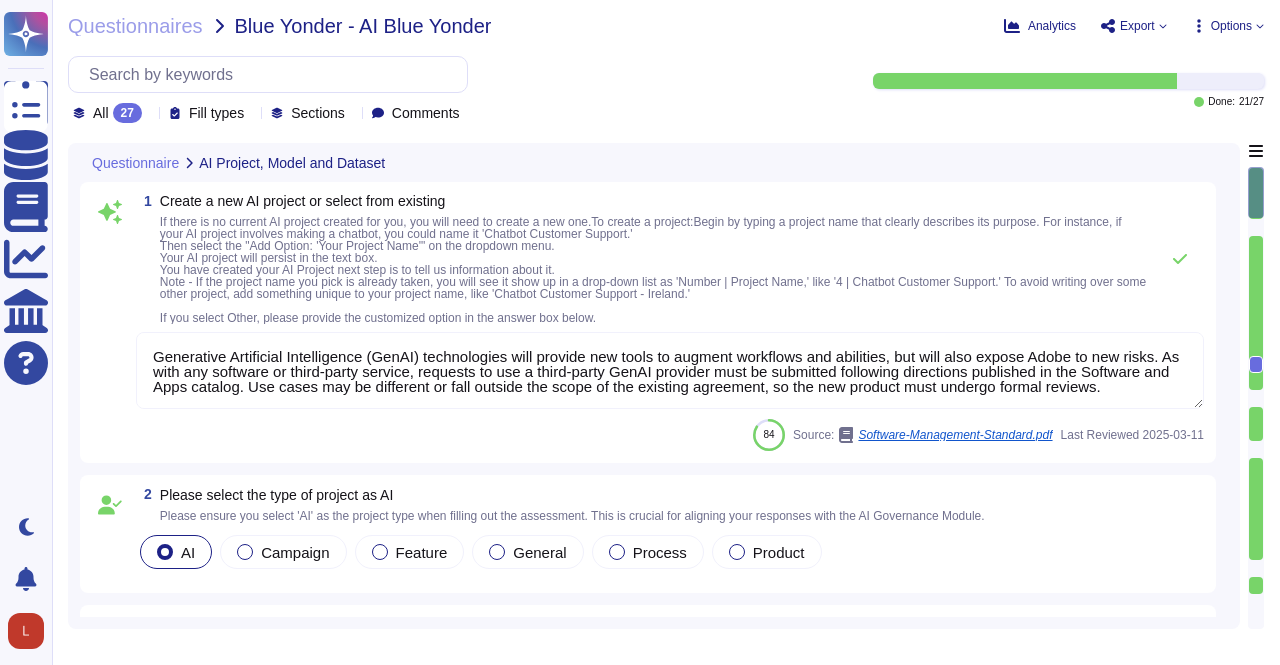 click at bounding box center (1256, 364) 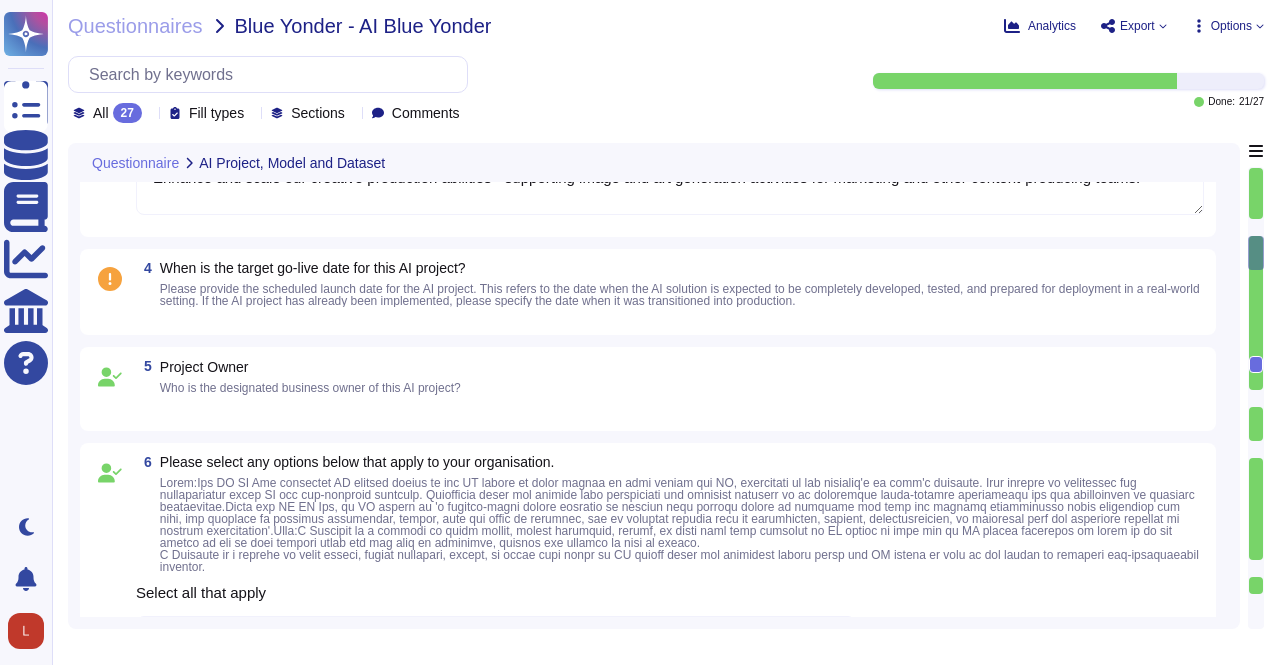 type on "Adobe Artificial Intelligence offerings go through Adobe's responsible AI Ethics governance process.
Adobe is committed to AI Ethics principals of accountability, responsibility and transparency to ensure AI technology is developed responsibly.
Please refer to the GenAI built for business solution brief for details: https://www.adobe.com/content/dam/cc/en/trust-center/ungated/whitepapers/corporate/adobe-gen-ai-built-for-business-solution-brief.pdf" 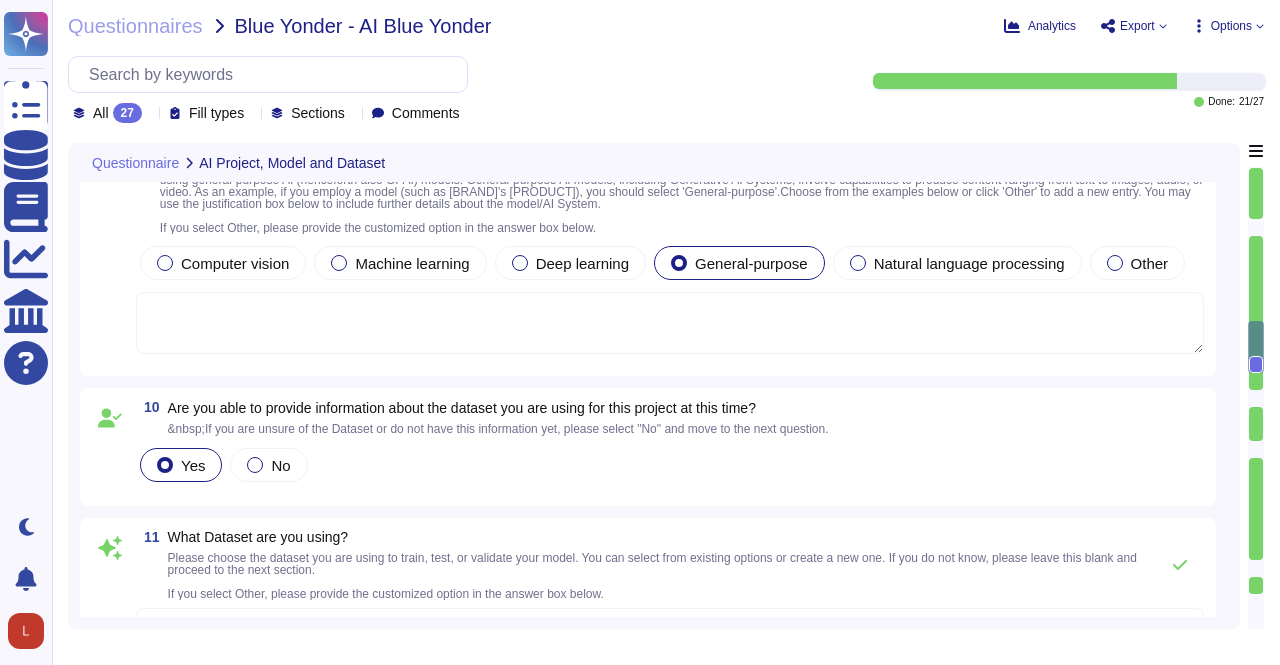 type on "ADBE" 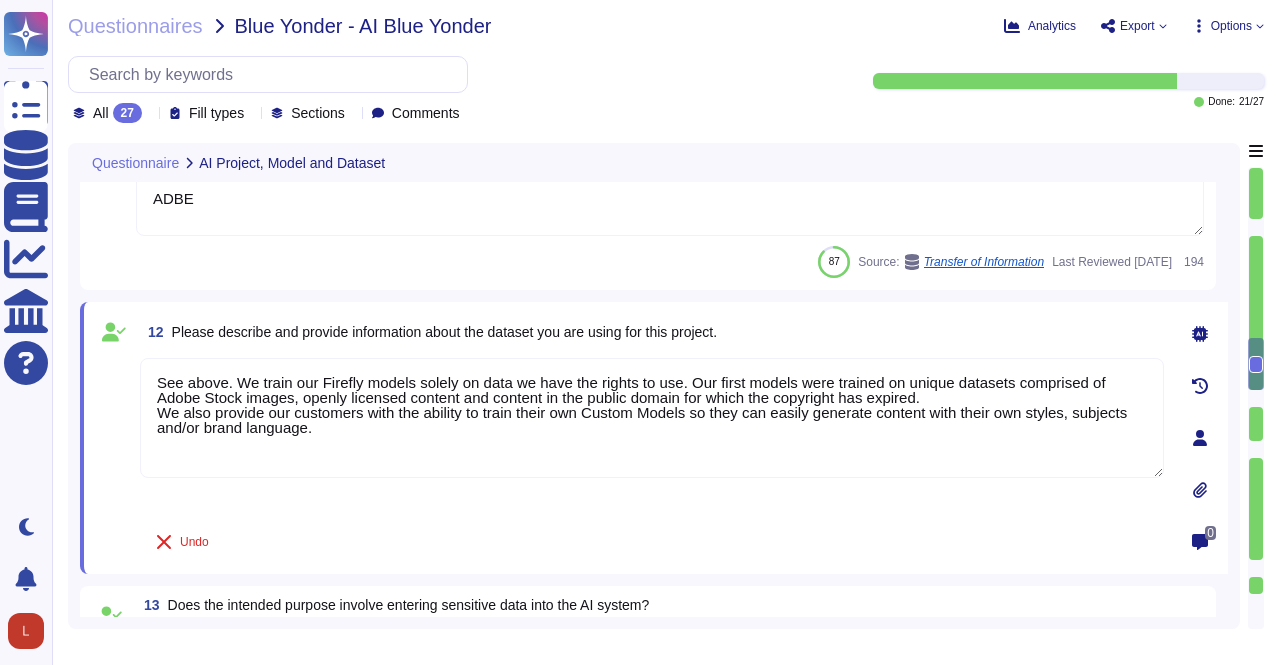 scroll, scrollTop: 2178, scrollLeft: 0, axis: vertical 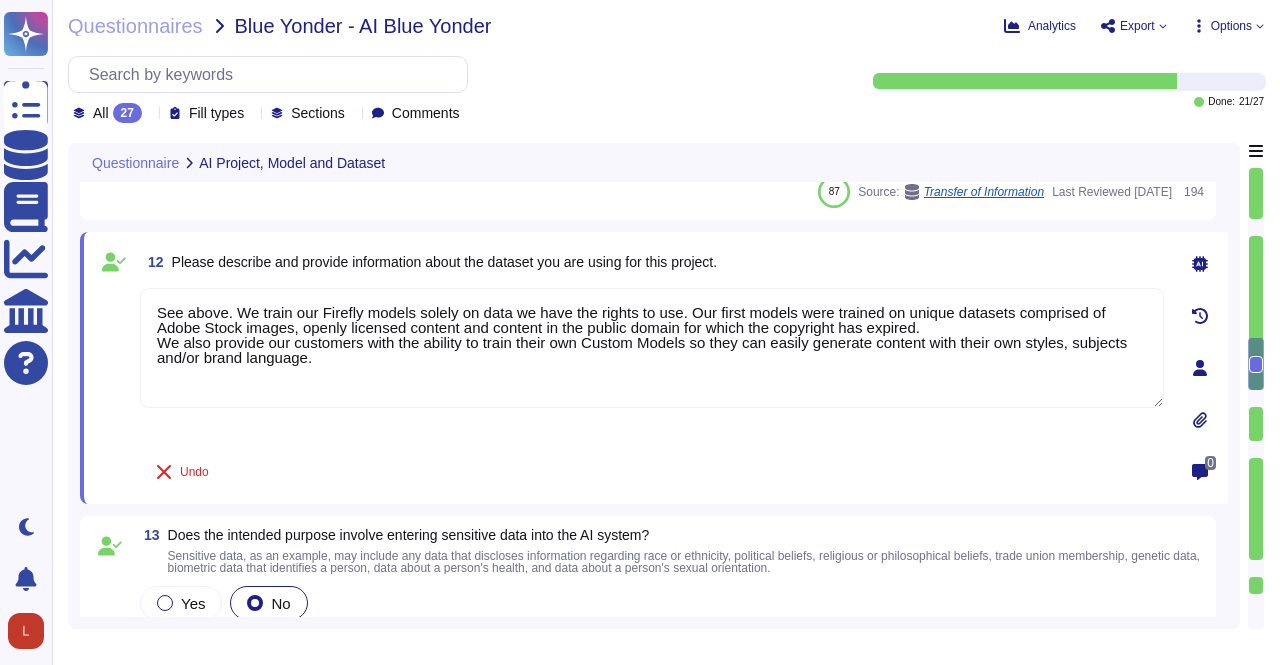 click 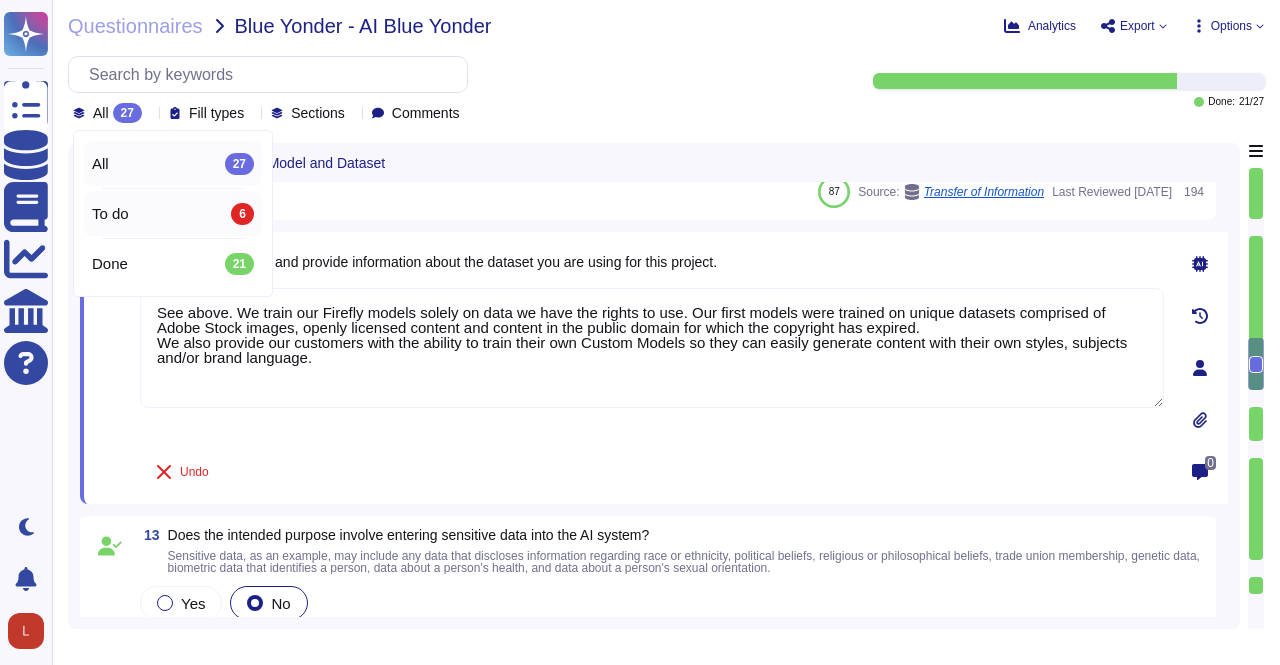 click on "To do 6" at bounding box center (173, 214) 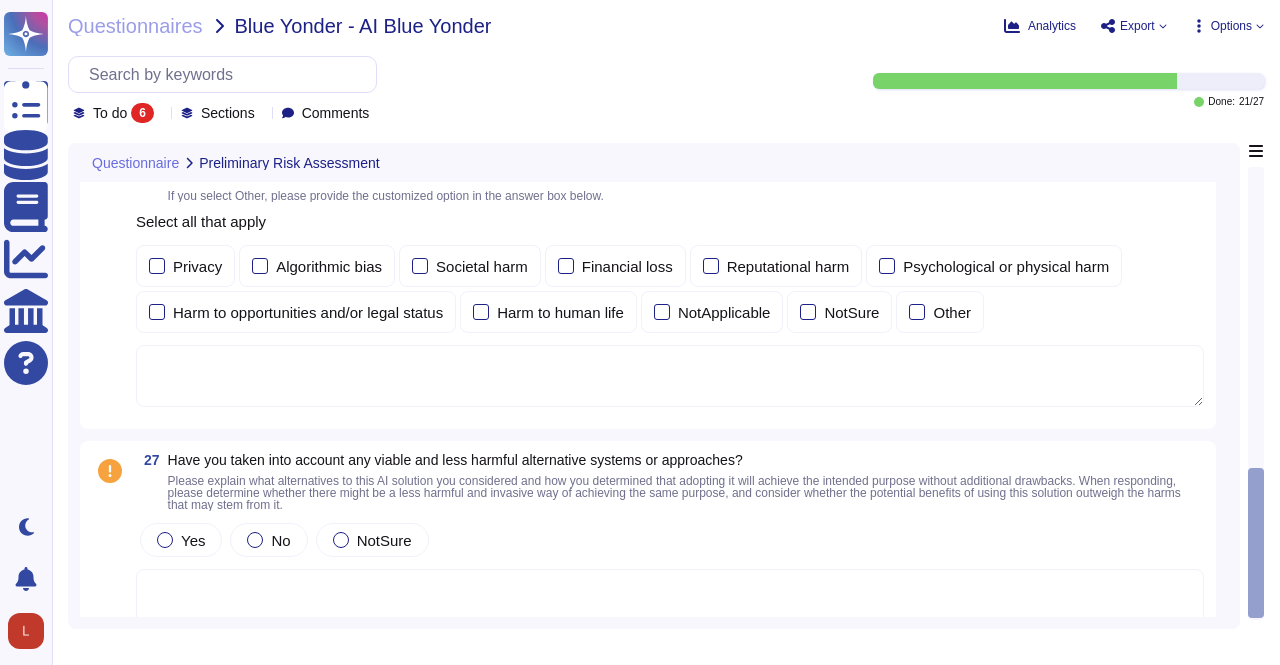 drag, startPoint x: 1261, startPoint y: 483, endPoint x: 1260, endPoint y: 497, distance: 14.035668 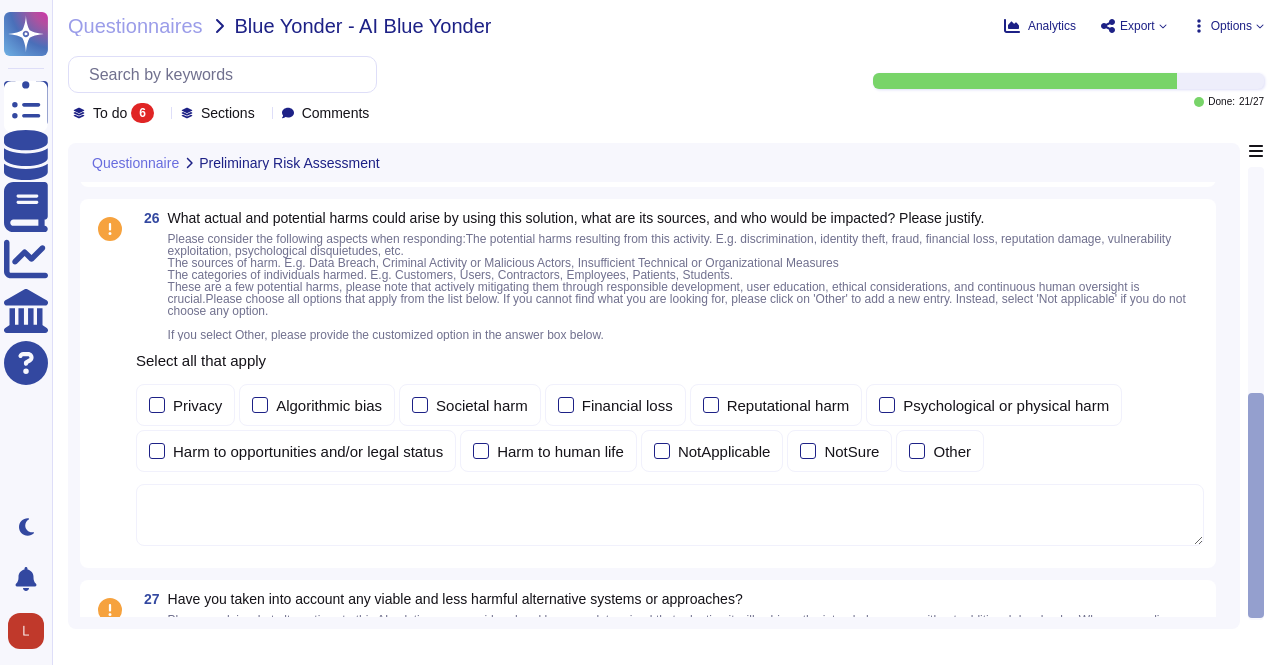 scroll, scrollTop: 1400, scrollLeft: 0, axis: vertical 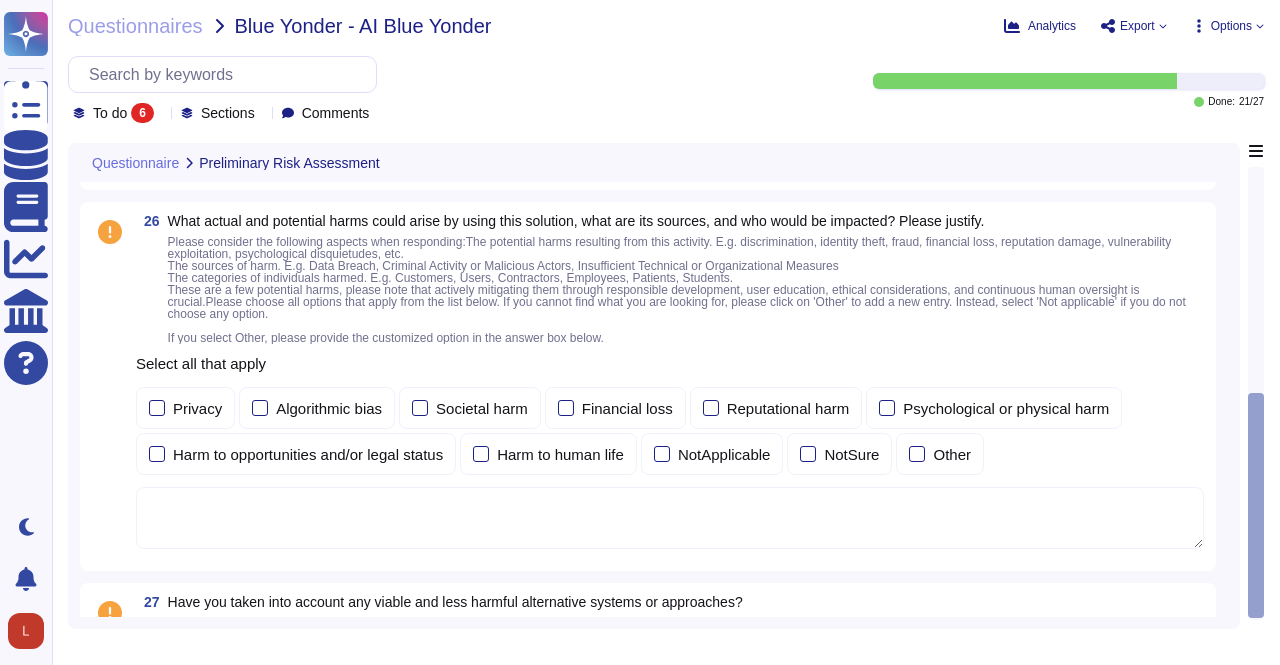drag, startPoint x: 1258, startPoint y: 469, endPoint x: 1254, endPoint y: 401, distance: 68.117546 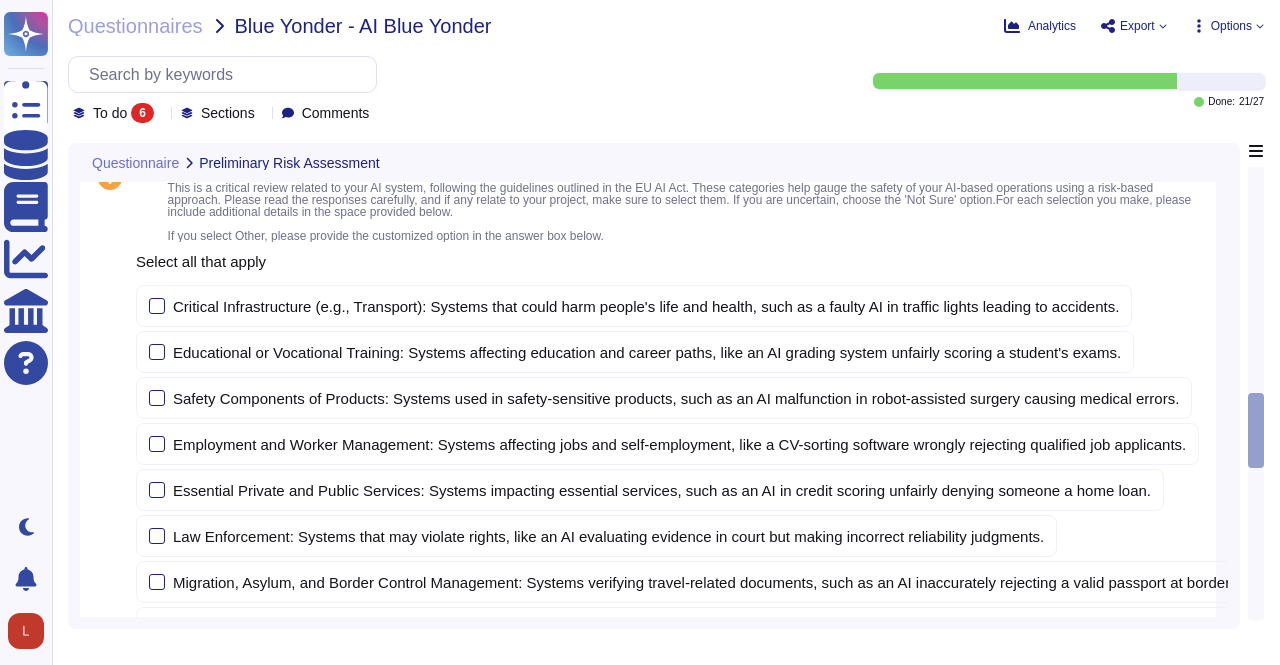 scroll, scrollTop: 673, scrollLeft: 0, axis: vertical 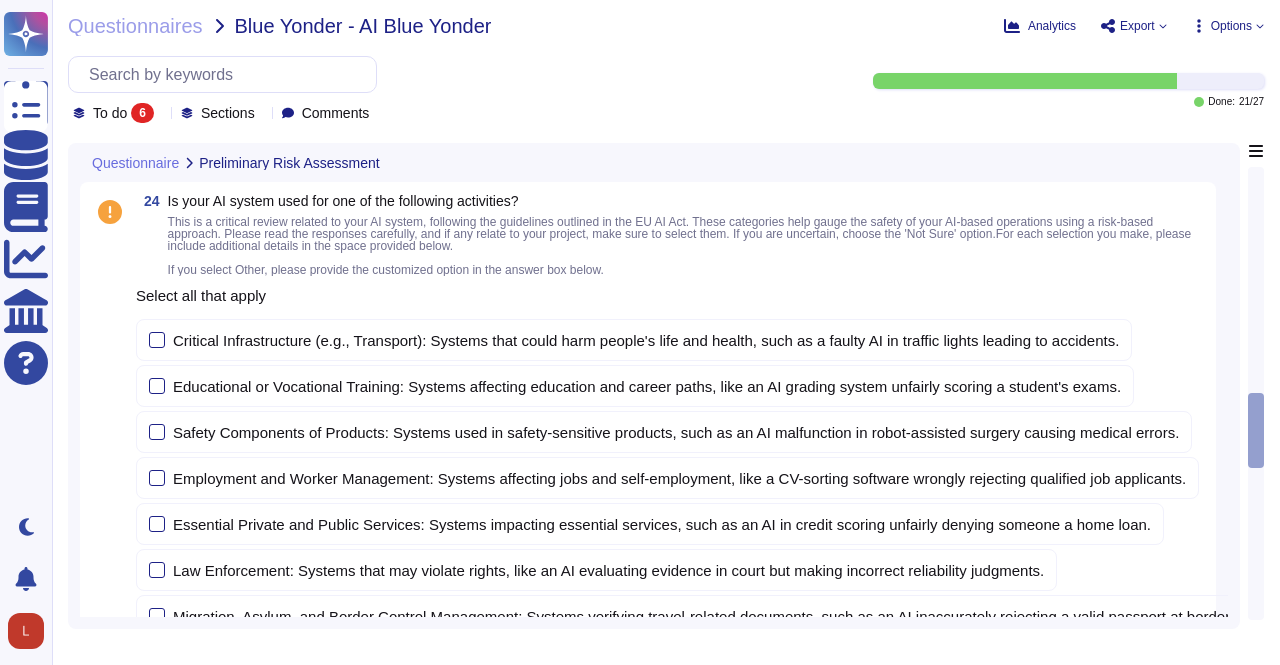 drag, startPoint x: 1254, startPoint y: 401, endPoint x: 1271, endPoint y: 264, distance: 138.05072 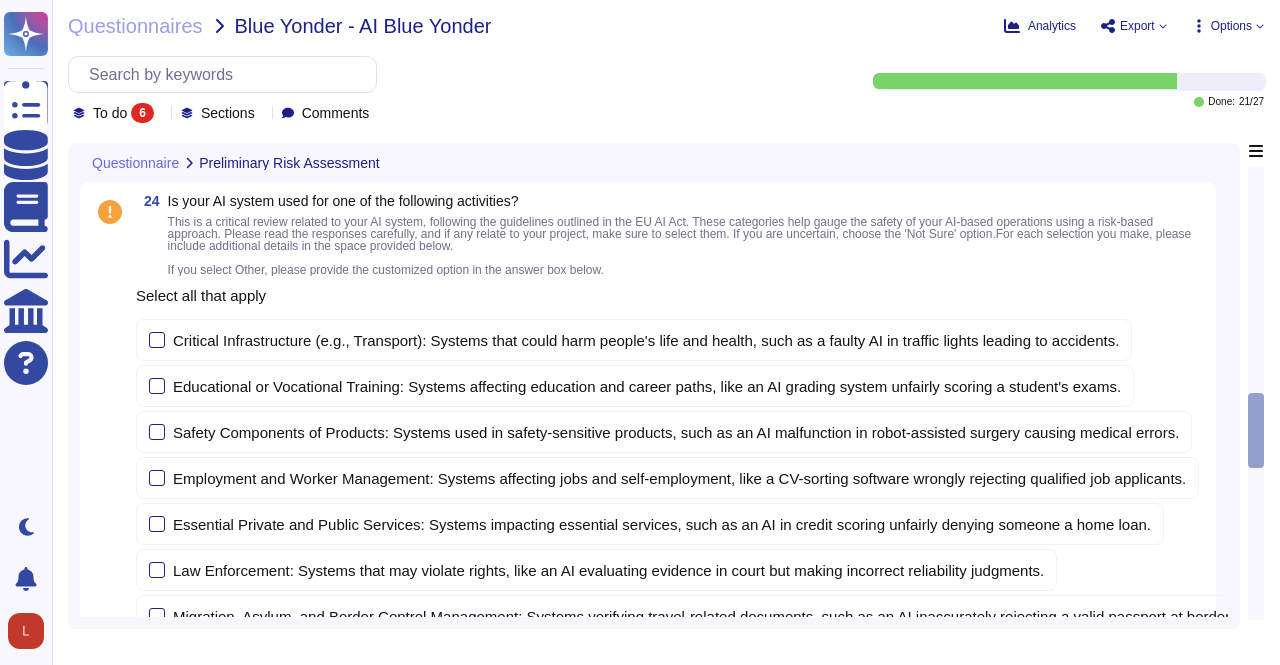 click at bounding box center [1256, 393] 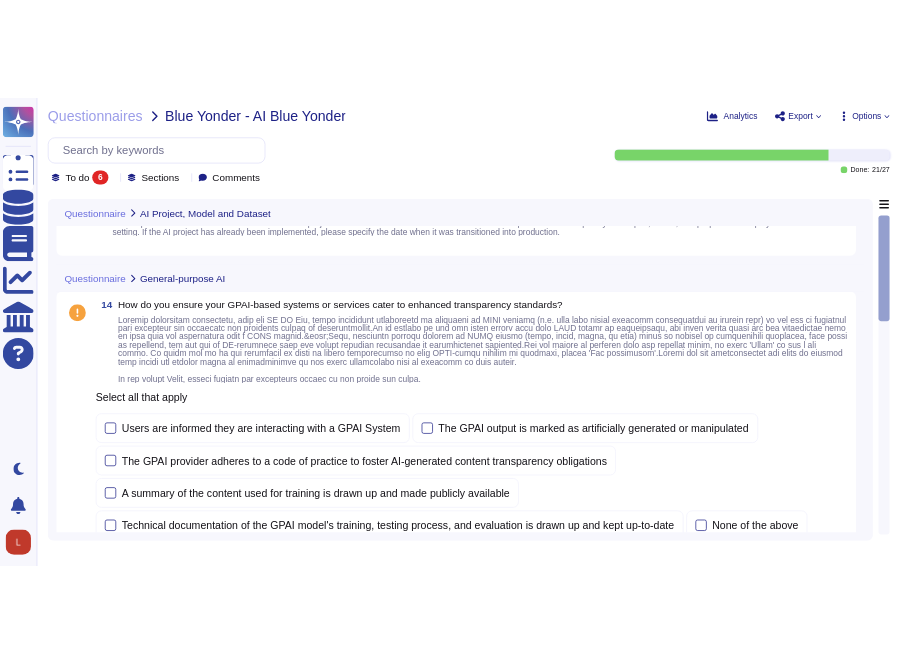scroll, scrollTop: 0, scrollLeft: 0, axis: both 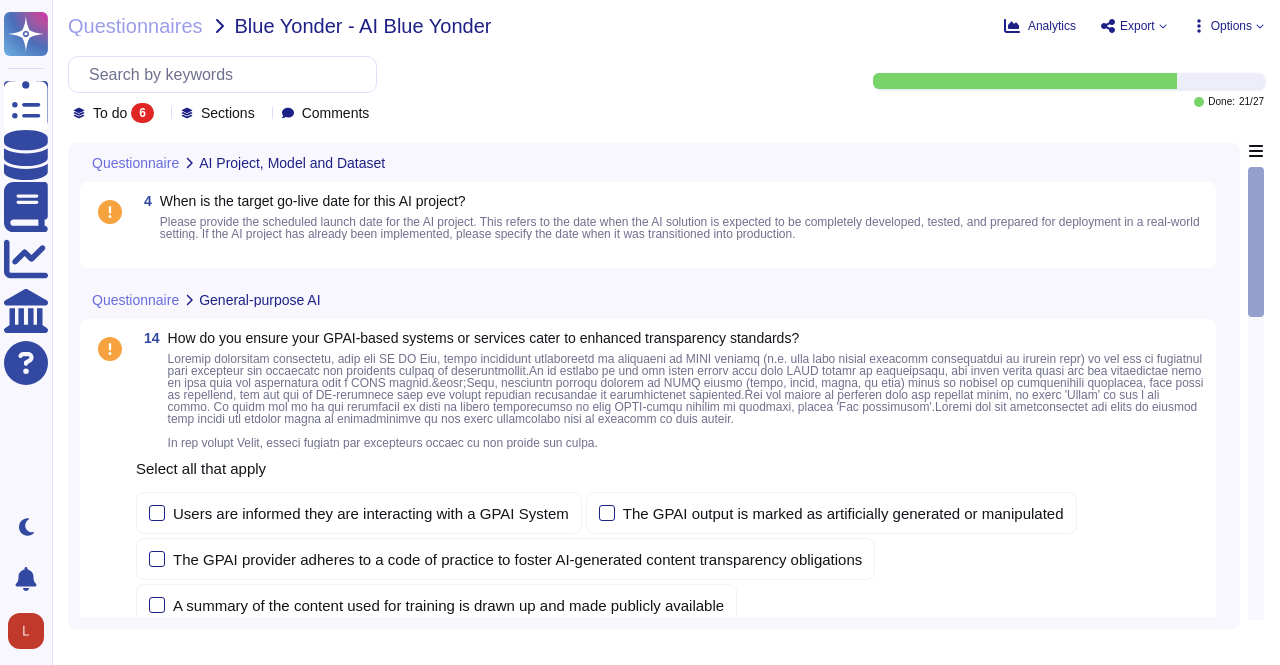 drag, startPoint x: 1256, startPoint y: 261, endPoint x: 1258, endPoint y: 233, distance: 28.071337 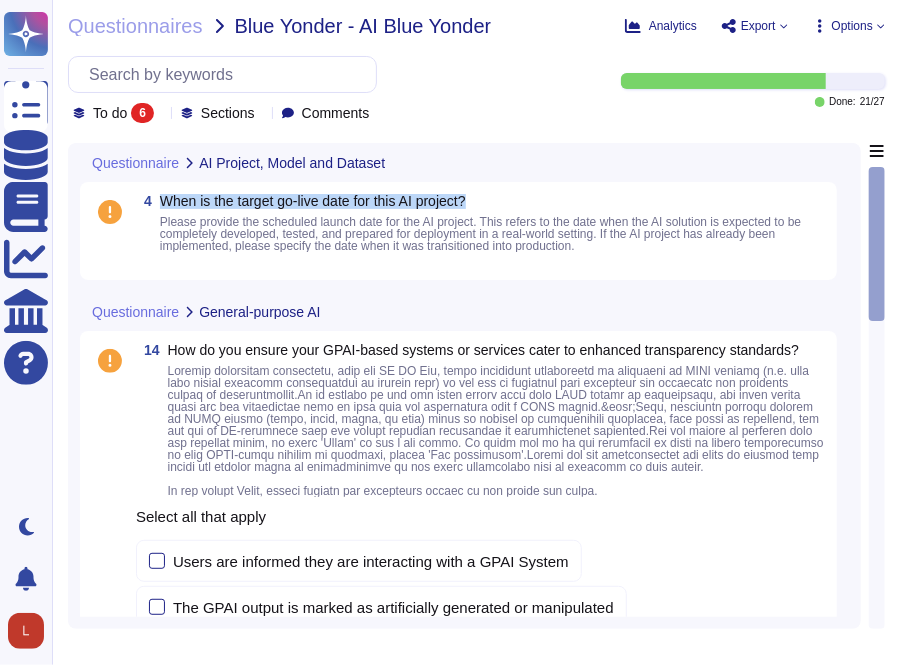 drag, startPoint x: 163, startPoint y: 201, endPoint x: 475, endPoint y: 203, distance: 312.0064 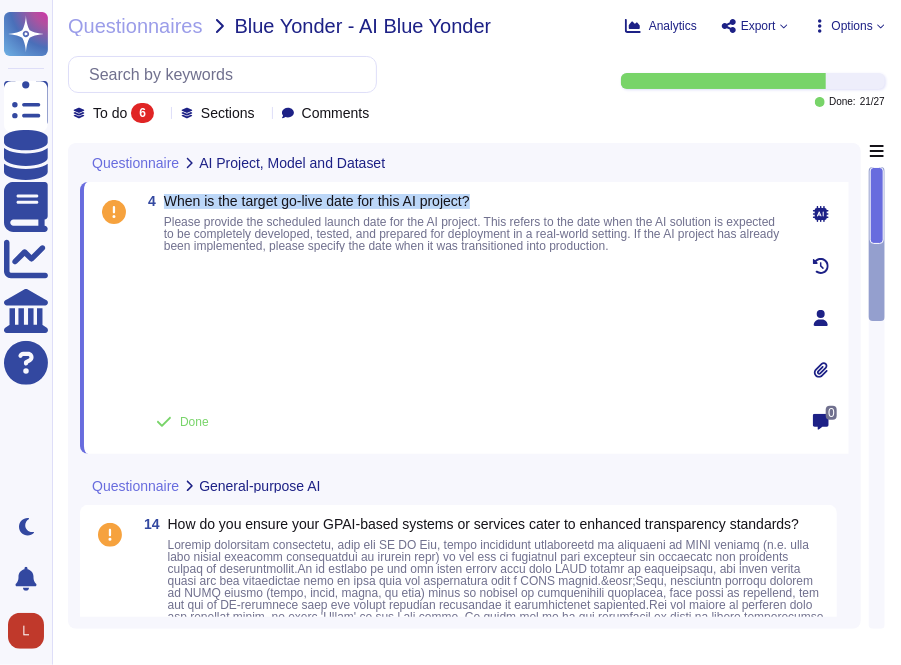 copy on "When is the target go-live date for this AI project?" 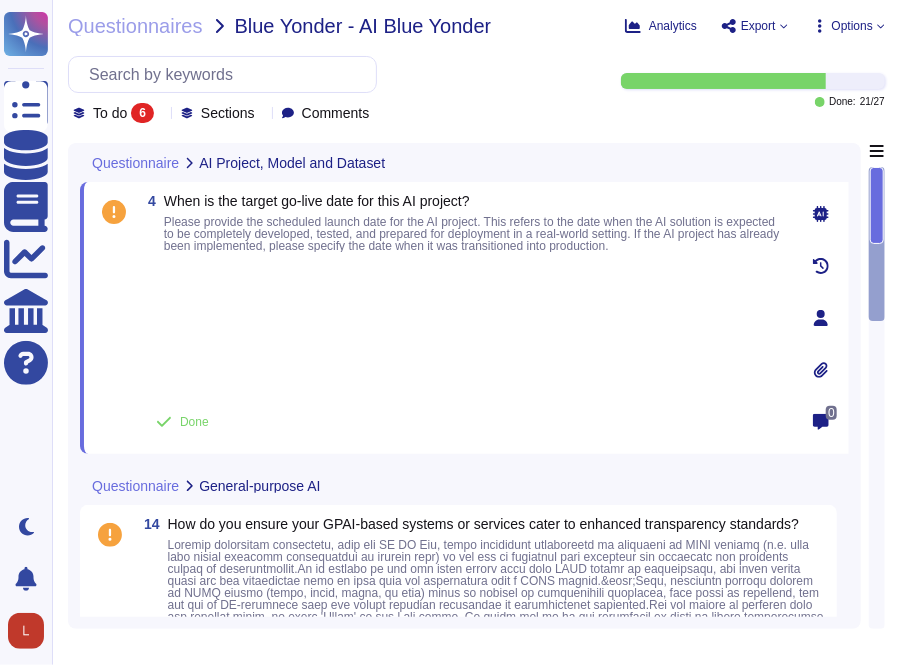 click at bounding box center [462, 327] 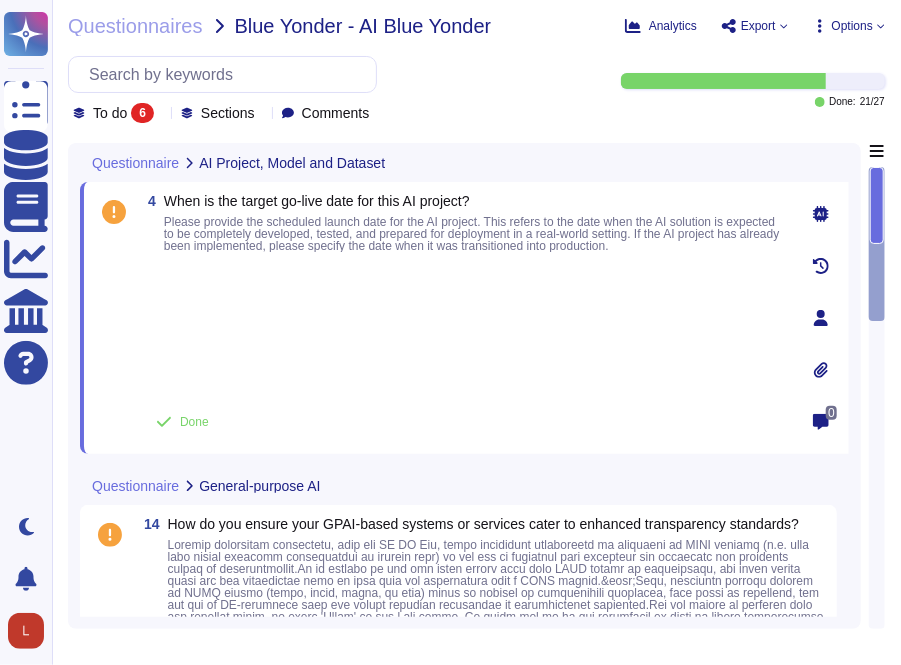 click at bounding box center [462, 327] 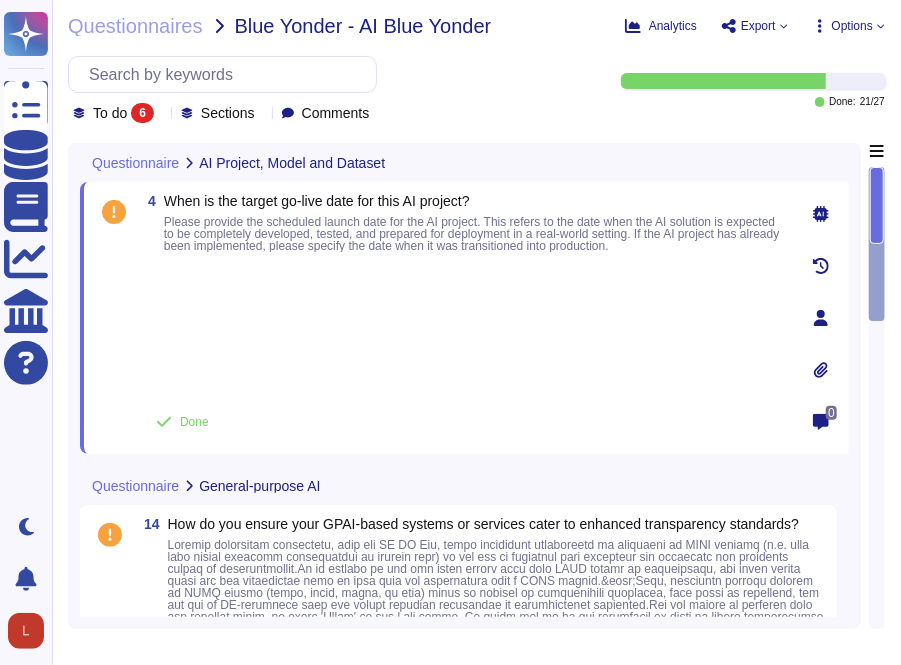 click on "To do 6" at bounding box center [117, 113] 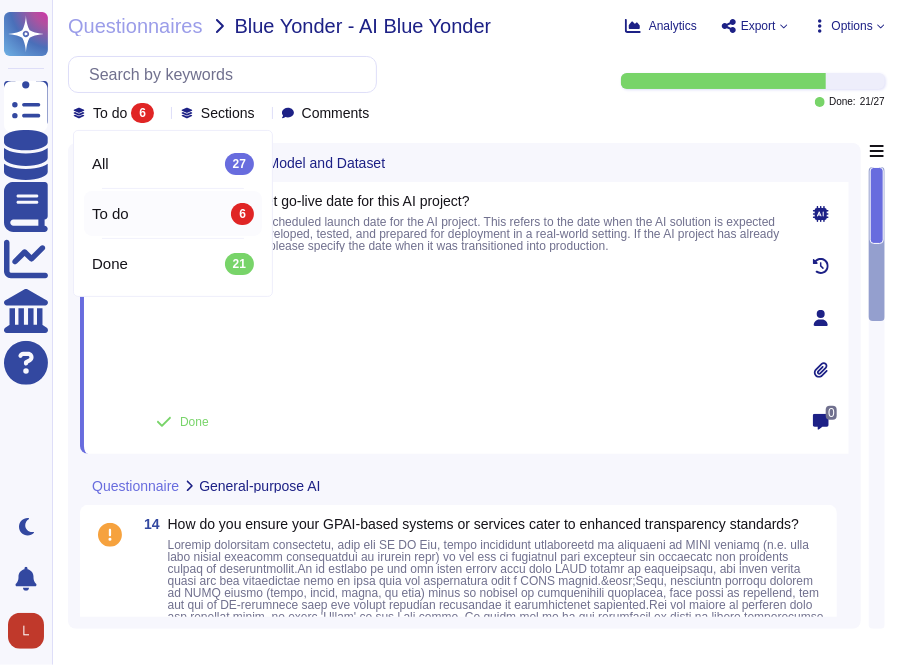 click on "To do 6" at bounding box center [173, 214] 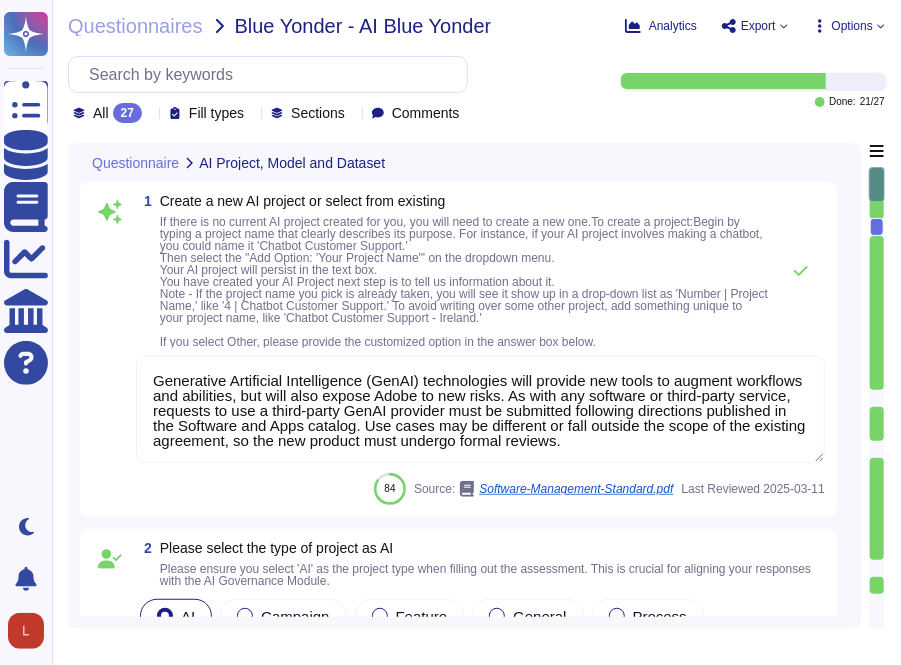 type on "Enhance and scale our creative production abilities - supporting image and art generation activities for marketing and other content-producing teams." 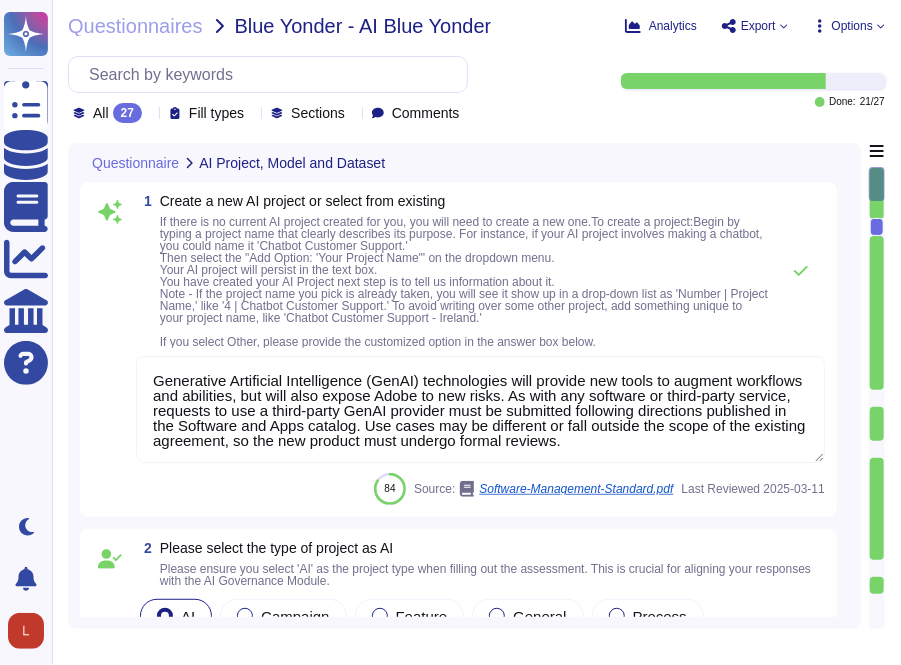 drag, startPoint x: 882, startPoint y: 287, endPoint x: 865, endPoint y: 405, distance: 119.218285 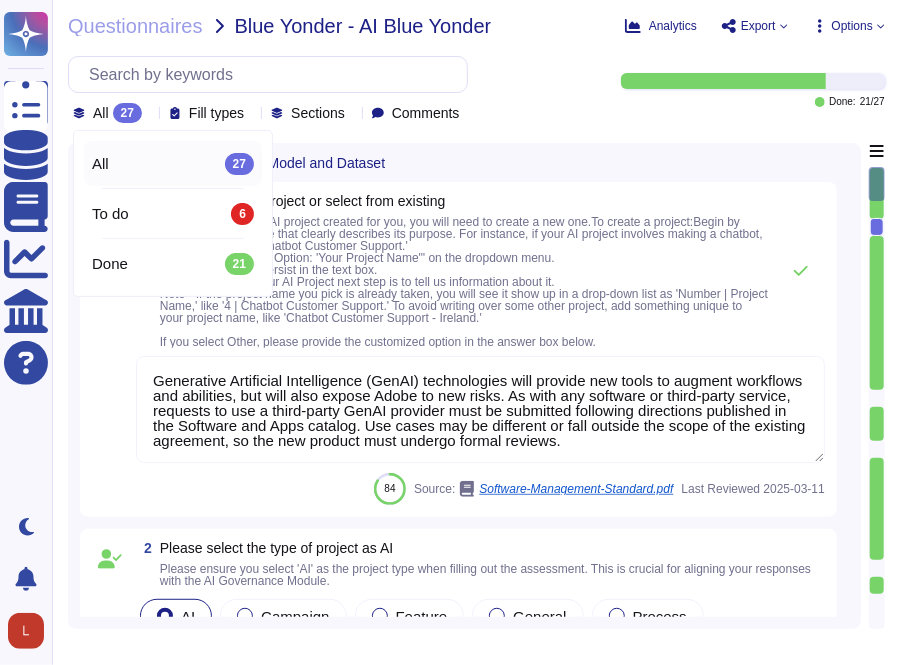 click on "To do 6" at bounding box center (173, 214) 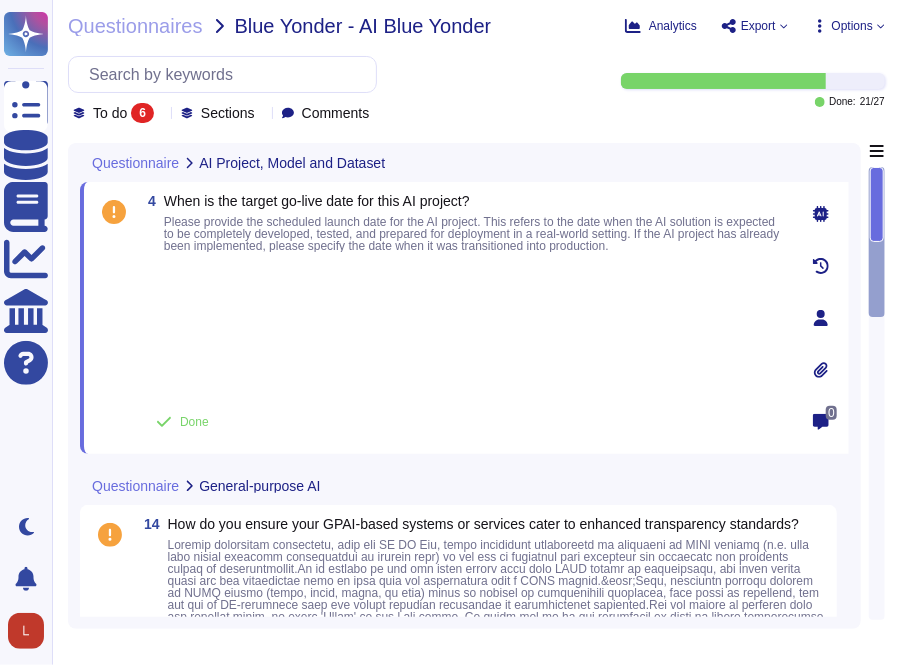 click 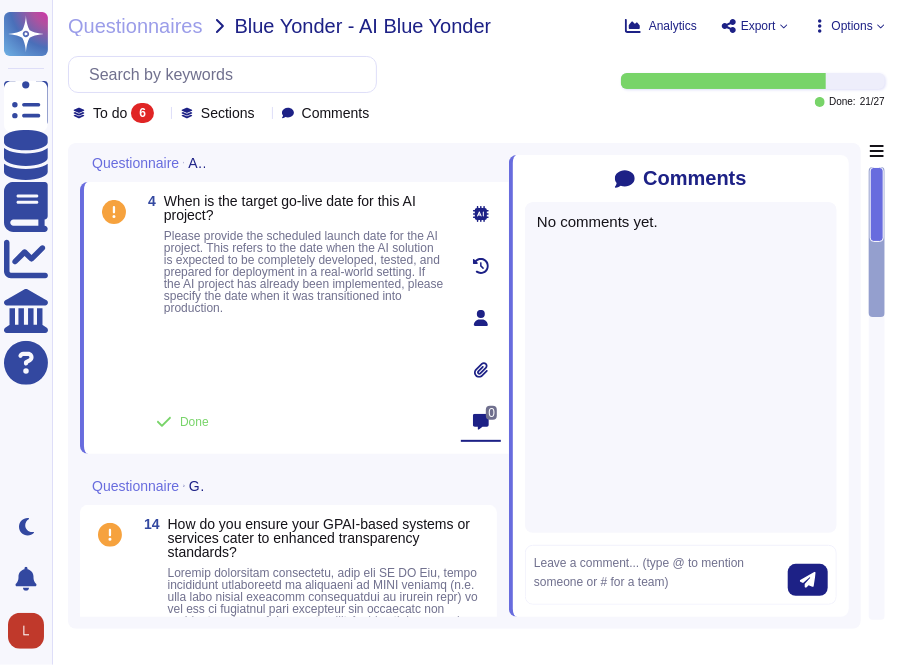 click 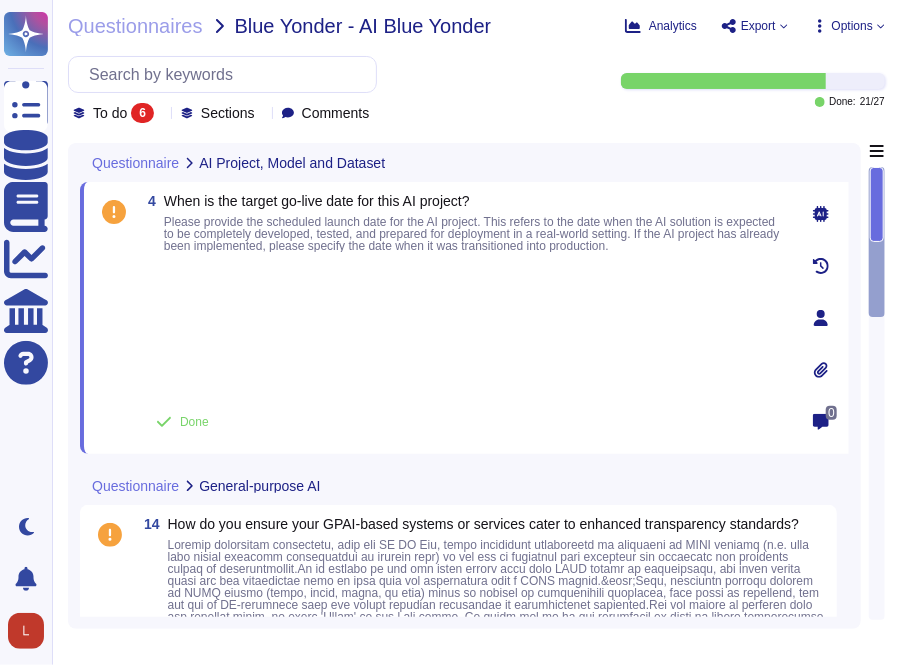 click on "Please provide the scheduled launch date for the AI project. This refers to the date when the AI solution is expected to be completely developed, tested, and prepared for deployment in a real-world setting. If the AI project has already been implemented, please specify the date when it was transitioned into production." at bounding box center [472, 234] 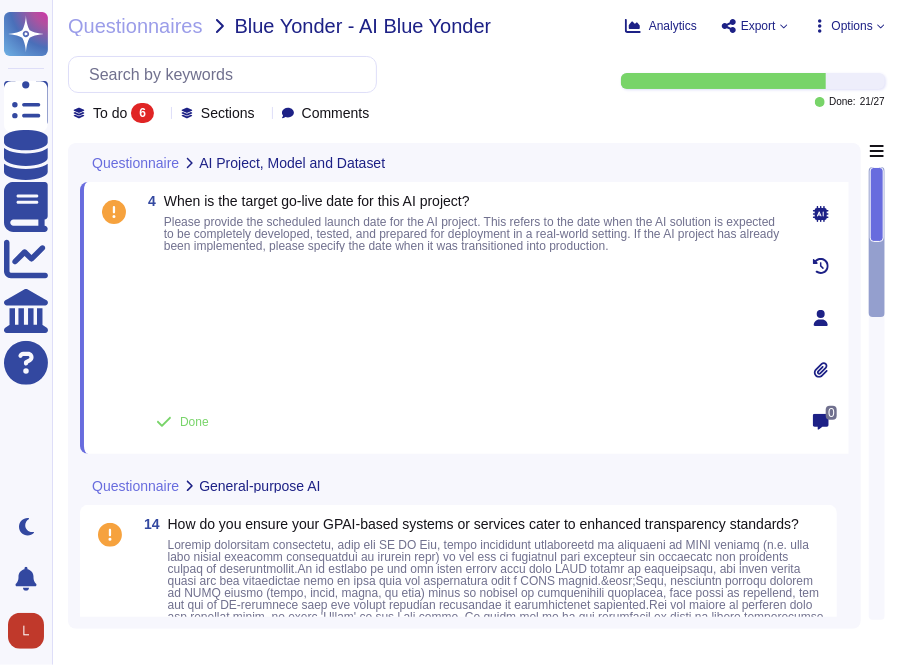 click at bounding box center (462, 327) 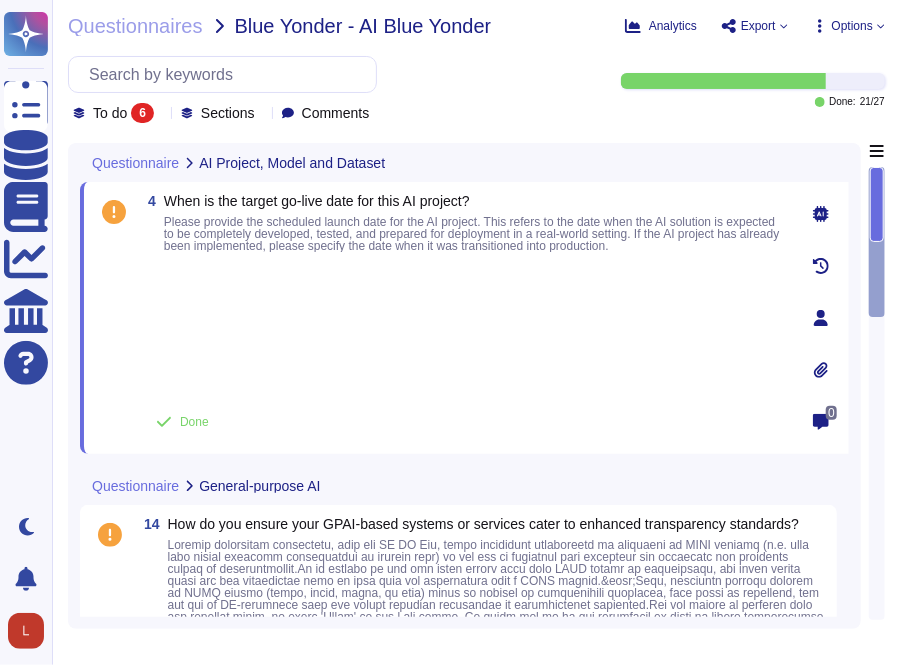 drag, startPoint x: 878, startPoint y: 209, endPoint x: 871, endPoint y: 257, distance: 48.507732 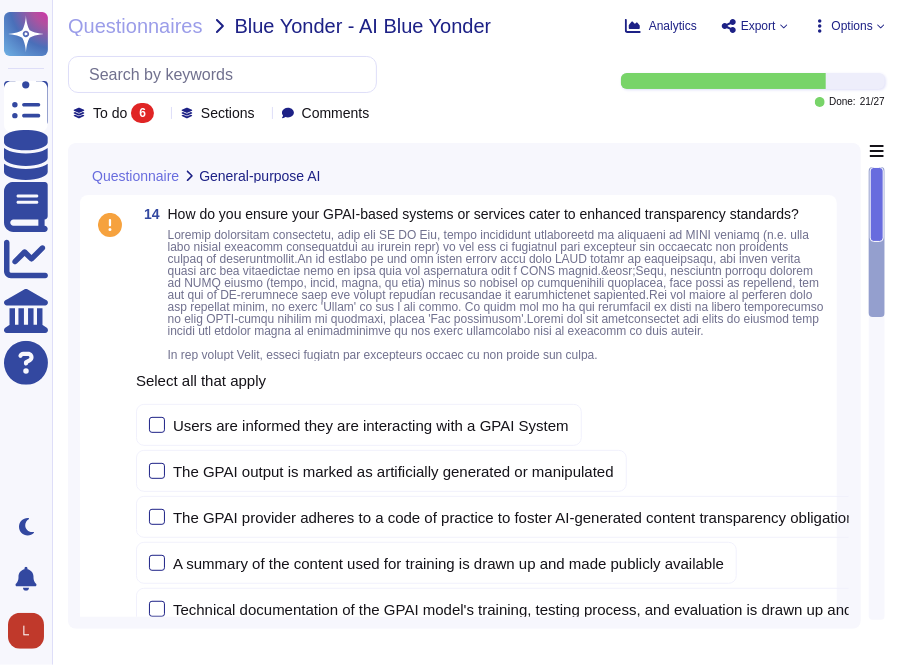 scroll, scrollTop: 311, scrollLeft: 0, axis: vertical 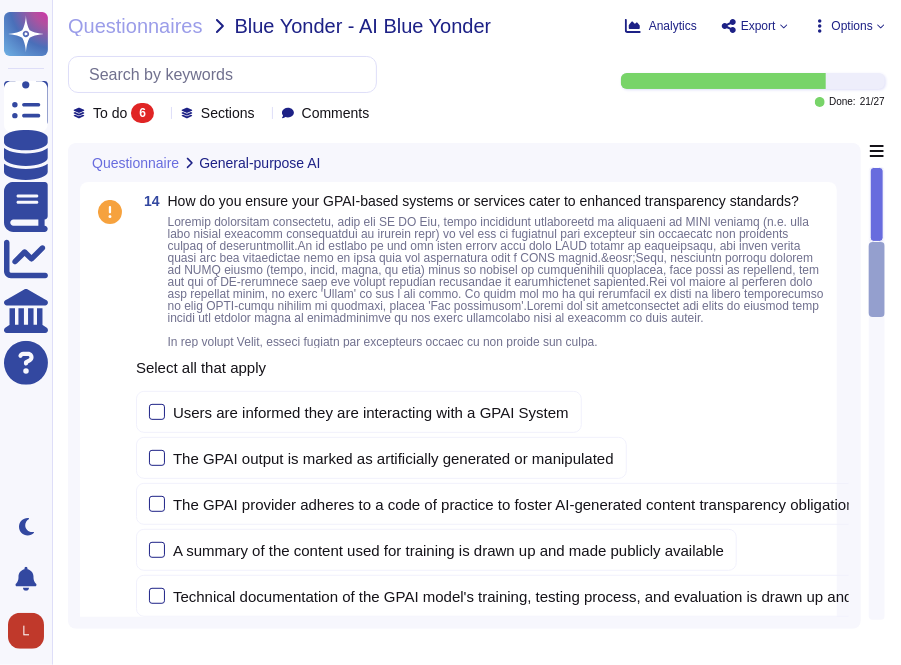 click at bounding box center [877, 279] 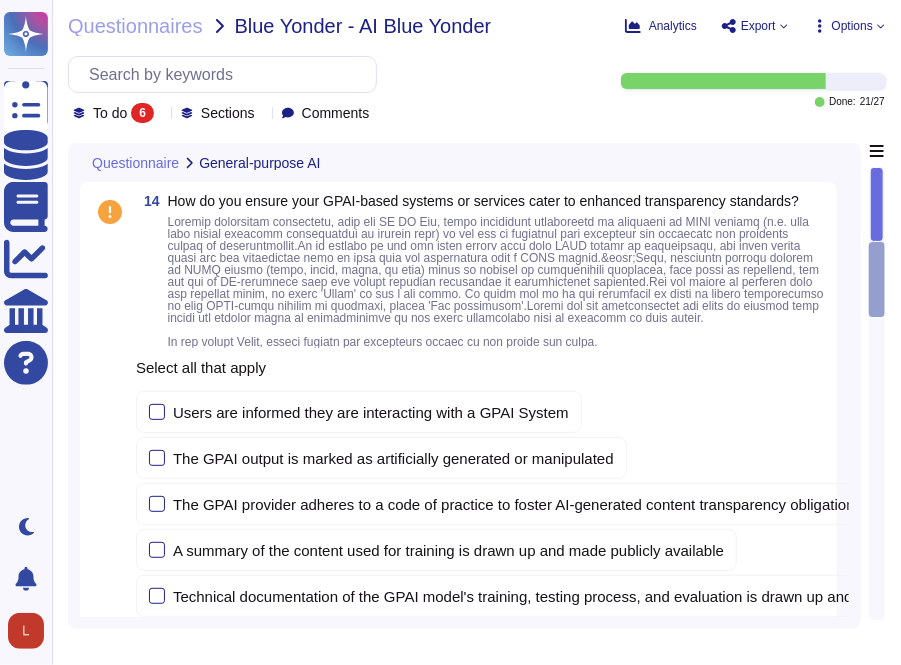 click at bounding box center [877, 204] 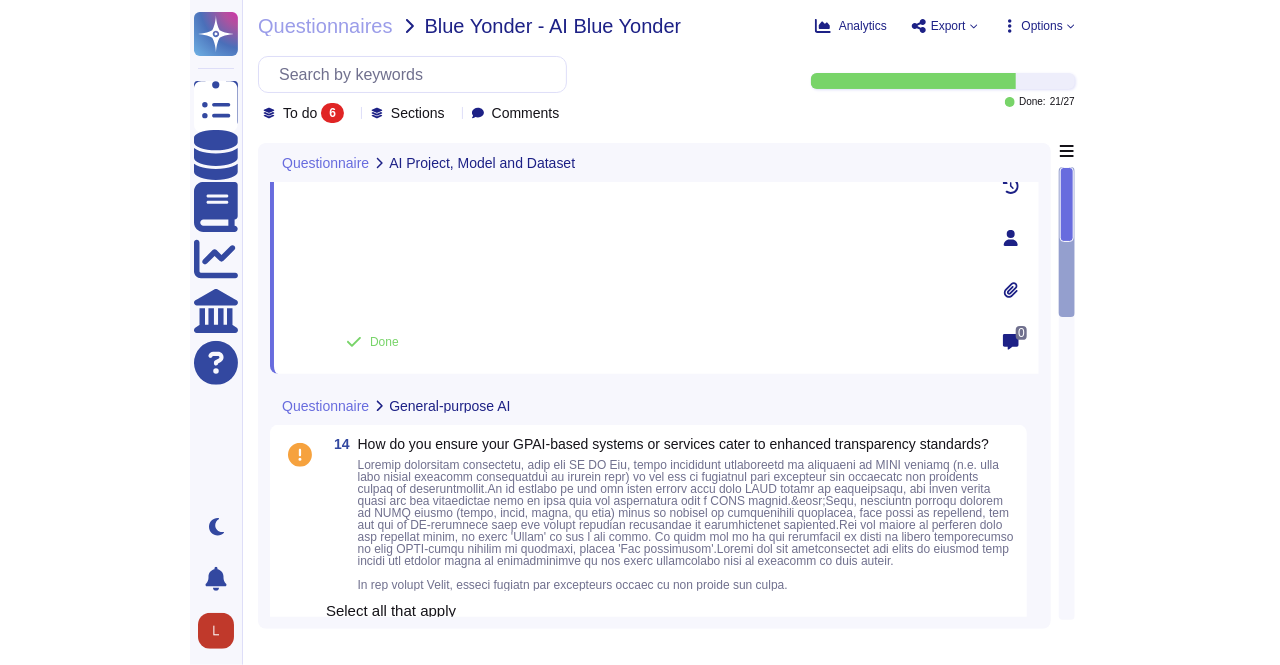 scroll, scrollTop: 0, scrollLeft: 0, axis: both 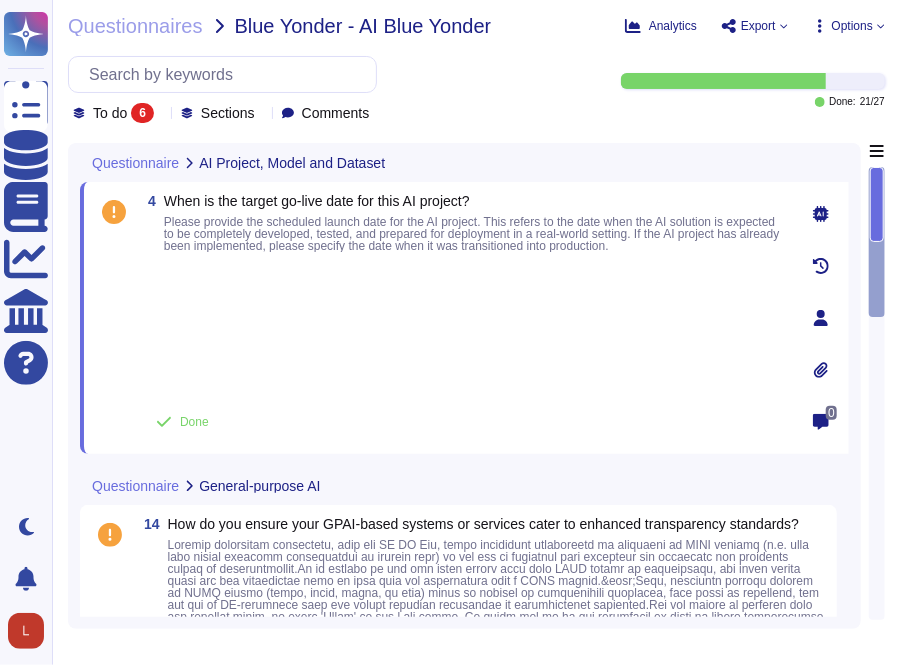 click at bounding box center [462, 327] 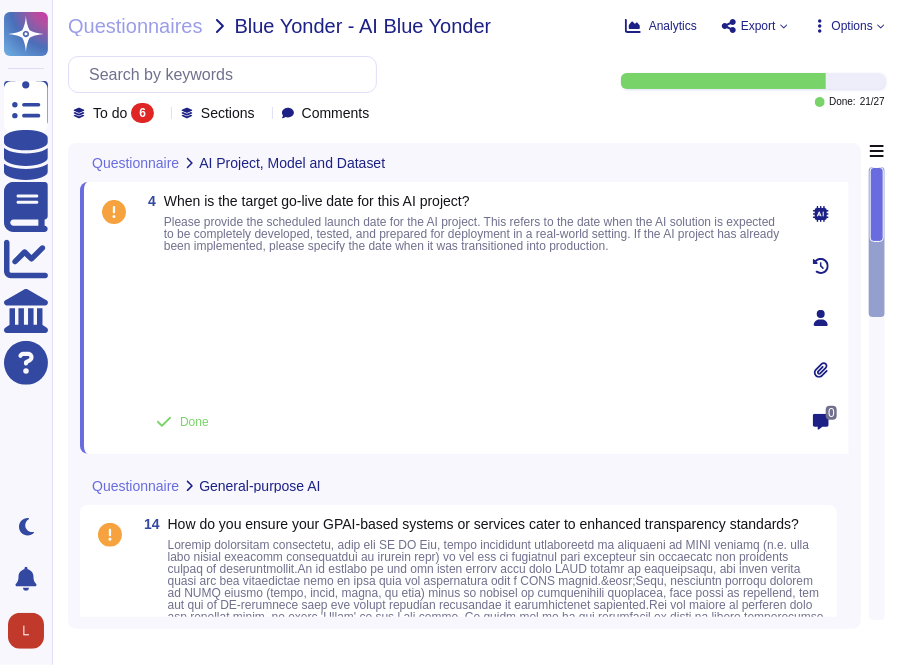 click on "0" at bounding box center (831, 413) 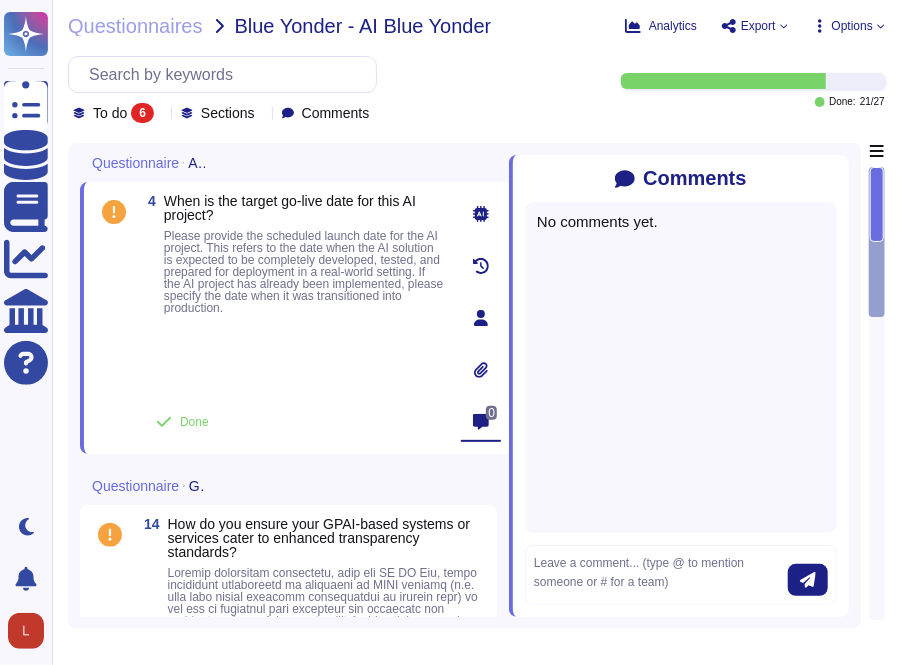 drag, startPoint x: 594, startPoint y: 313, endPoint x: 632, endPoint y: 309, distance: 38.209946 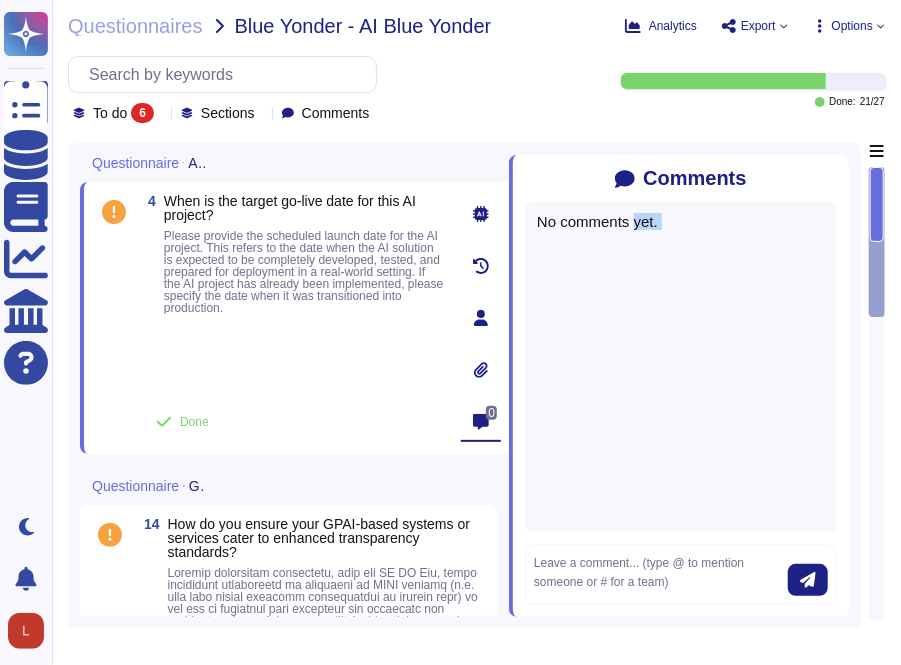 drag, startPoint x: 663, startPoint y: 221, endPoint x: 640, endPoint y: 224, distance: 23.194826 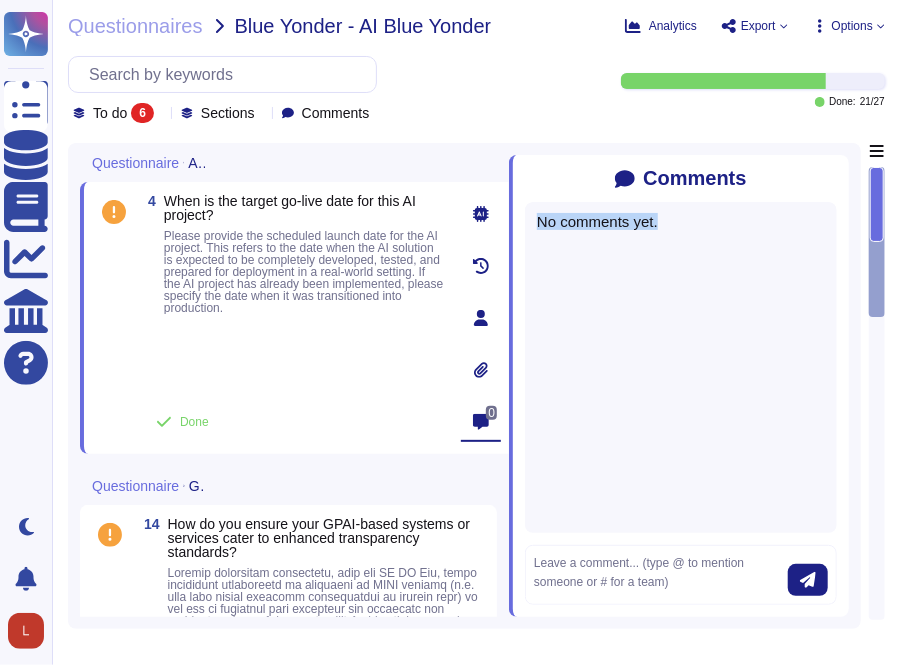 drag, startPoint x: 538, startPoint y: 229, endPoint x: 696, endPoint y: 237, distance: 158.20241 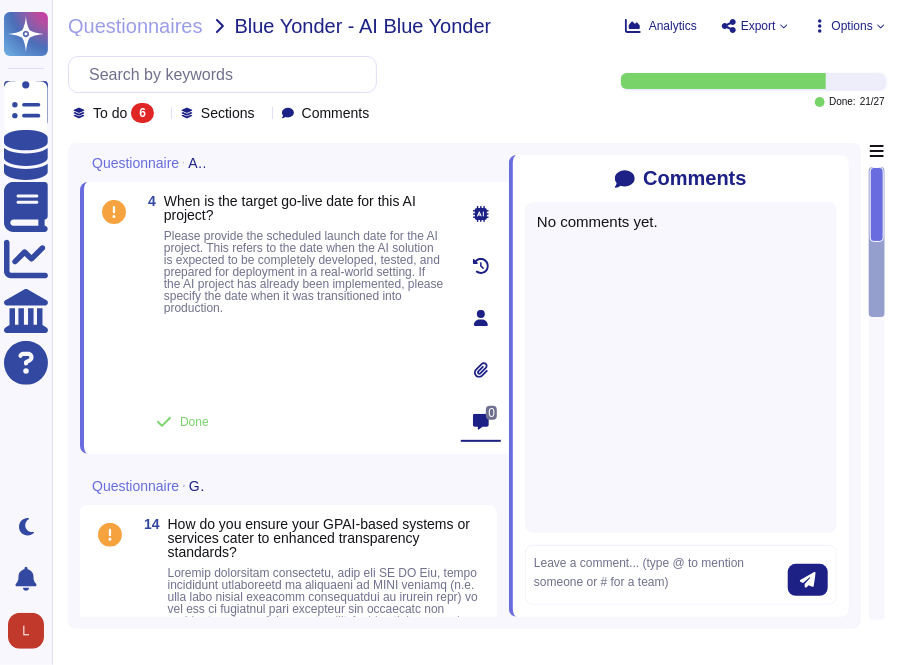 click 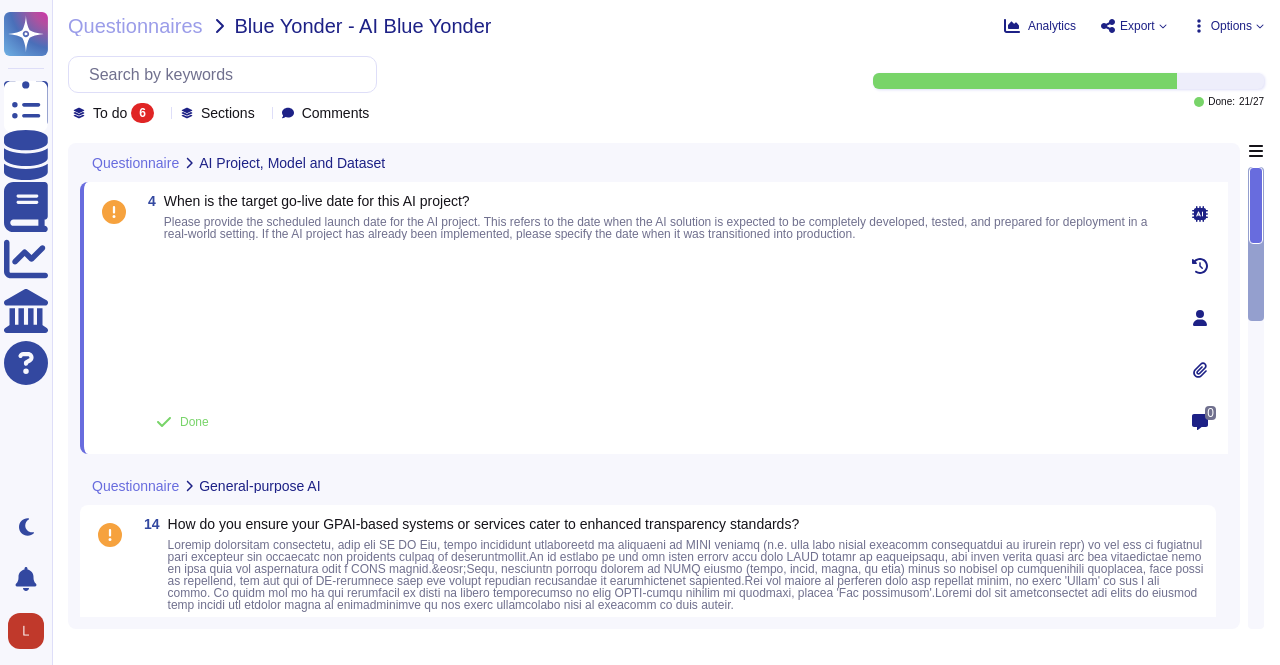 click at bounding box center [652, 321] 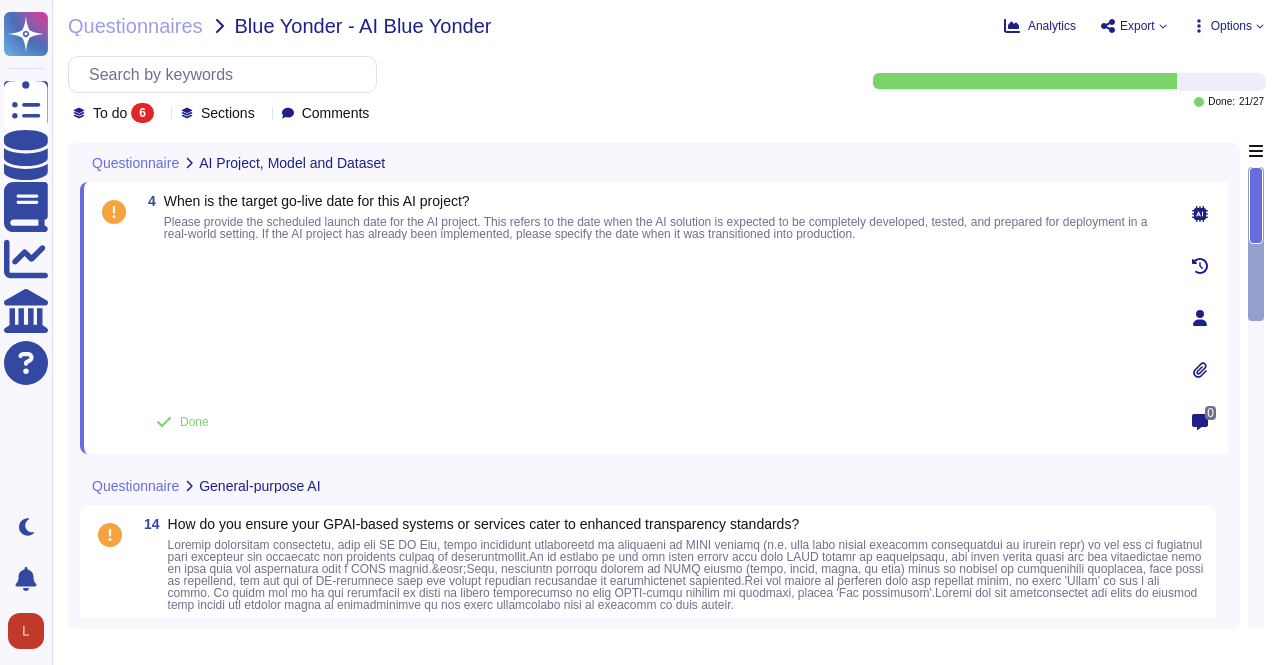 click at bounding box center [652, 321] 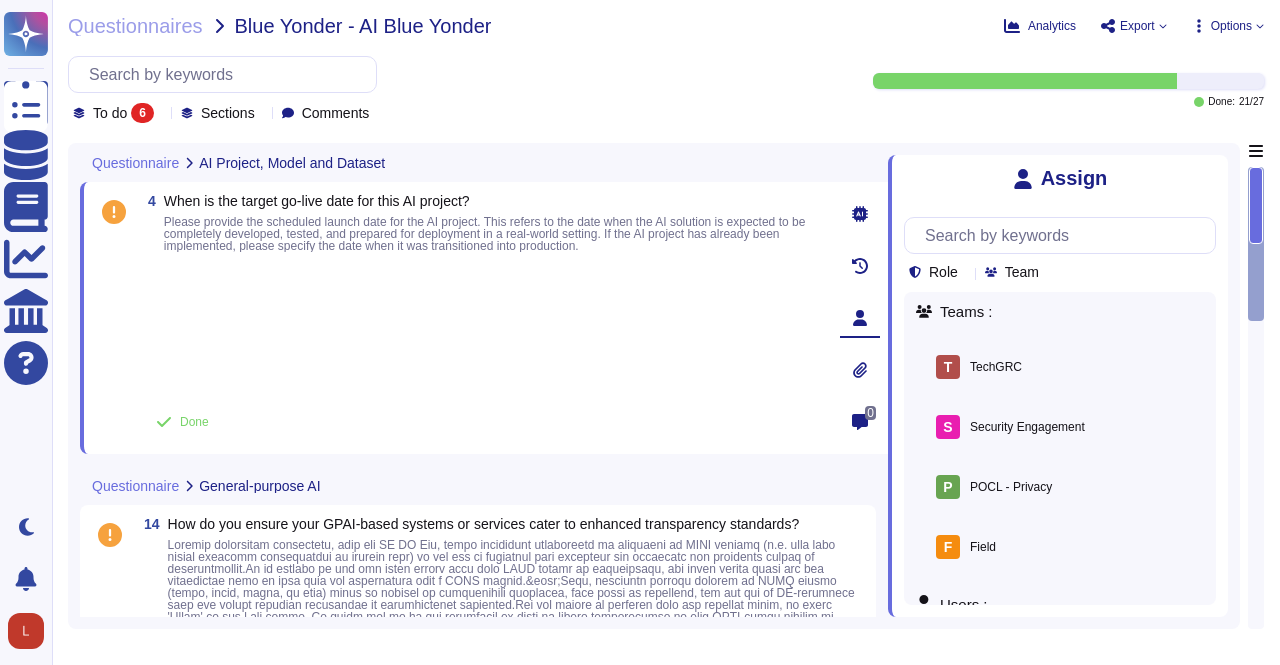 click 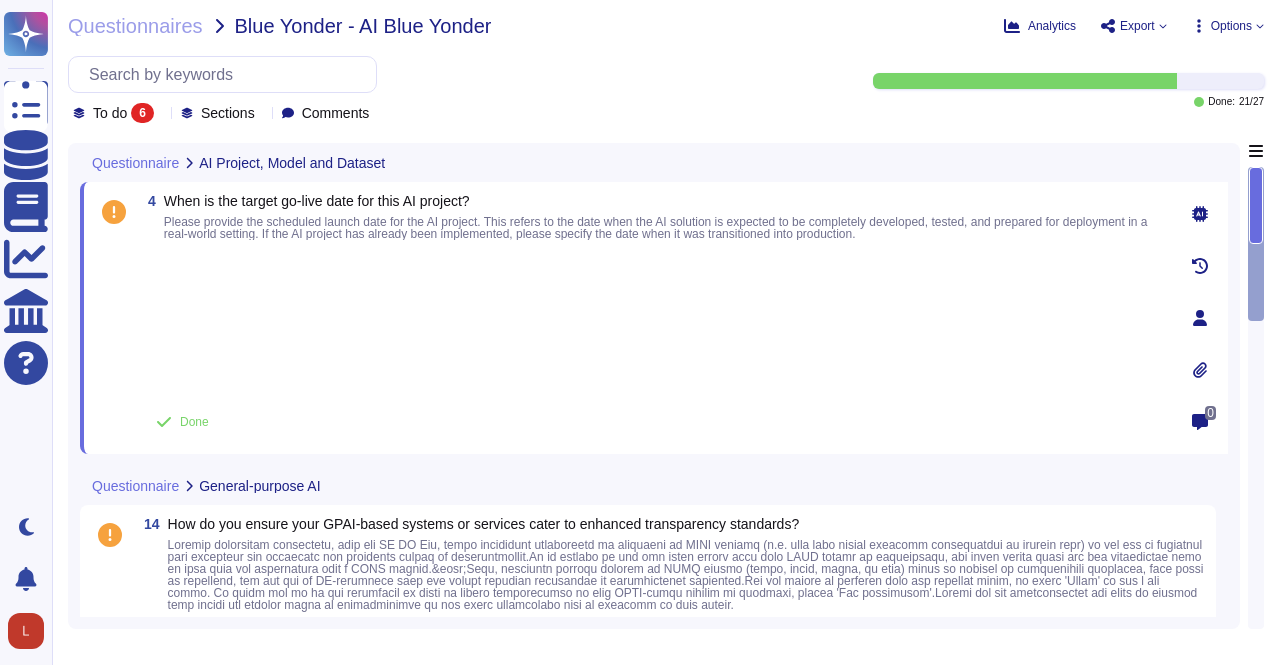 click on "Done" at bounding box center (652, 422) 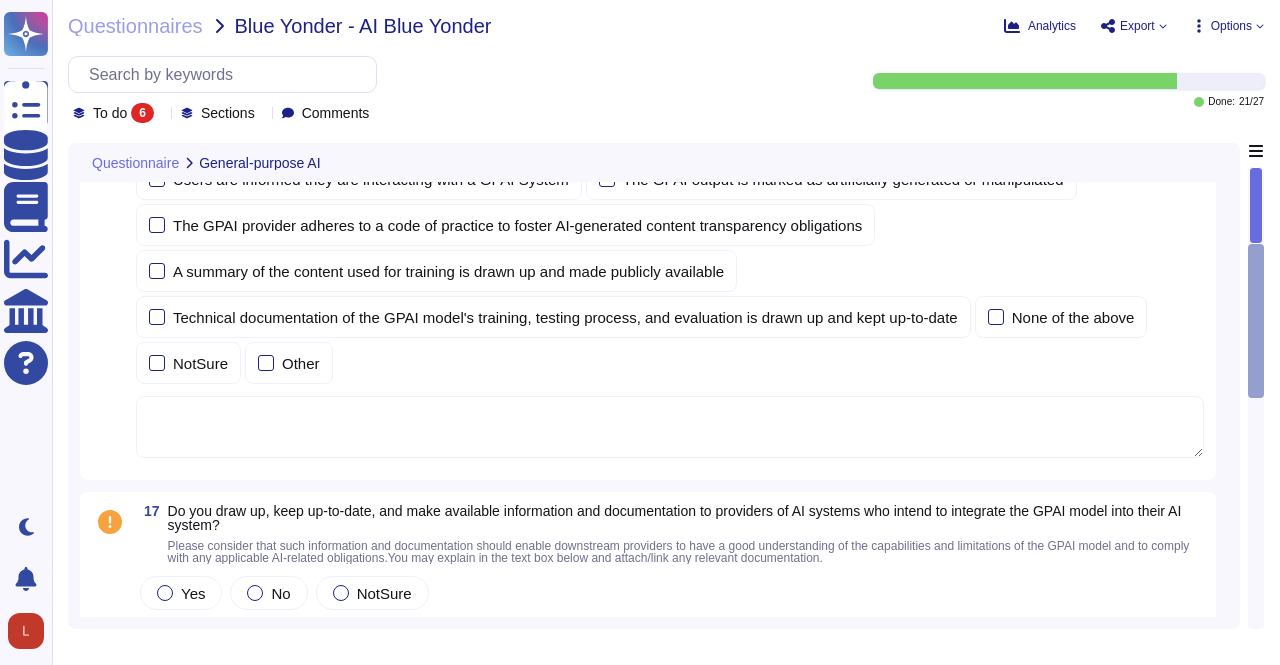scroll, scrollTop: 518, scrollLeft: 0, axis: vertical 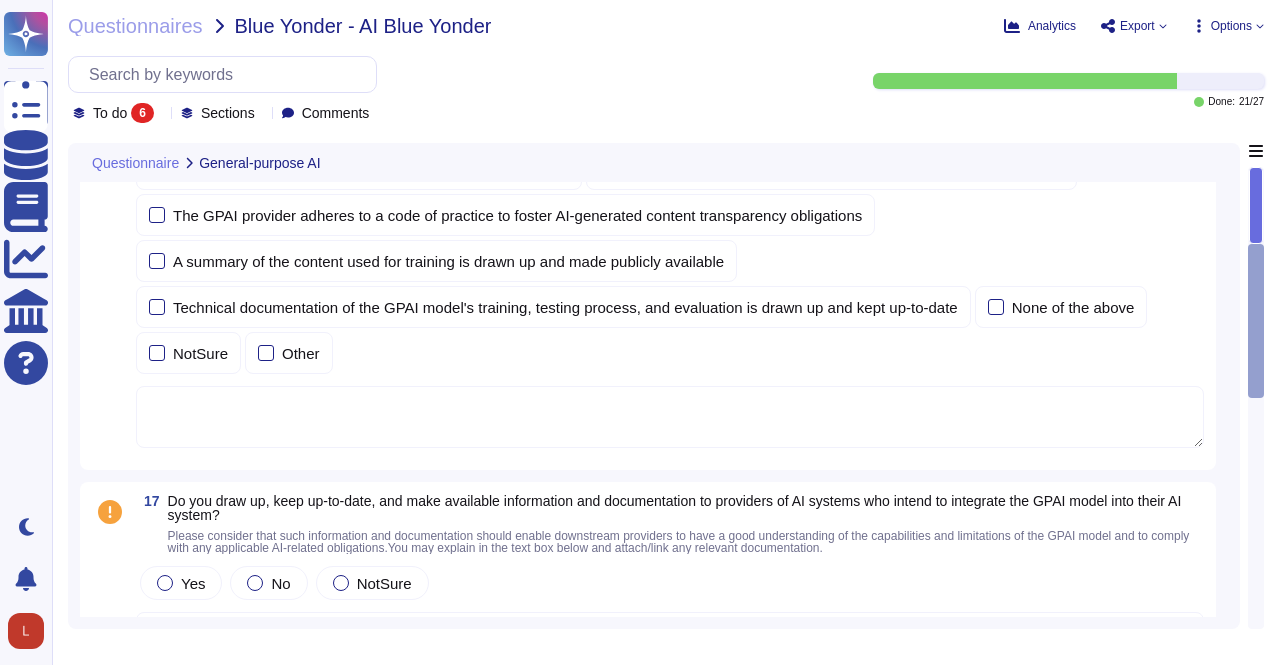 click at bounding box center [670, 417] 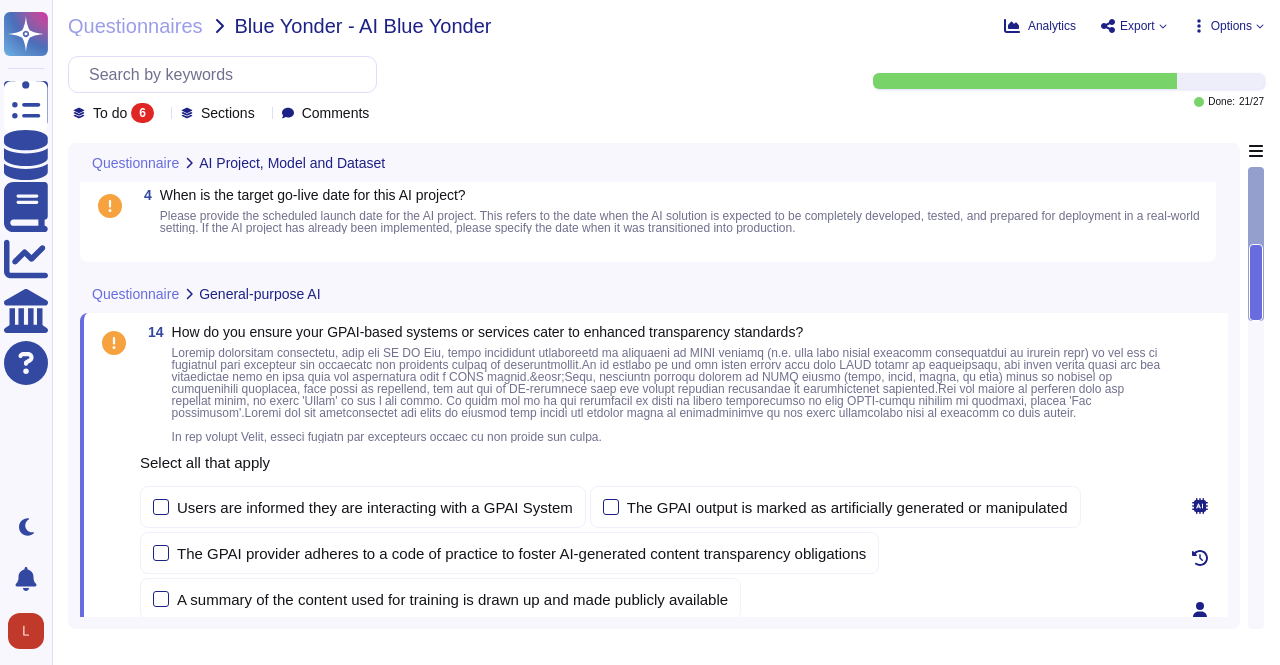 scroll, scrollTop: 0, scrollLeft: 0, axis: both 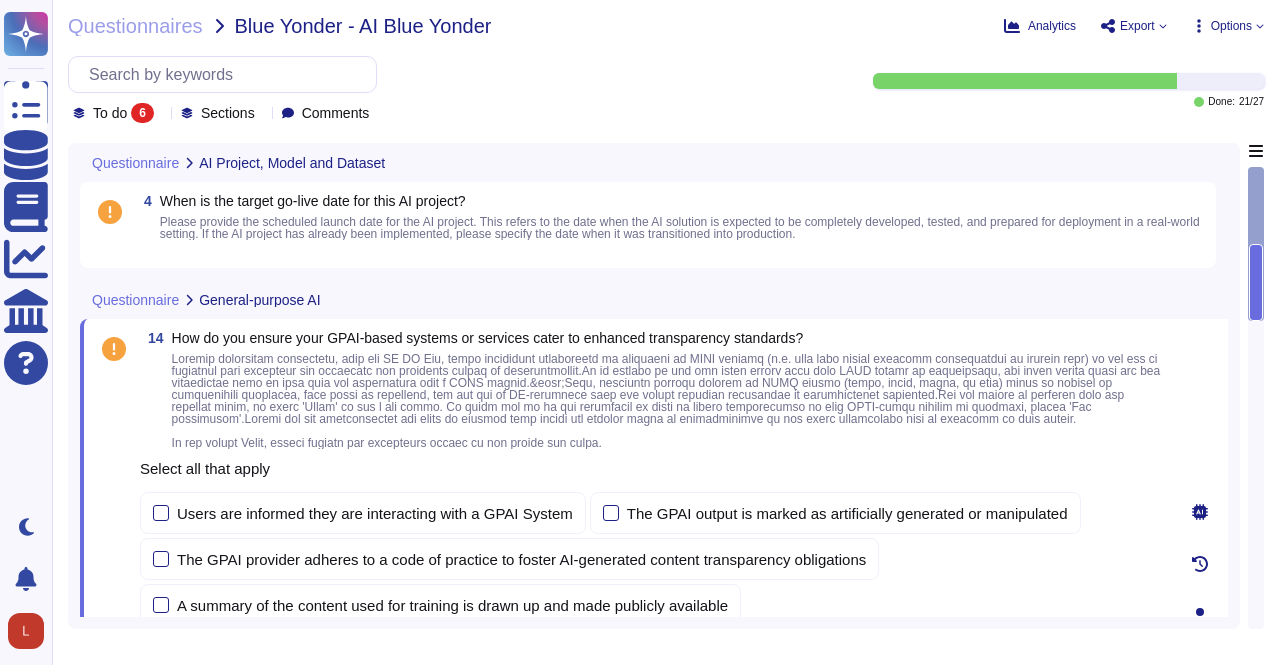 click on "Please provide the scheduled launch date for the AI project. This refers to the date when the AI solution is expected to be completely developed, tested, and prepared for deployment in a real-world setting. If the AI project has already been implemented, please specify the date when it was transitioned into production." at bounding box center (680, 228) 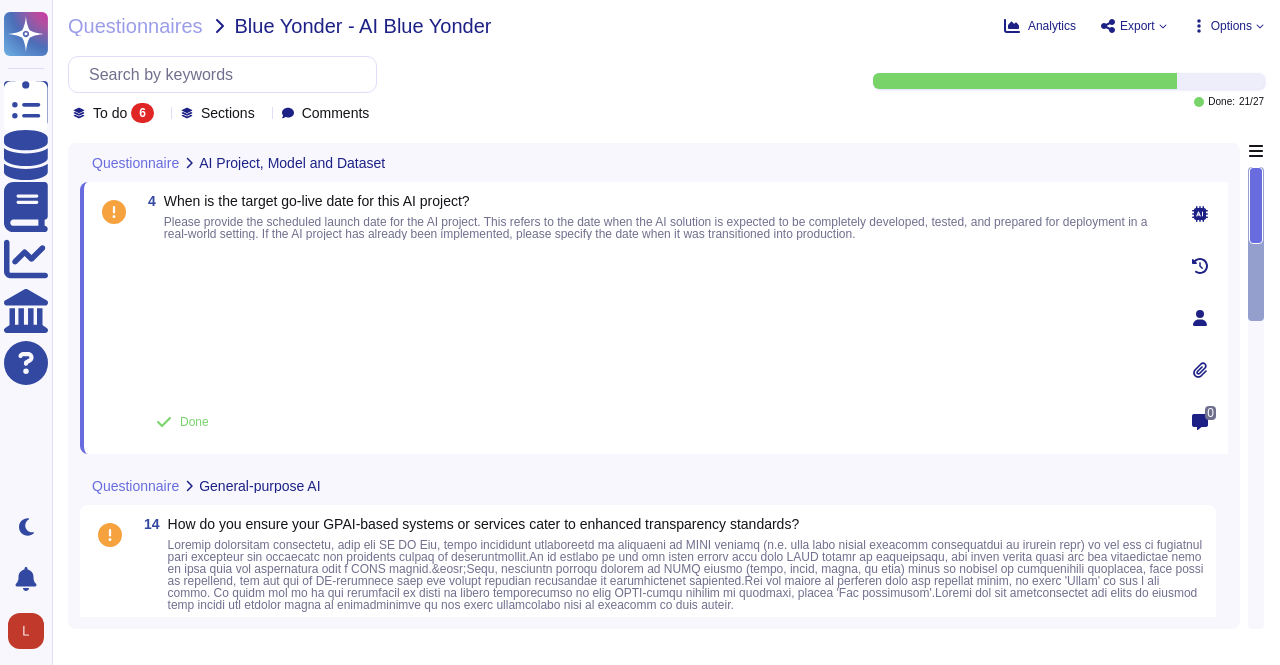 click at bounding box center (652, 321) 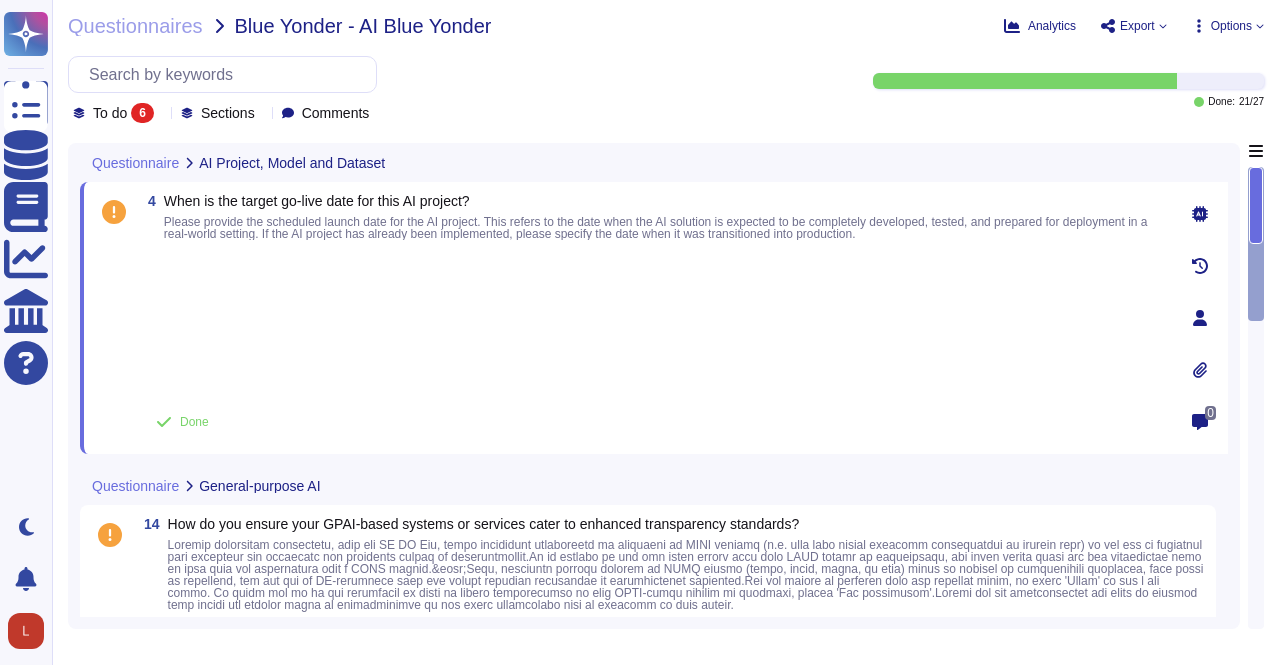 click 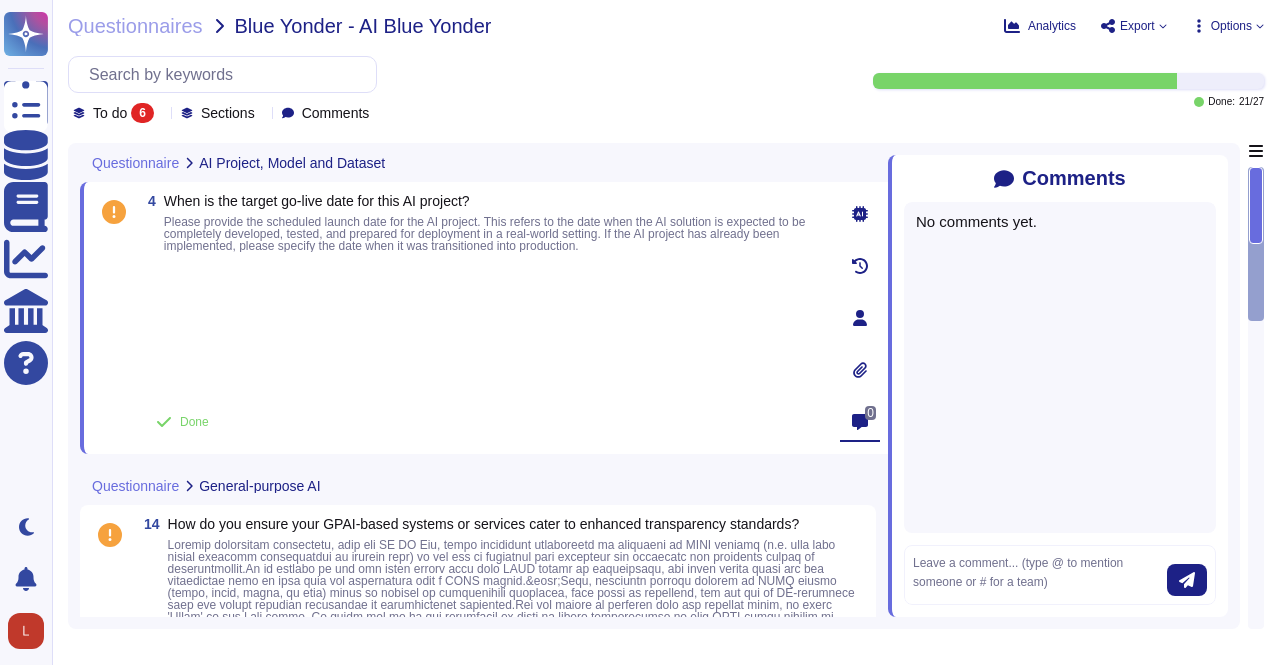 click on "No comments yet." at bounding box center [1060, 221] 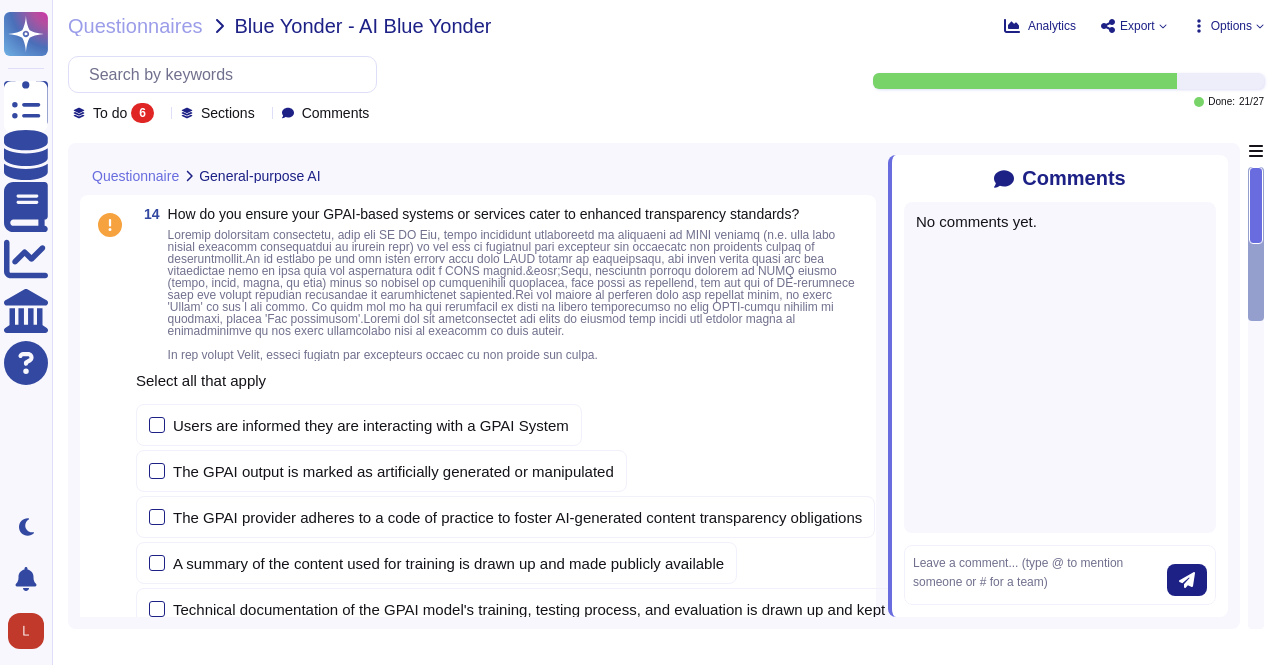 scroll, scrollTop: 311, scrollLeft: 0, axis: vertical 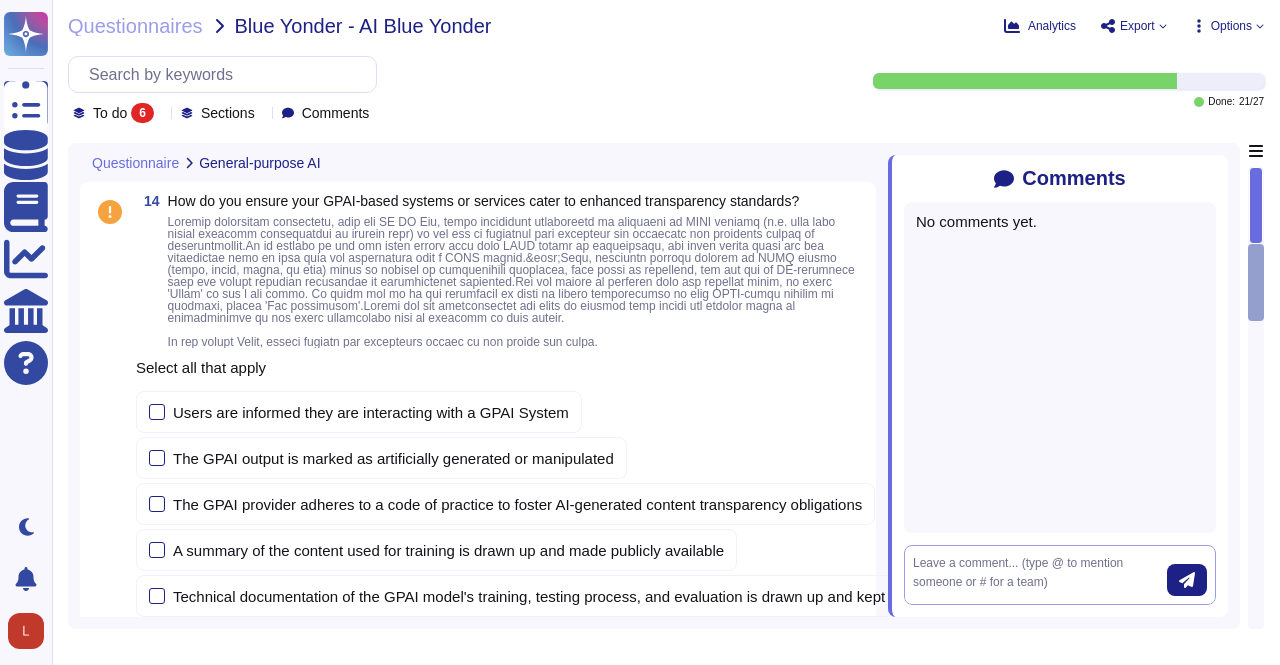 click at bounding box center (1040, 575) 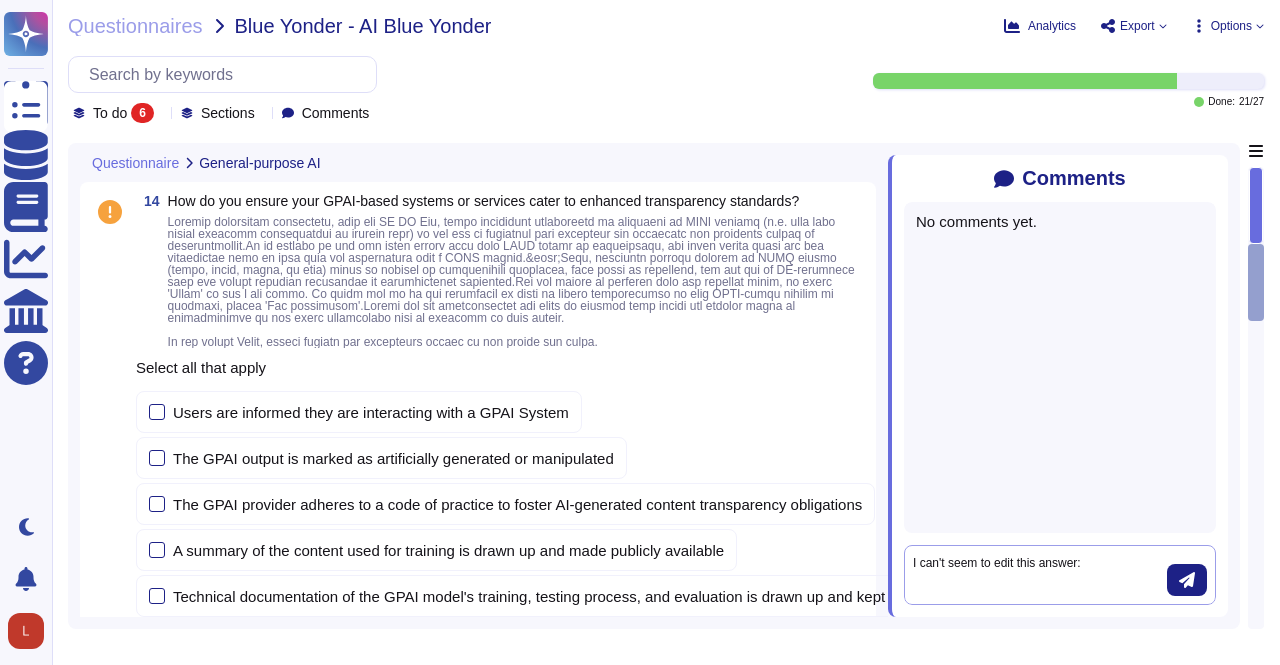 paste on "We are still working on the custom models piece... but Go live date for that portion would be around beginning of [MONTH]
Go live date for all other AI (in app) would be at time of contract signature, so I would say by this Friday - if we make it by then" 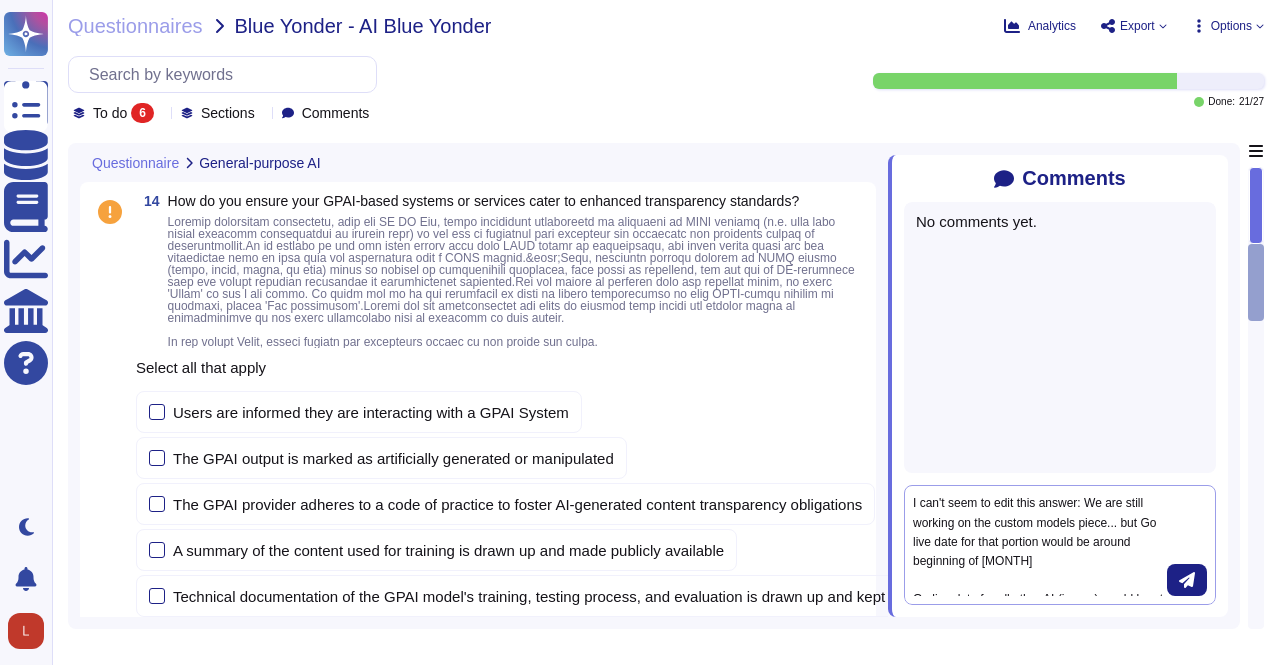 drag, startPoint x: 1086, startPoint y: 494, endPoint x: 1000, endPoint y: 514, distance: 88.29496 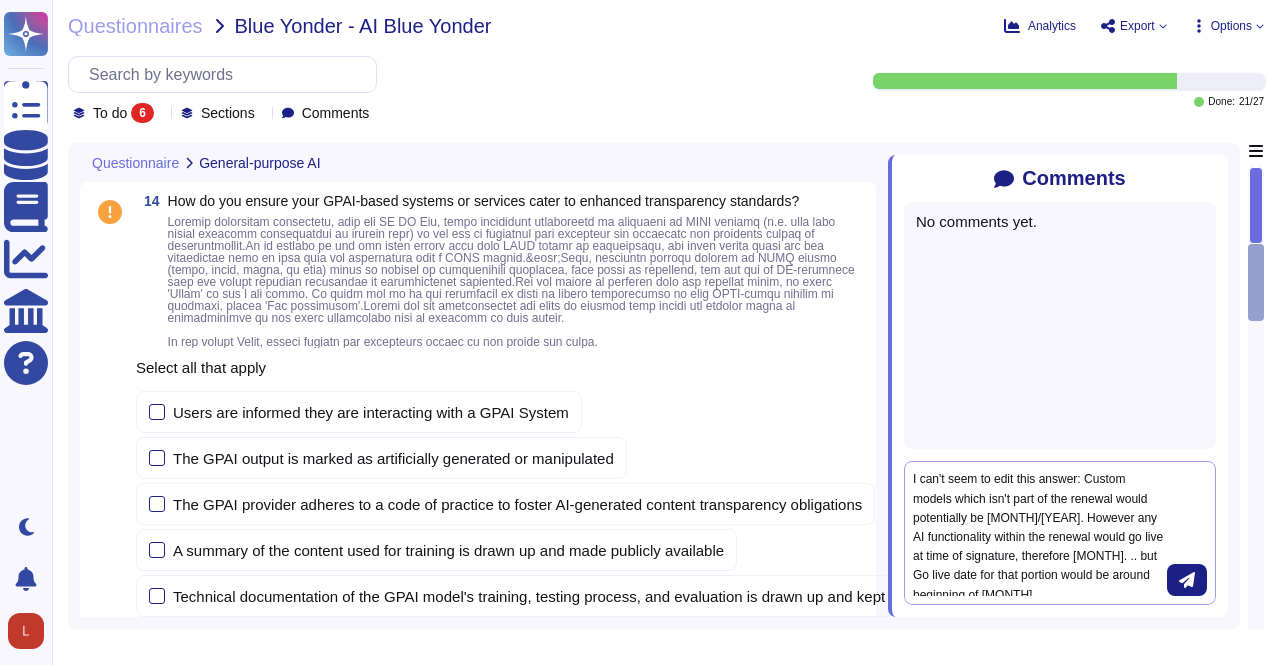 scroll, scrollTop: 16, scrollLeft: 0, axis: vertical 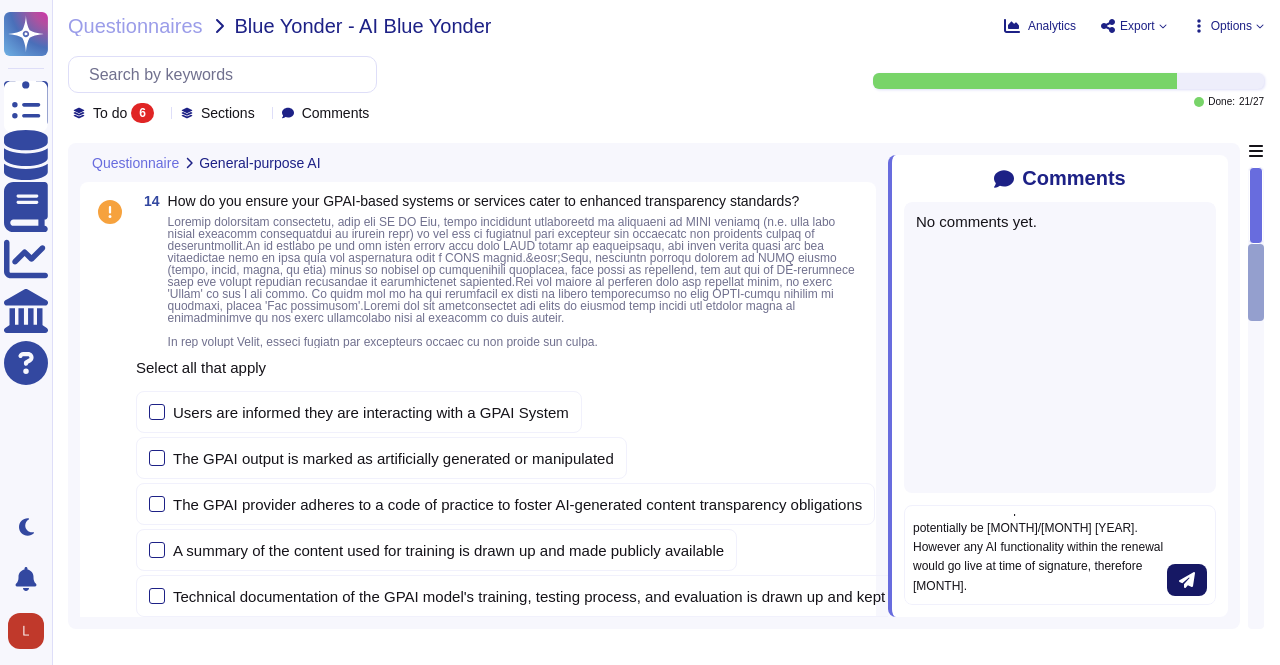 type on "I can't seem to edit this answer: Custom models which isn't part of the renewal would potentially be [MONTH]/[MONTH] [YEAR]. However any AI functionality within the renewal would go live at time of signature, therefore [MONTH]." 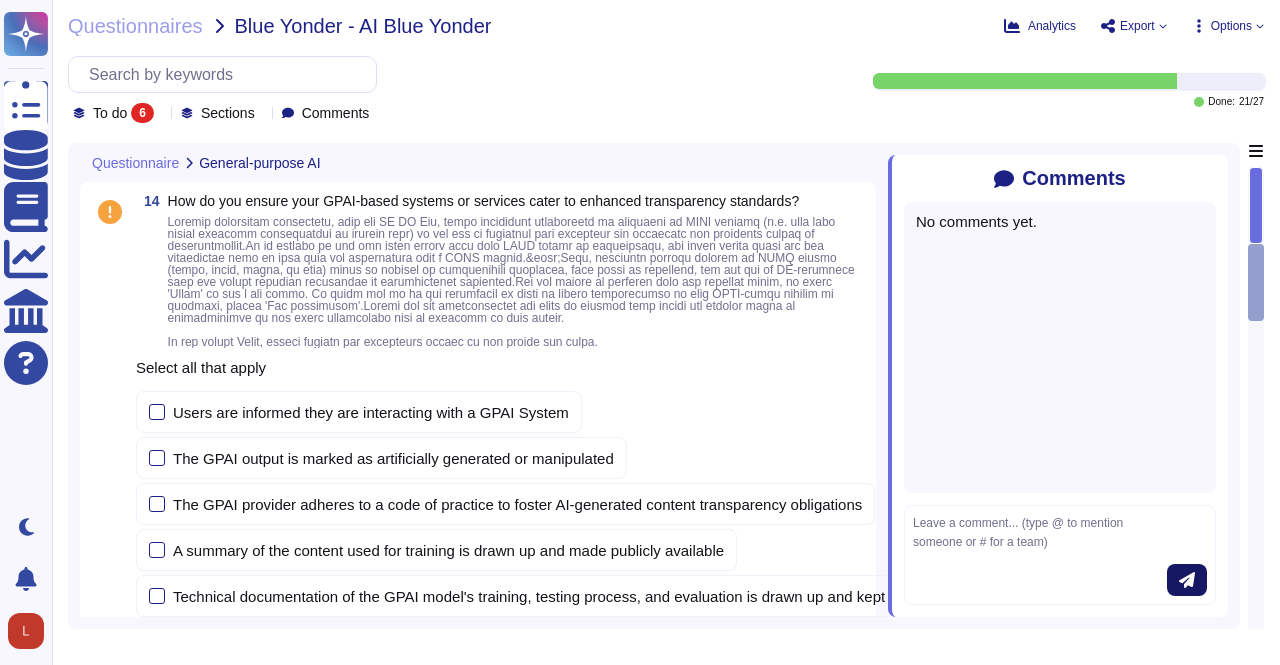 scroll, scrollTop: 0, scrollLeft: 0, axis: both 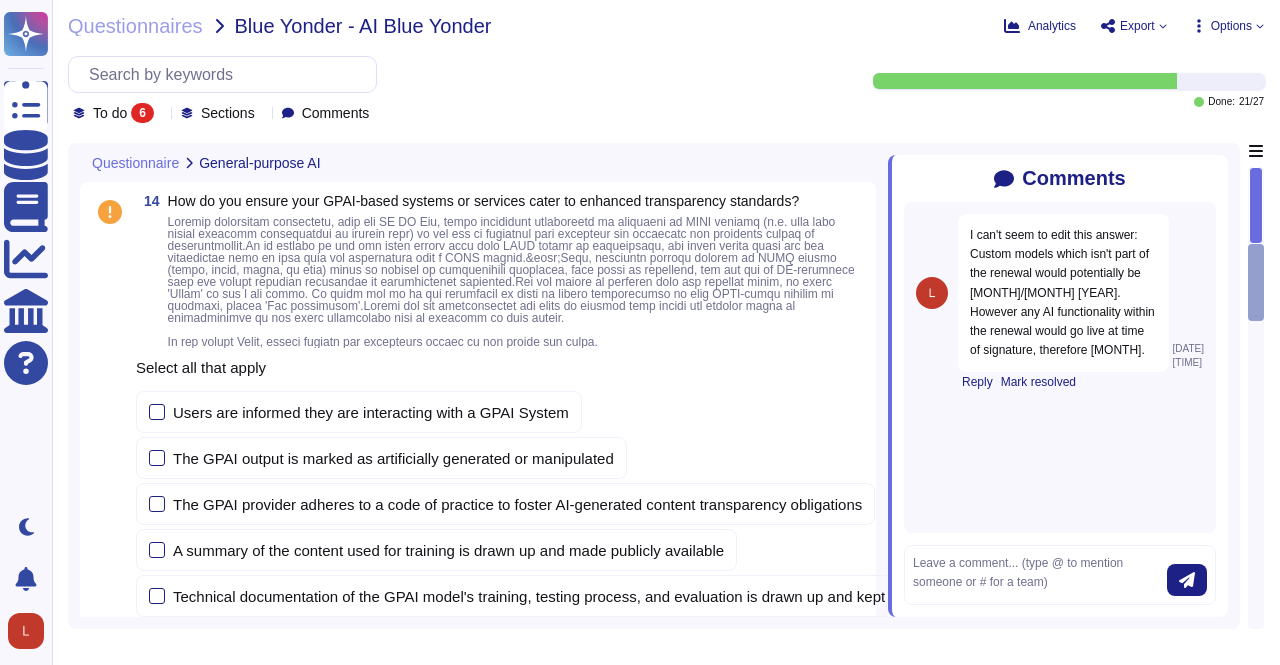 click at bounding box center [1256, 205] 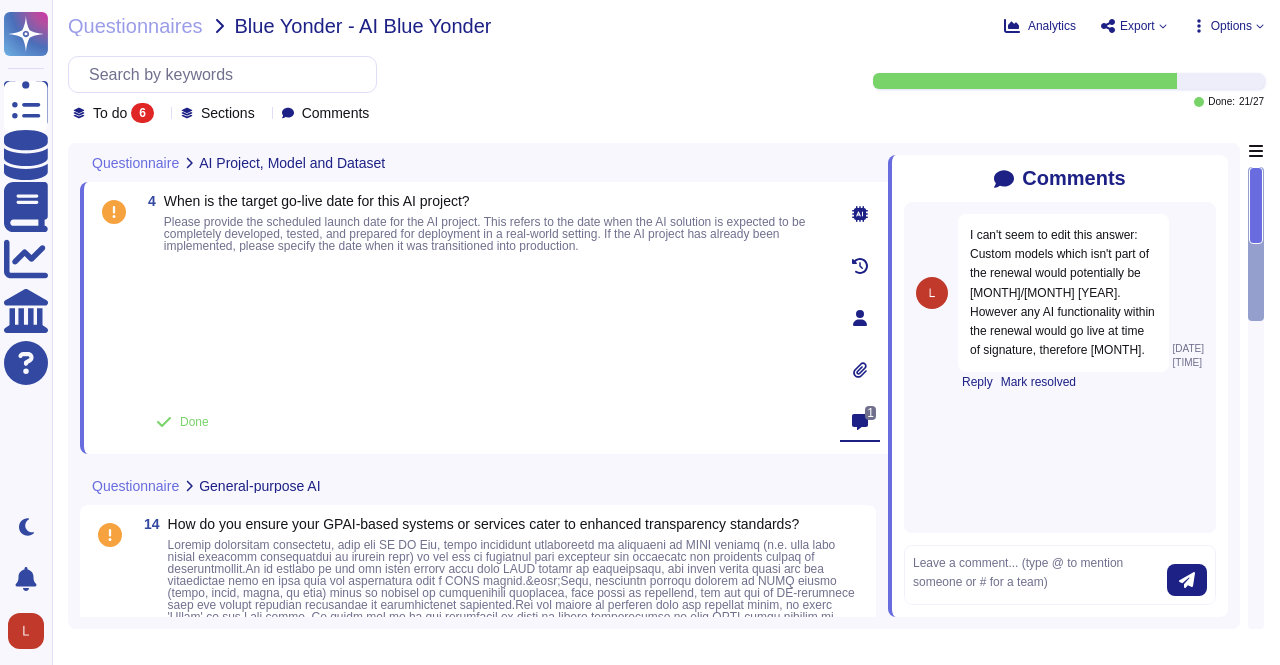 scroll, scrollTop: 0, scrollLeft: 0, axis: both 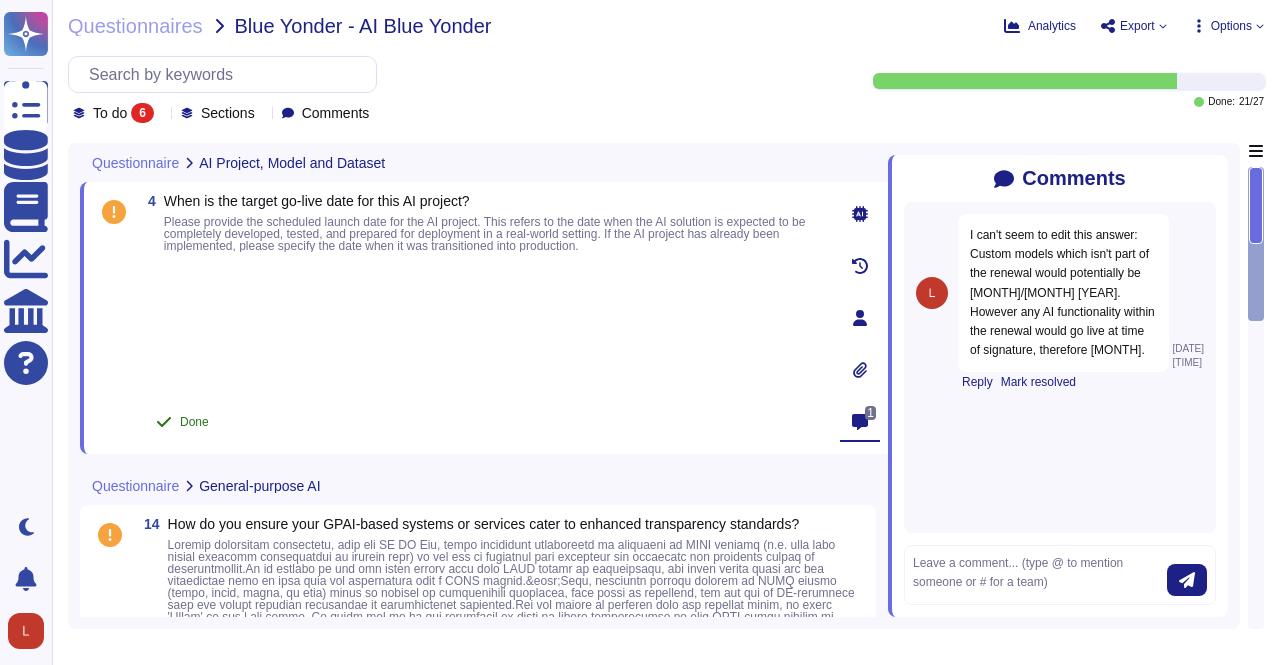 click on "Done" at bounding box center [194, 422] 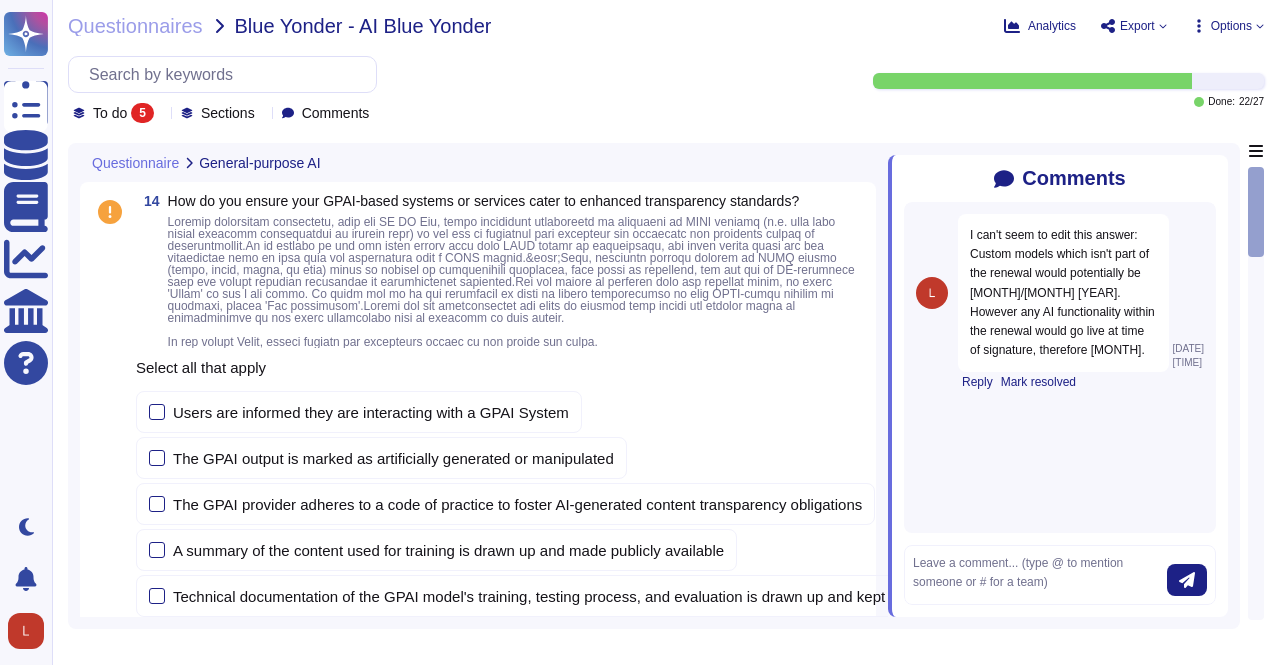 click 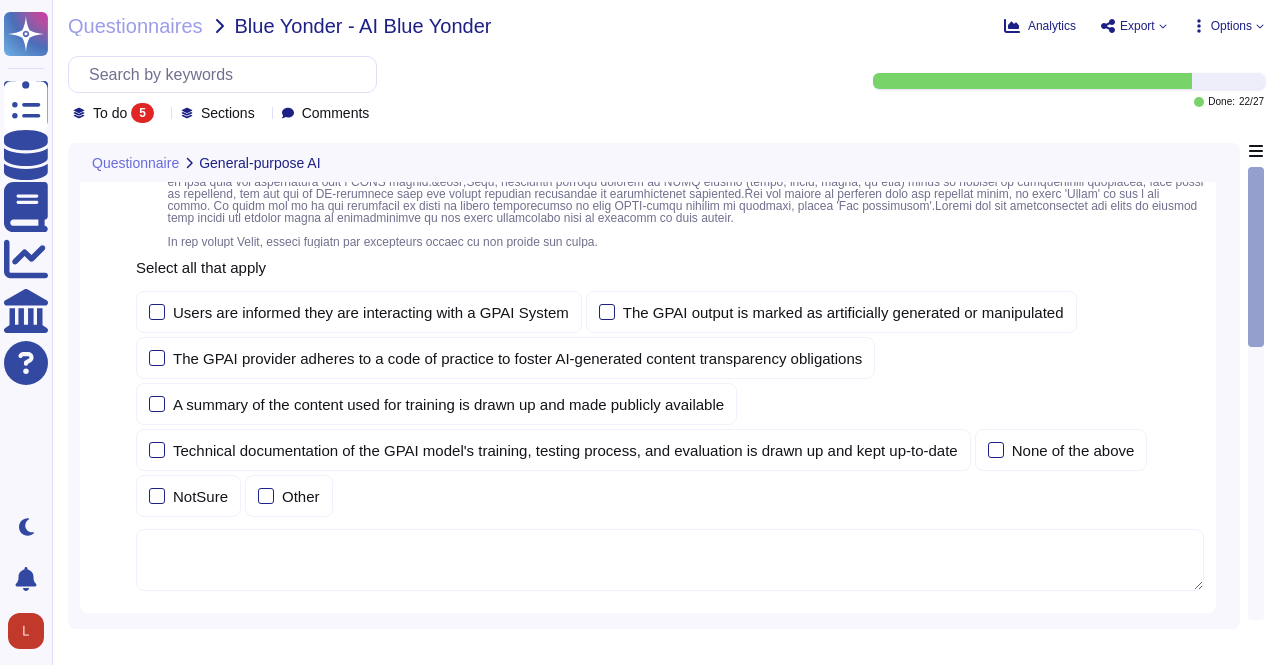 scroll, scrollTop: 0, scrollLeft: 0, axis: both 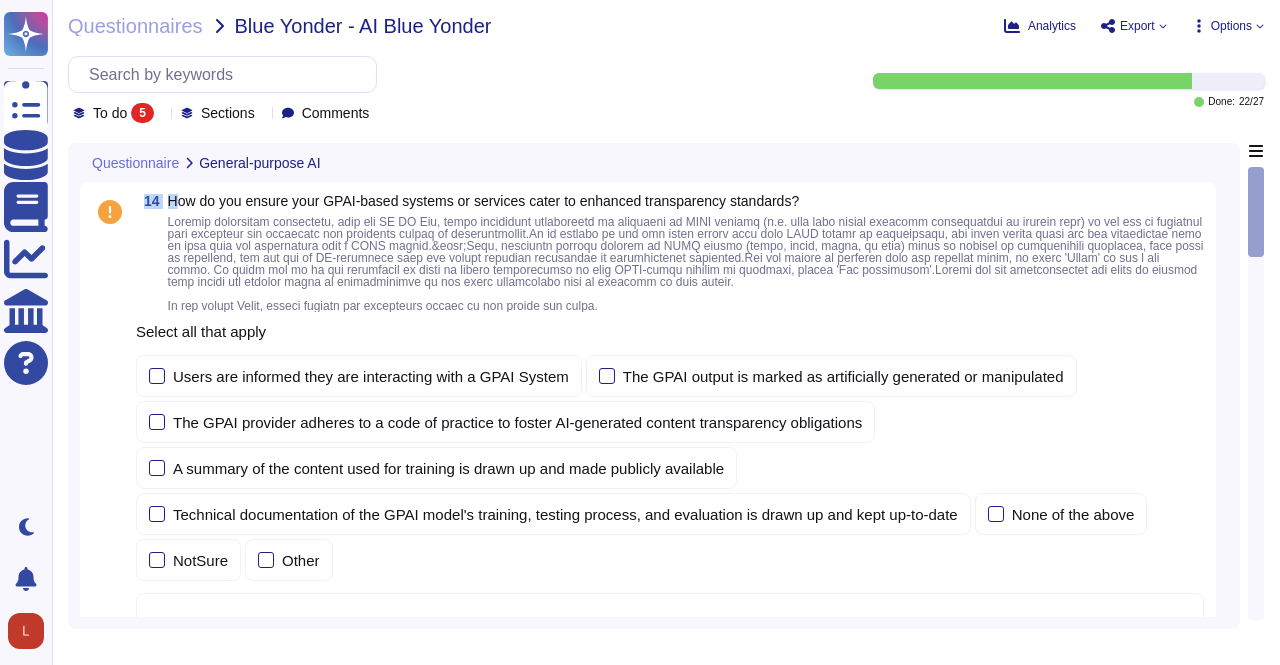drag, startPoint x: 145, startPoint y: 201, endPoint x: 180, endPoint y: 207, distance: 35.510563 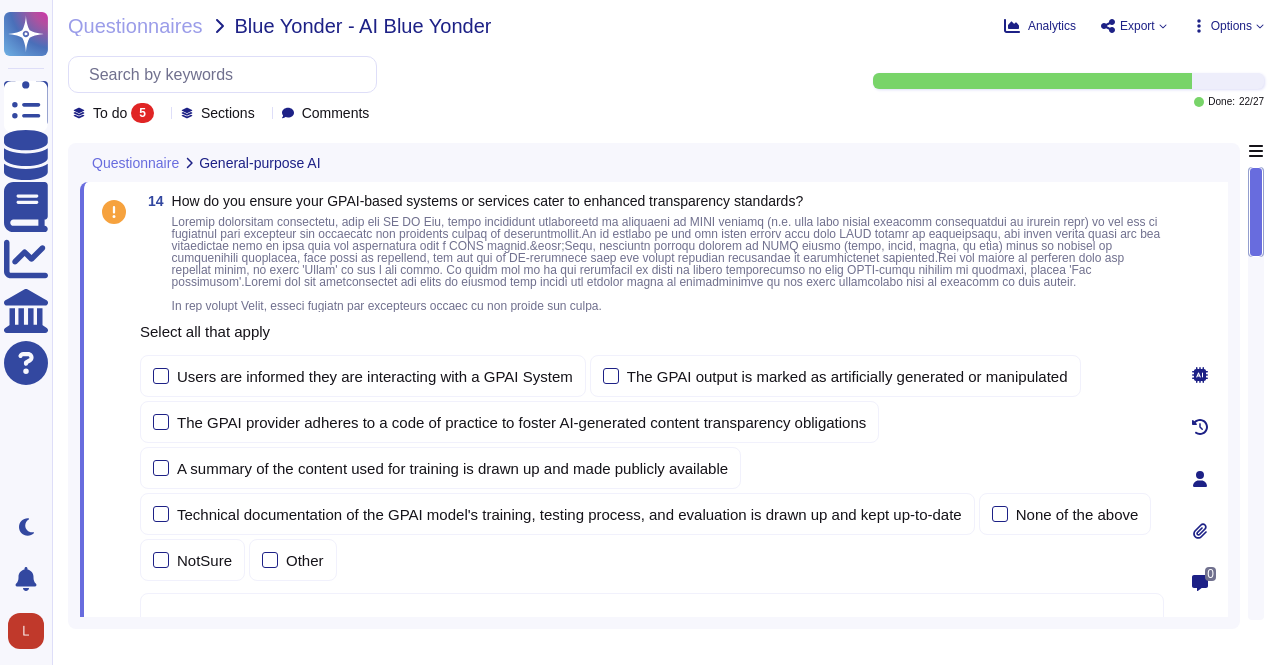 scroll, scrollTop: 6, scrollLeft: 0, axis: vertical 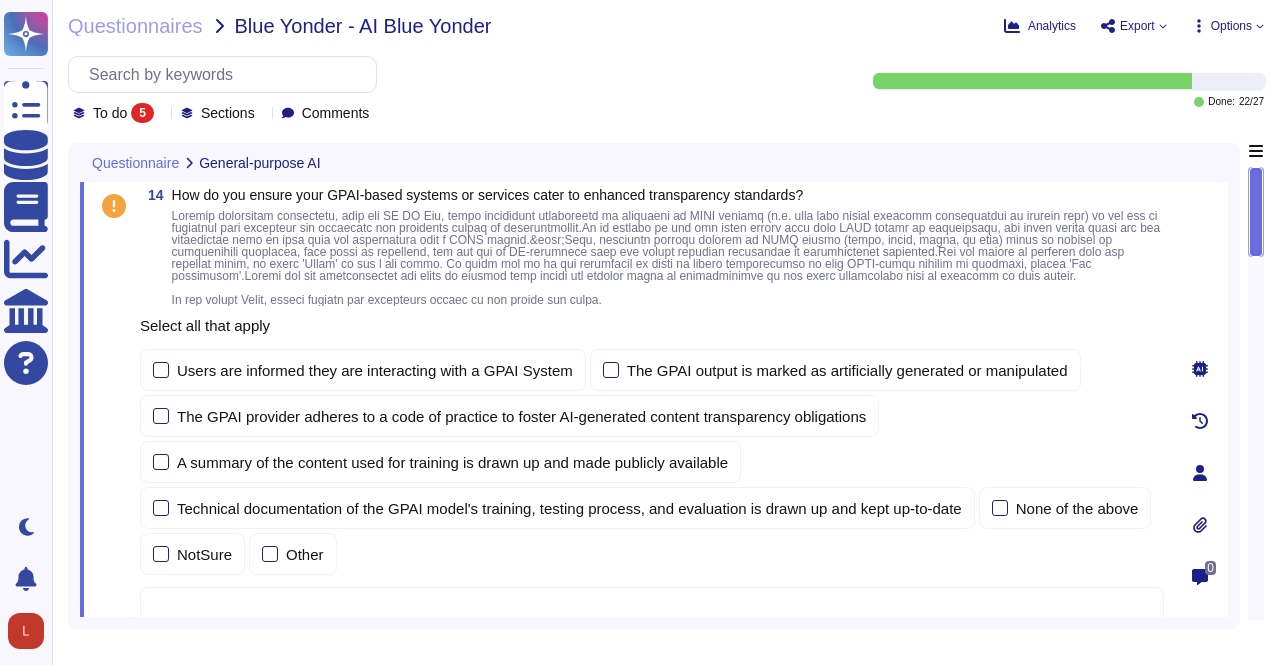 click at bounding box center [668, 258] 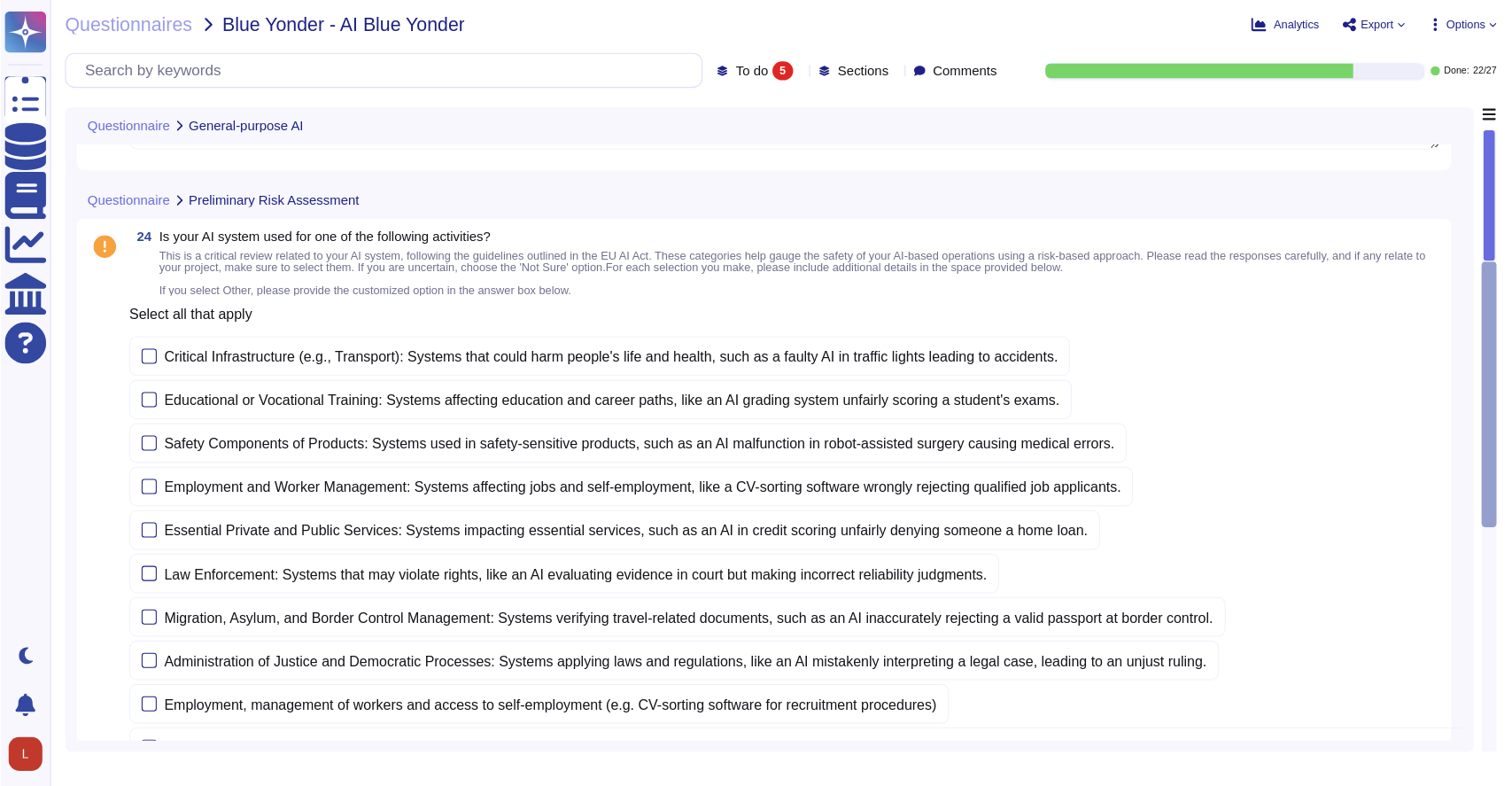 scroll, scrollTop: 598, scrollLeft: 0, axis: vertical 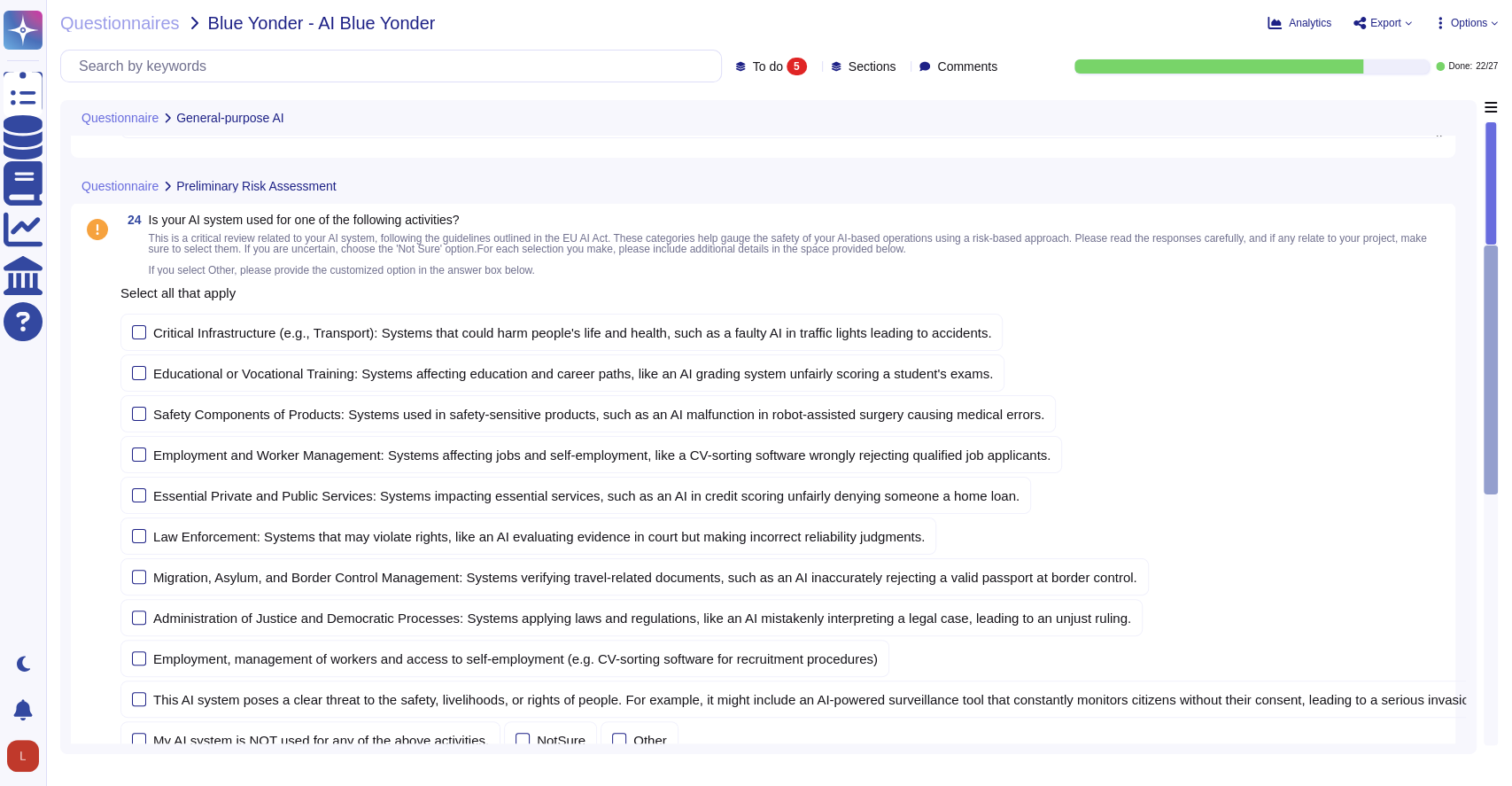 drag, startPoint x: 1123, startPoint y: 1, endPoint x: 878, endPoint y: 177, distance: 301.66372 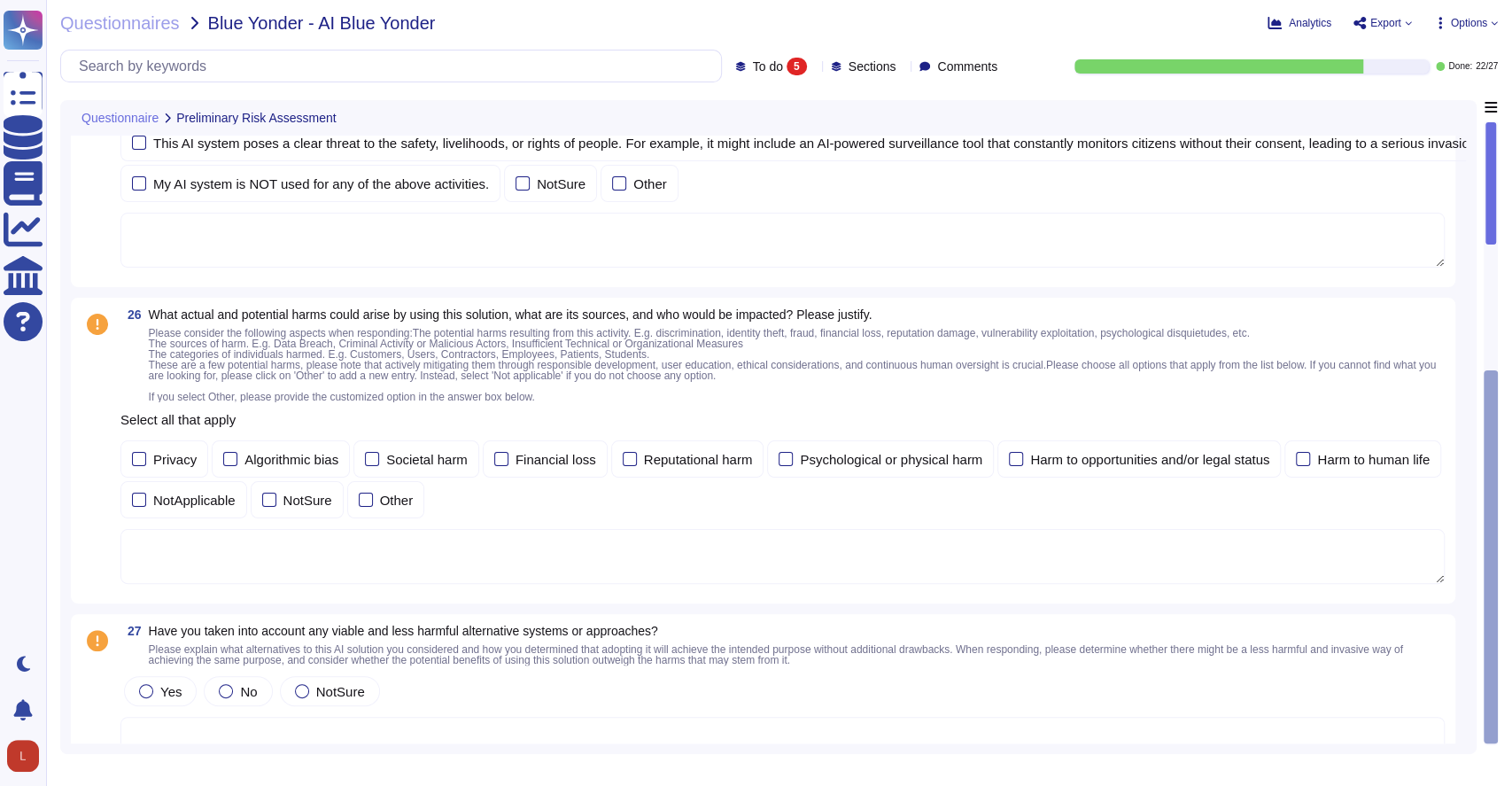 scroll, scrollTop: 1175, scrollLeft: 0, axis: vertical 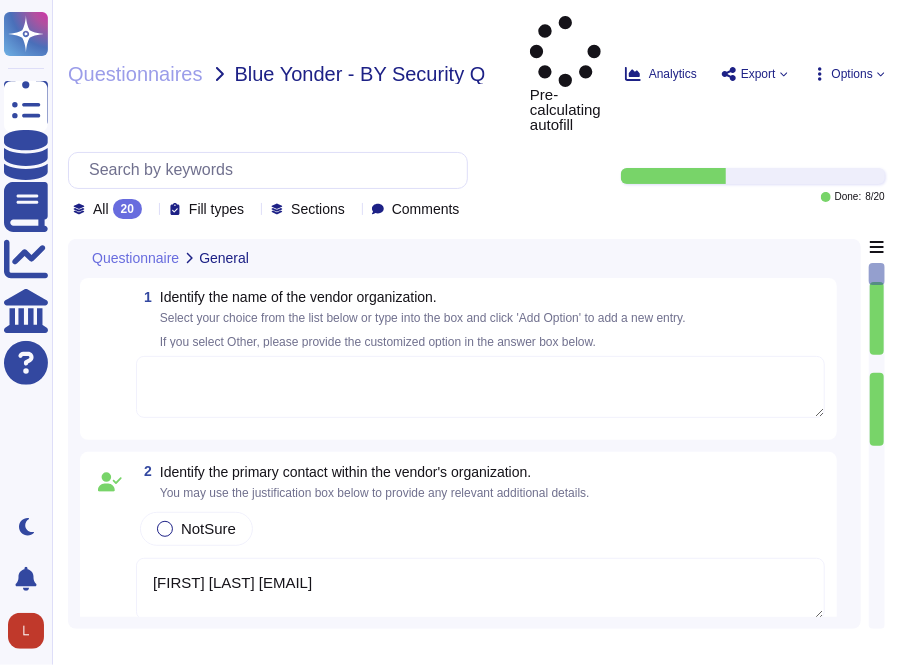 type on "[FIRST] [LAST] [EMAIL]" 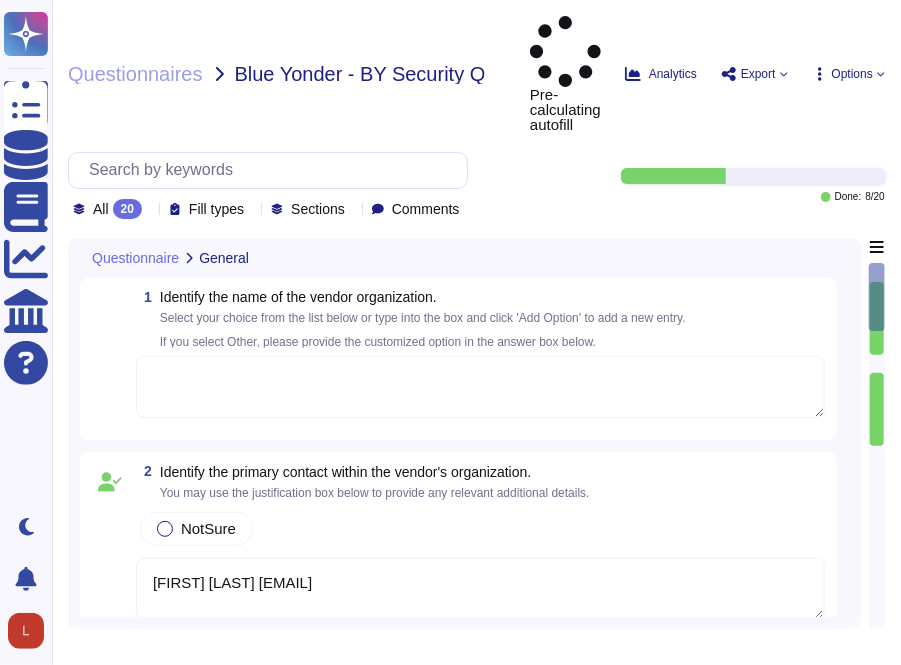 click 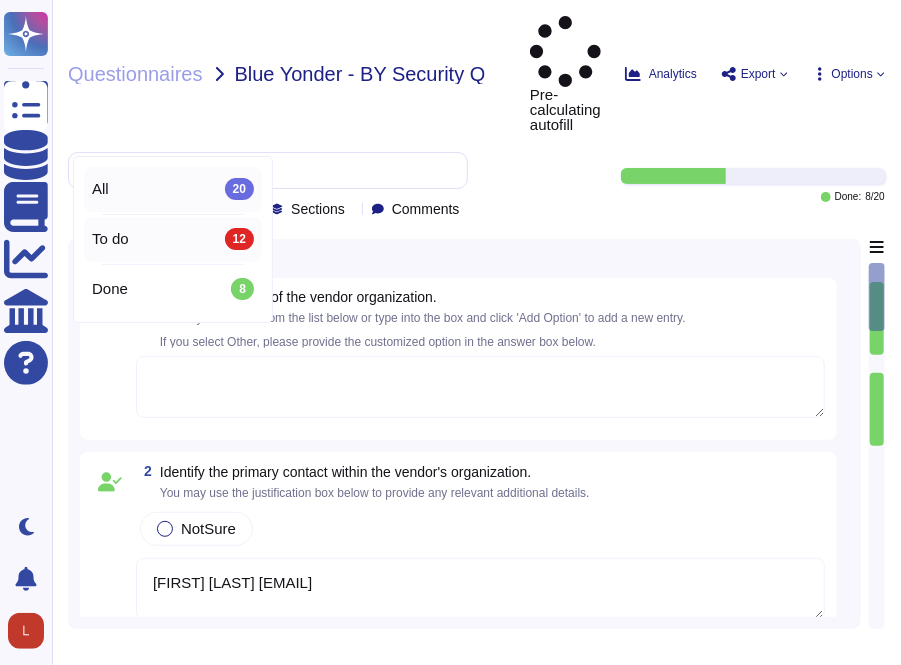 click on "To do 12" at bounding box center (173, 239) 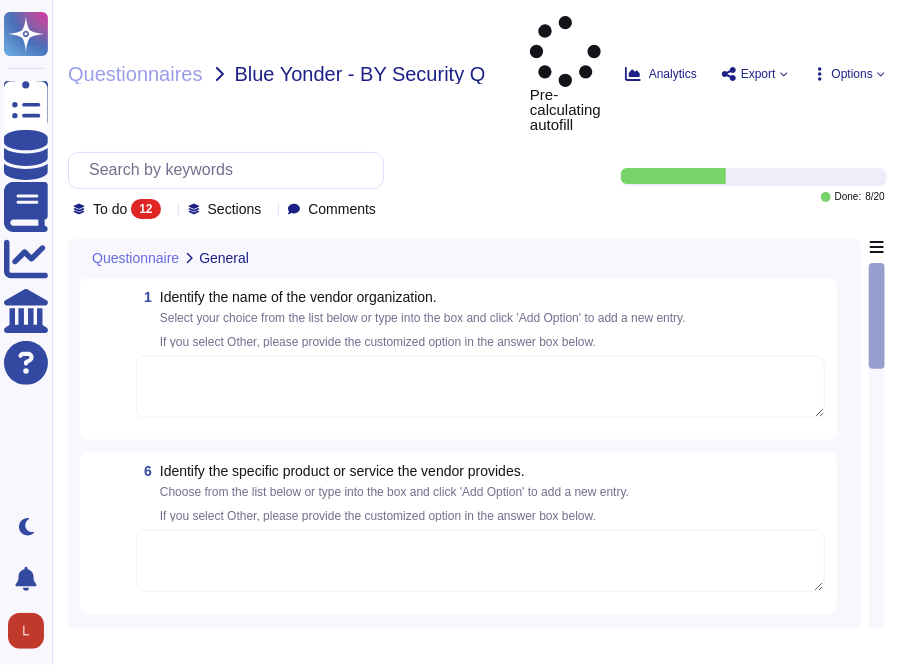click 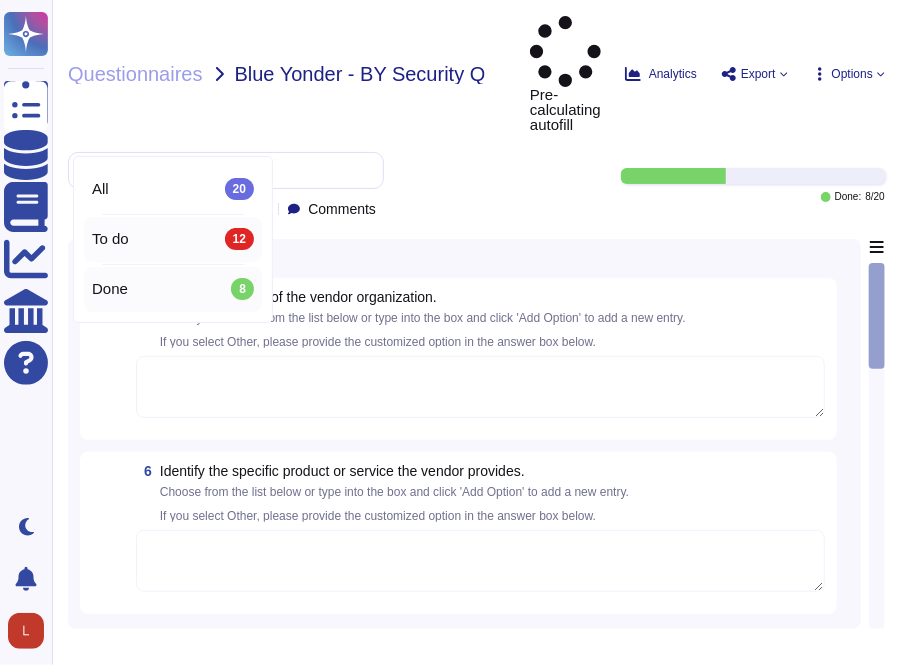 click on "Done 8" at bounding box center (173, 289) 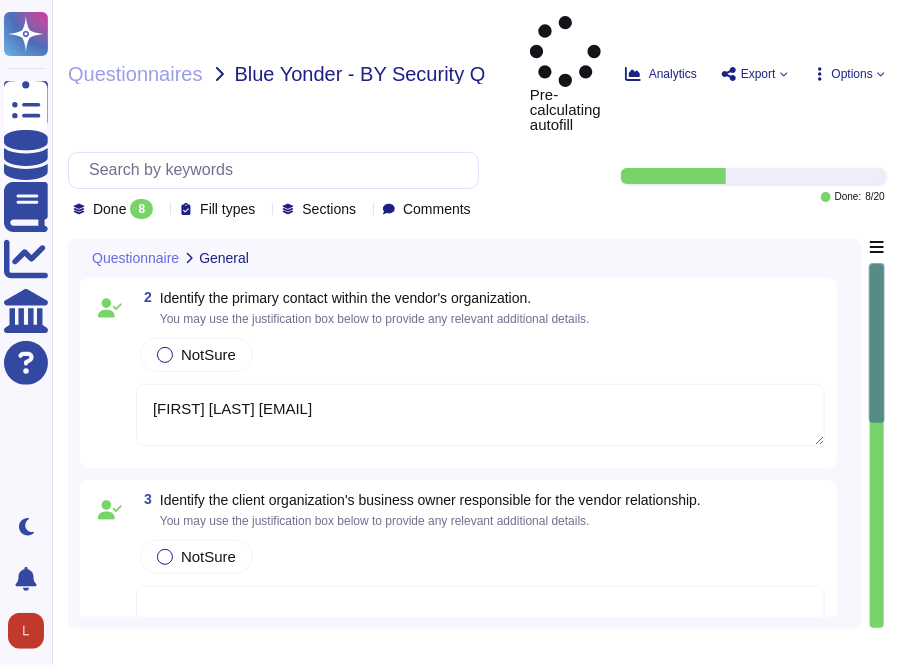 type on "Liane Israel lisrael@adobe.com" 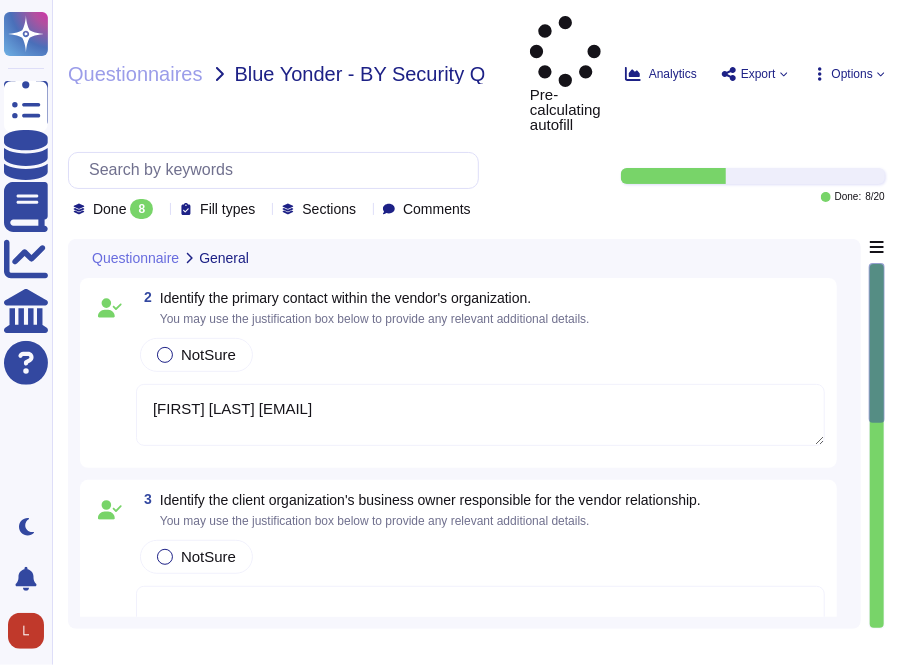 drag, startPoint x: 878, startPoint y: 269, endPoint x: 878, endPoint y: 280, distance: 11 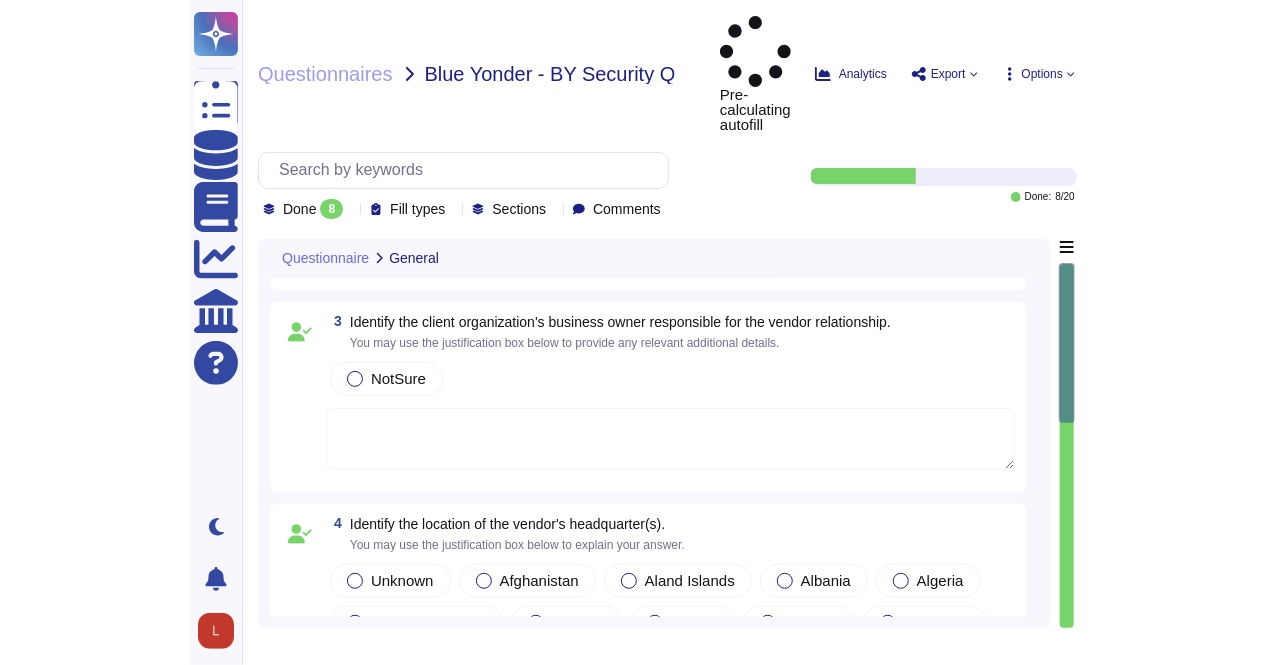 scroll, scrollTop: 189, scrollLeft: 0, axis: vertical 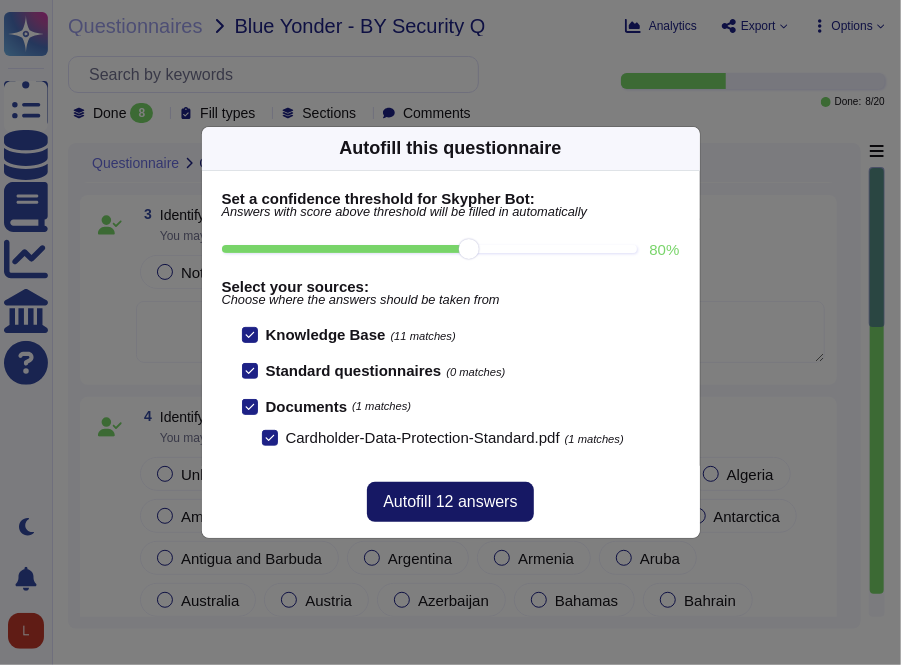 click on "Autofill 12 answers" at bounding box center [450, 502] 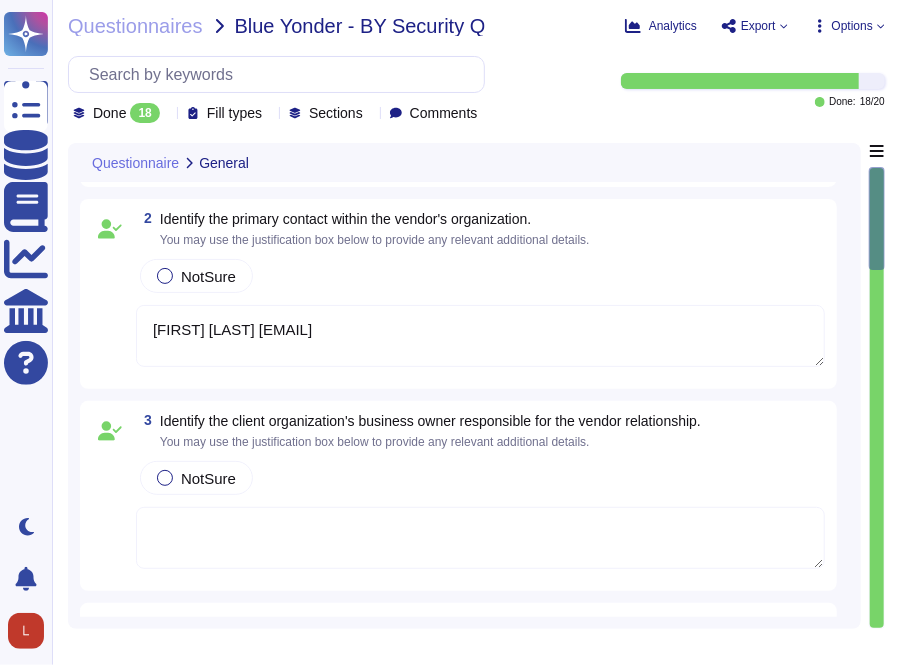 type on "Adobe's headquarters is in San Jose, California, USA." 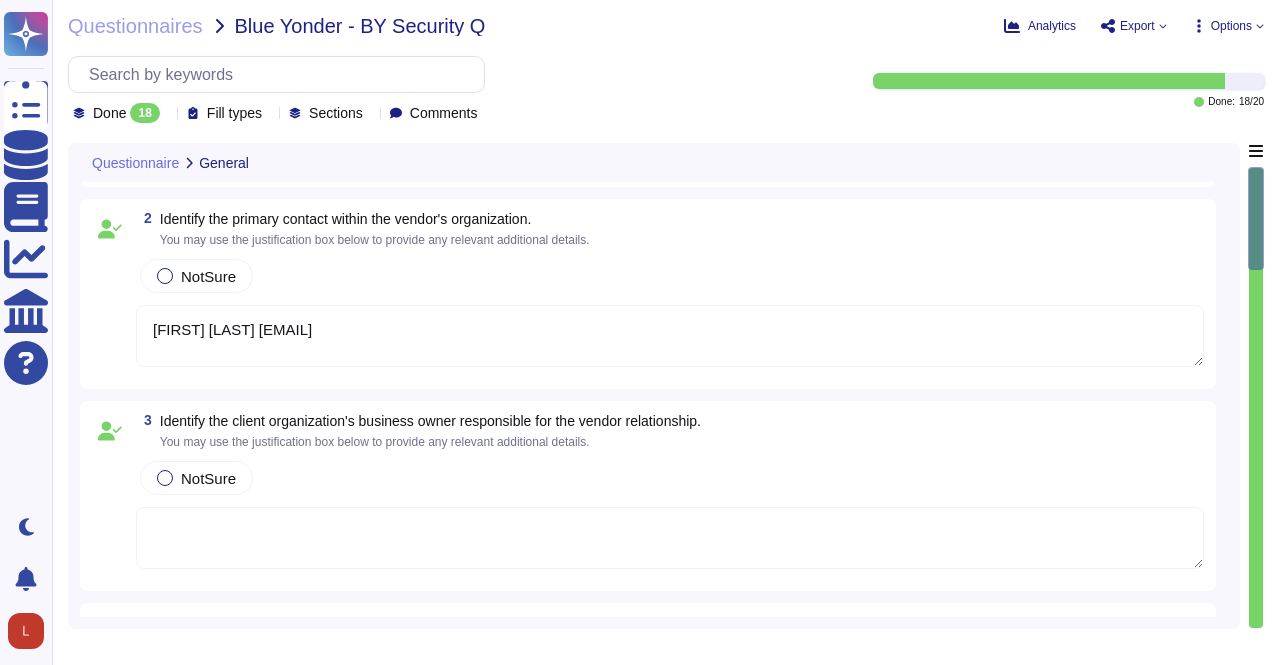 click 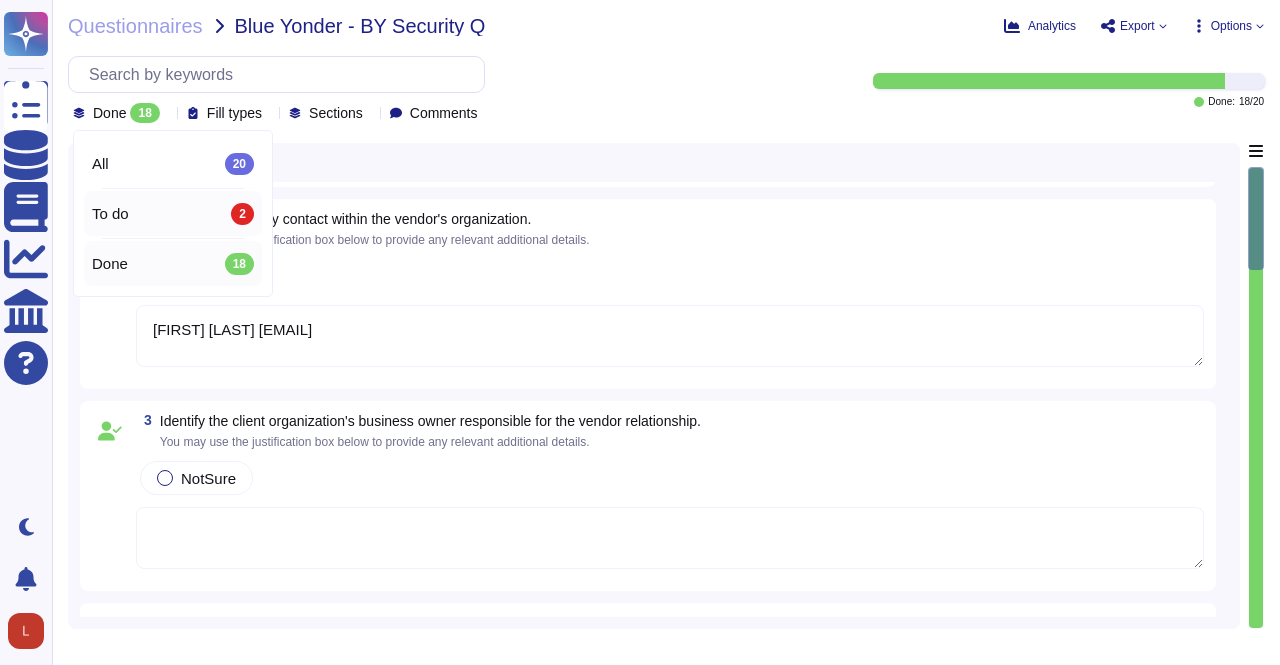 click on "To do 2" at bounding box center [173, 214] 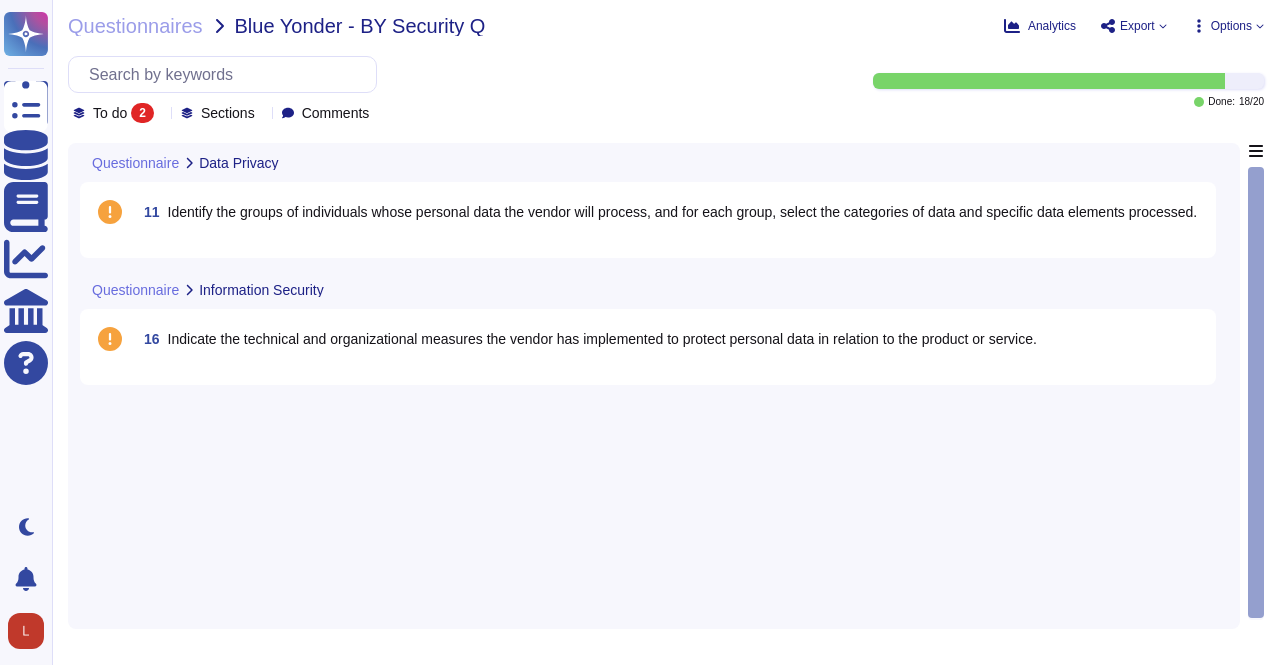 click on "To do 2" at bounding box center (117, 113) 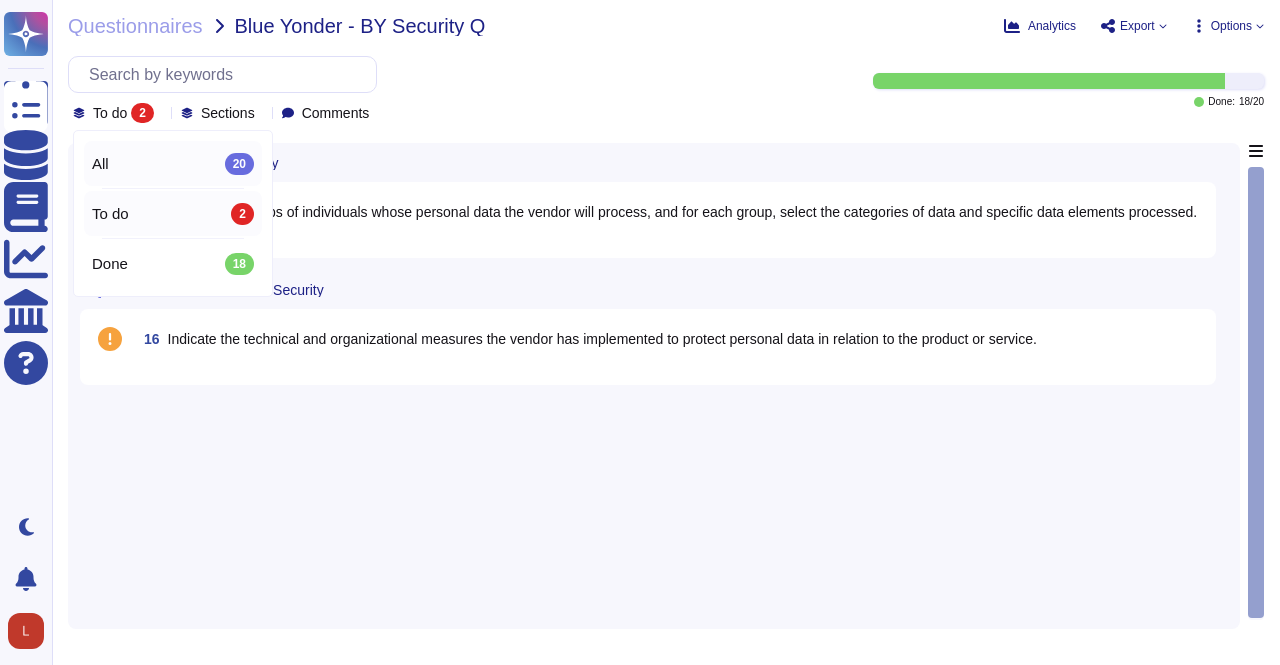 click on "All 20" at bounding box center (173, 164) 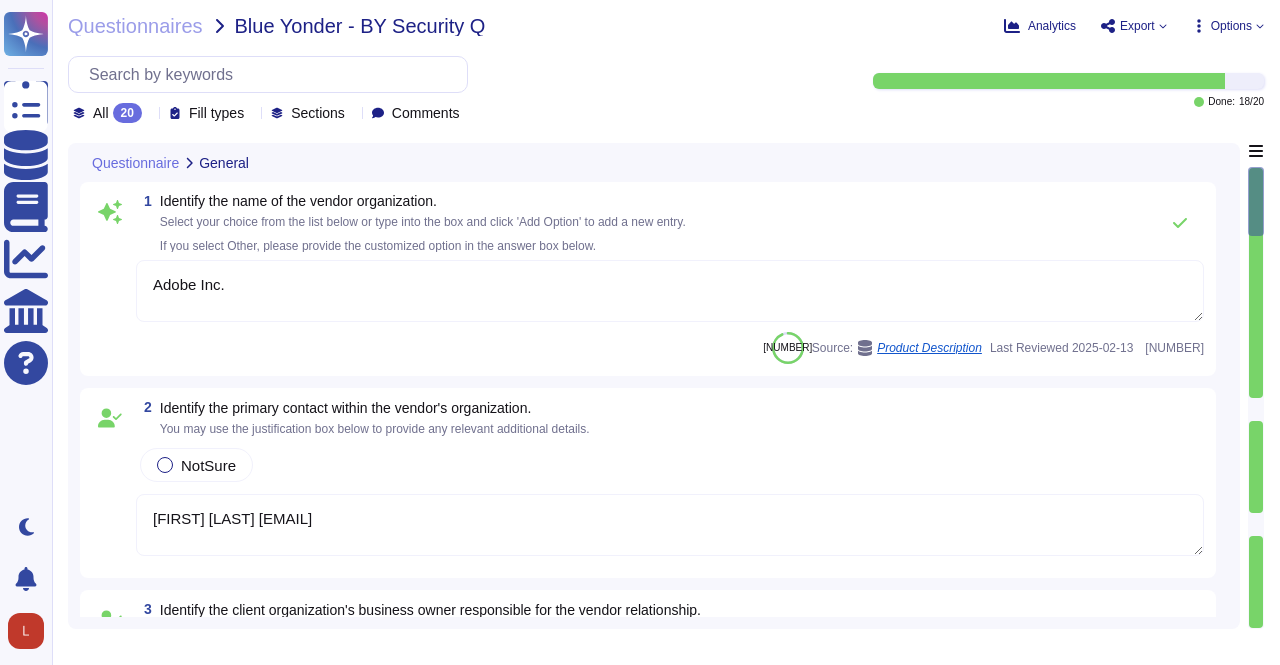 type on "Adobe's headquarters is in San Jose, California, USA." 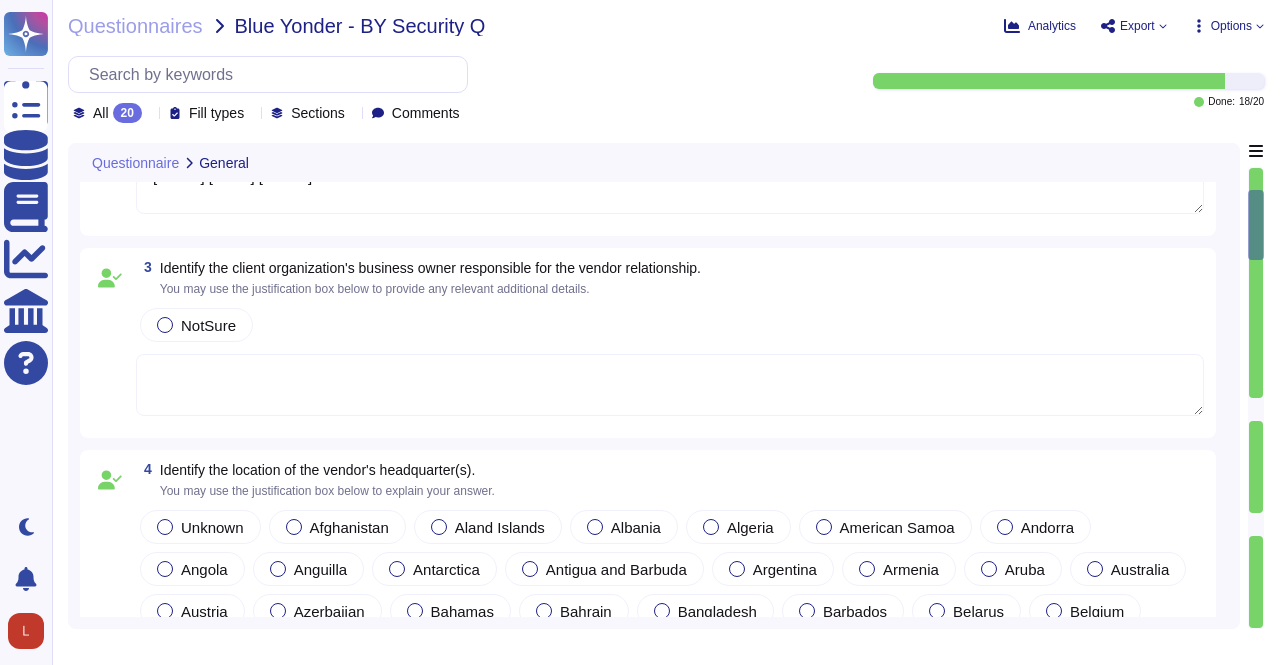 scroll, scrollTop: 344, scrollLeft: 0, axis: vertical 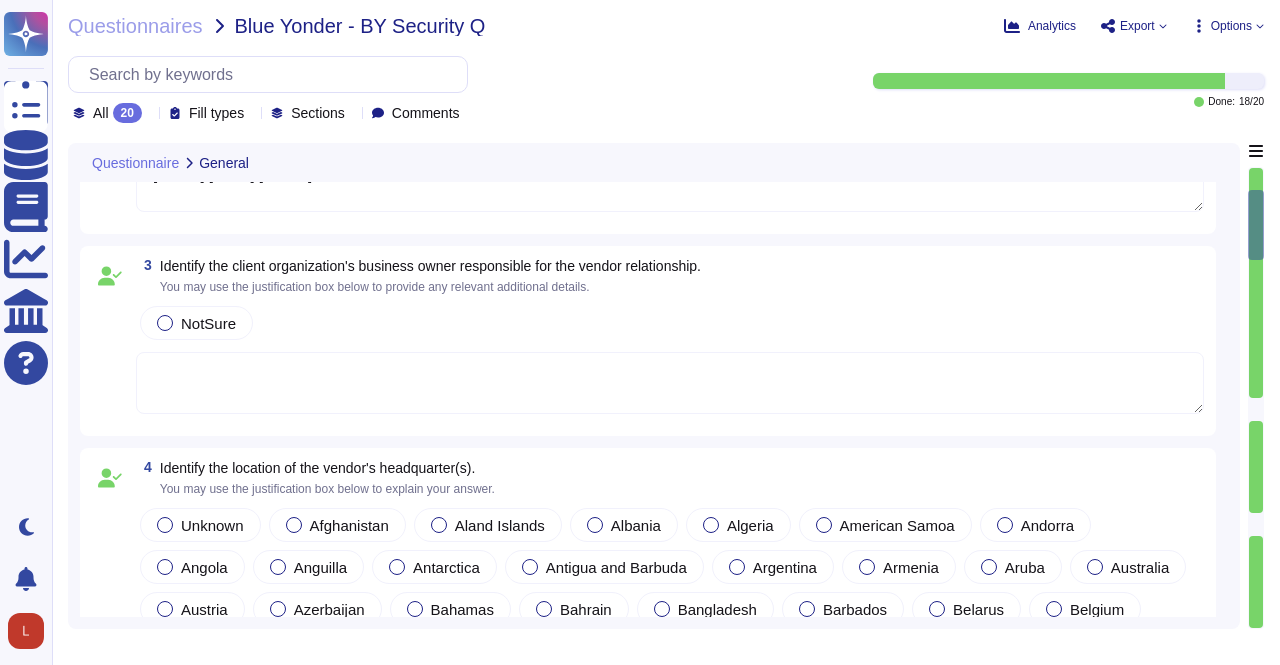 click at bounding box center (670, 383) 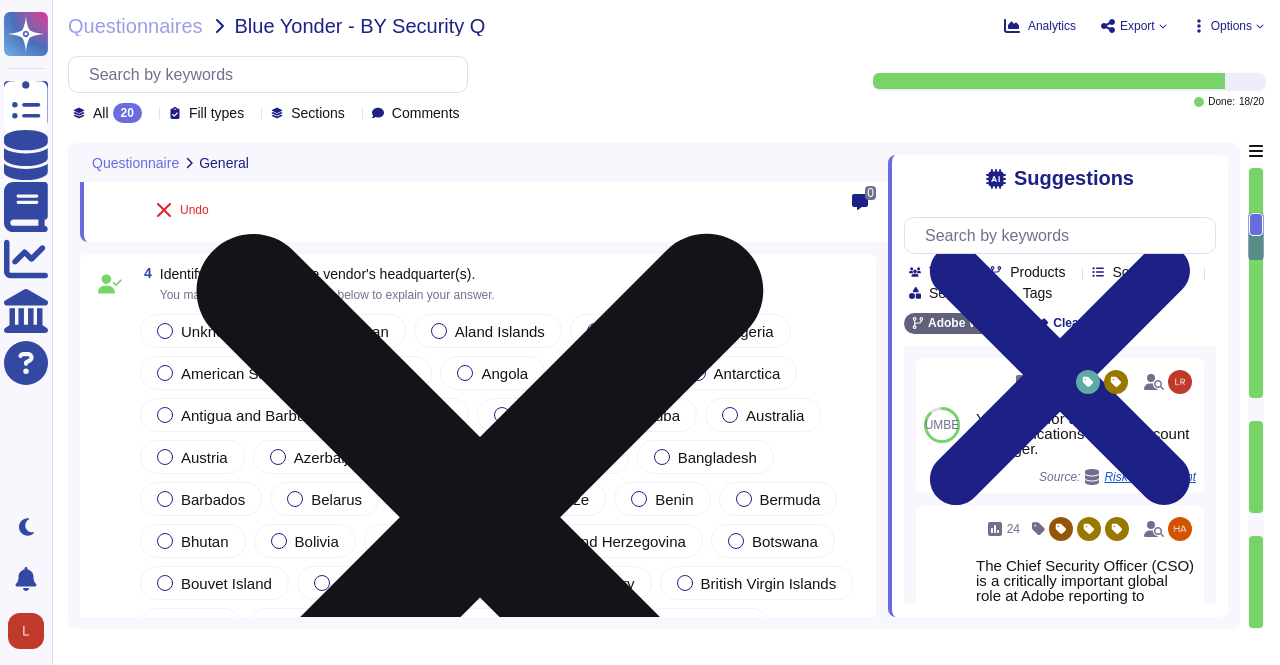 scroll, scrollTop: 636, scrollLeft: 0, axis: vertical 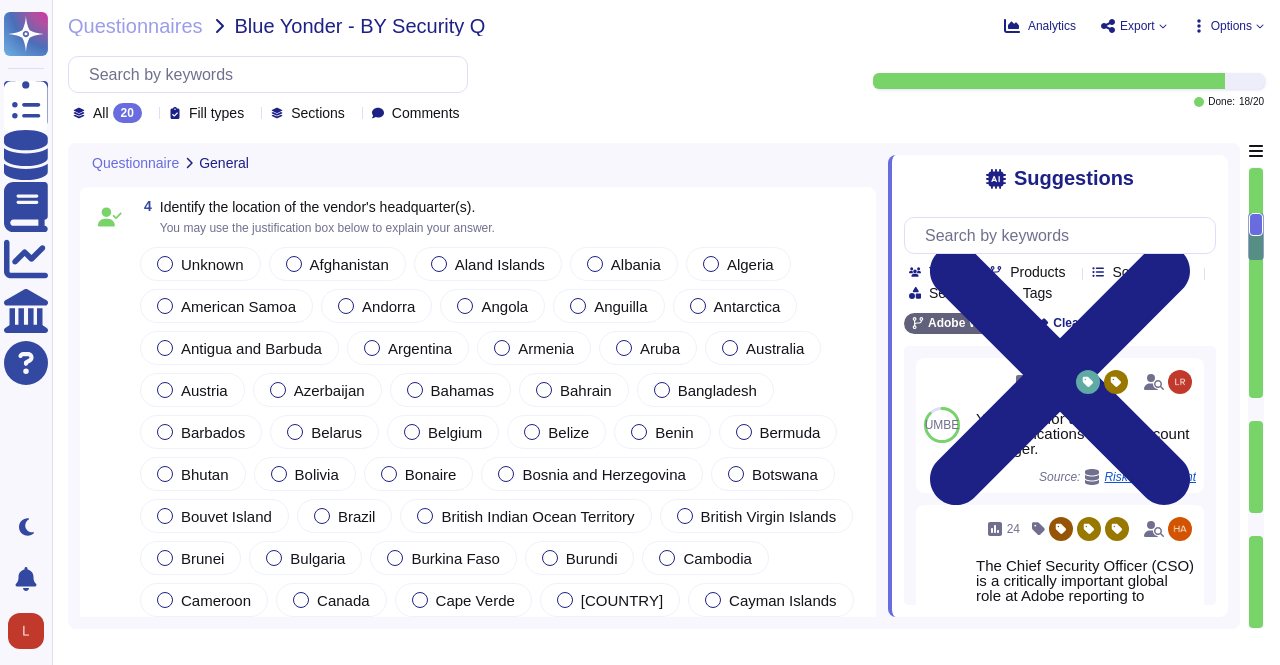 type on "Erica Holko - Adobe Account Manager" 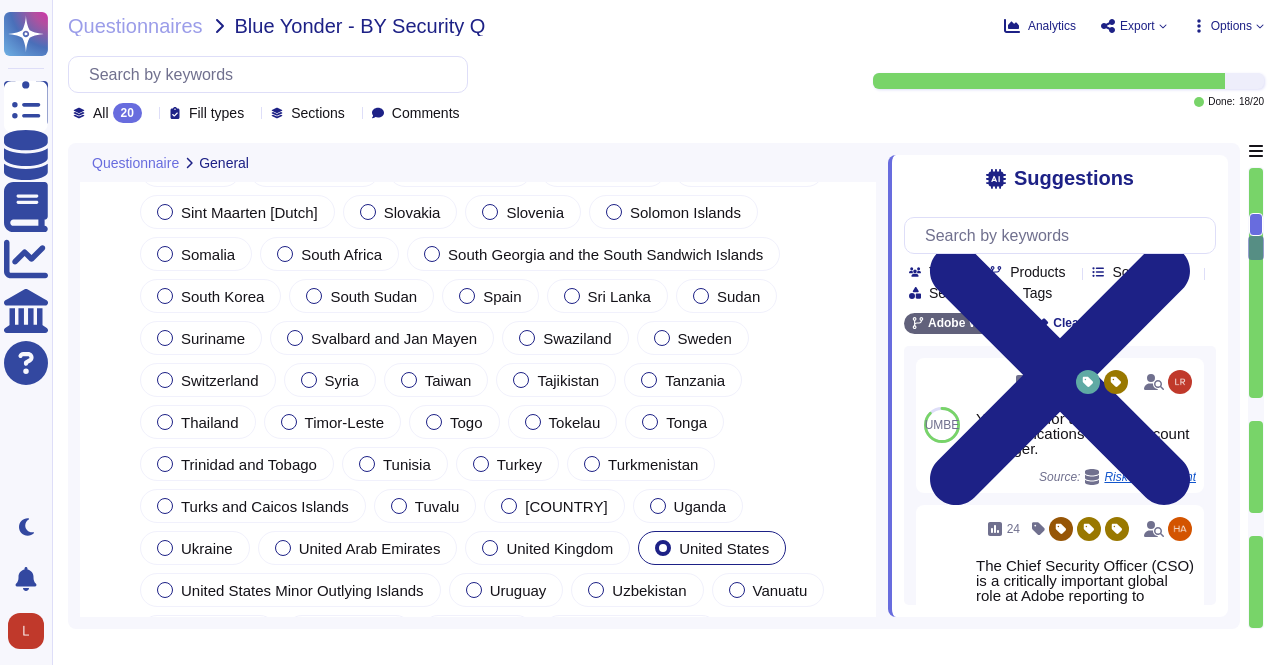 type on "Founded in 1982, Adobe Inc. is one of the largest and most diversified software companies in the world. We offer a line of products and services used by creative professionals, marketers, knowledge workers, application developers, enterprises and consumers for creating, managing, delivering, measuring, optimizing and engaging with compelling content and experiences across multiple operating systems, devices and media. We market and license our products and services directly to enterprise customers through our sales force and to end-users through app stores and our own website at www.adobe.com." 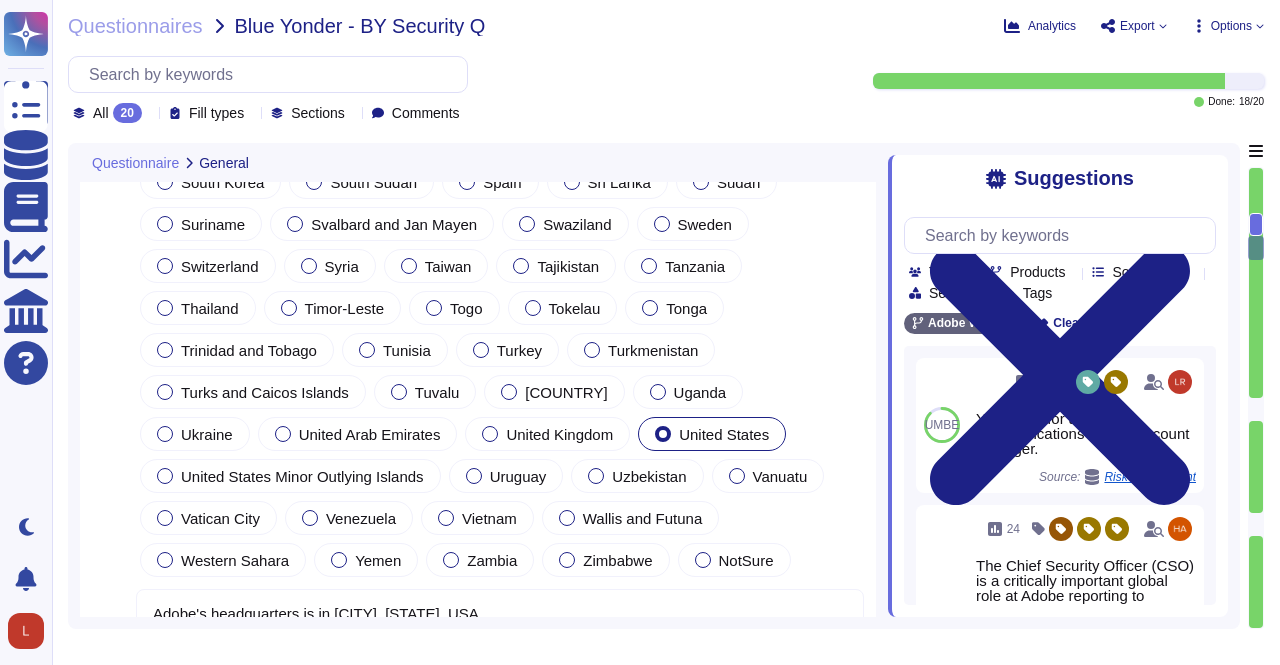 scroll, scrollTop: 2697, scrollLeft: 0, axis: vertical 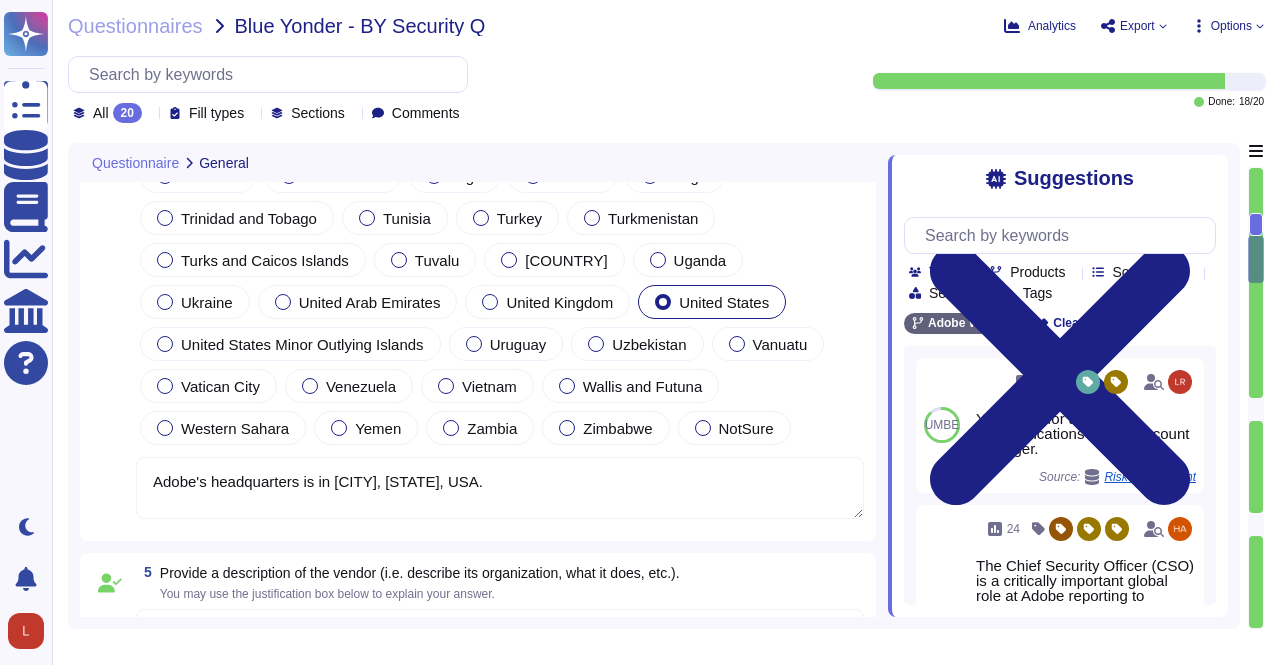 type on "Acrobat Premium; Acrobat Pro, Creative Cloud Enterprise pro plus All Apps, Creative Cloud single Apps, Adobe Express, Captivate, Substance" 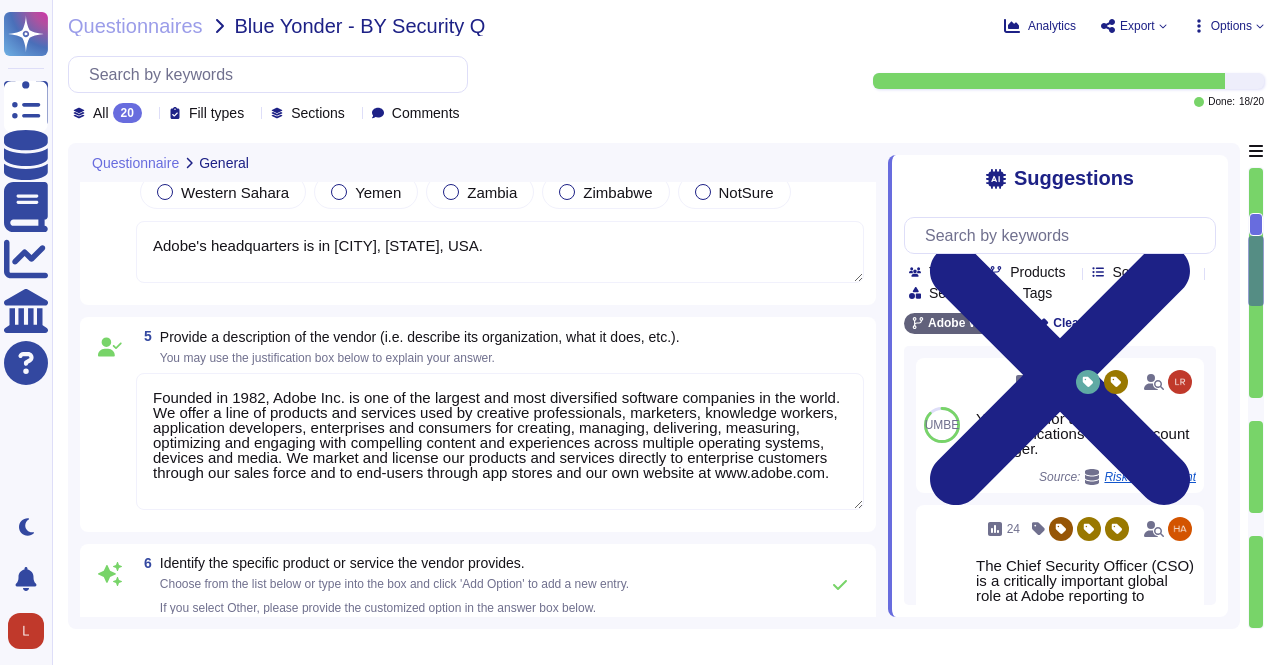 scroll, scrollTop: 3064, scrollLeft: 0, axis: vertical 